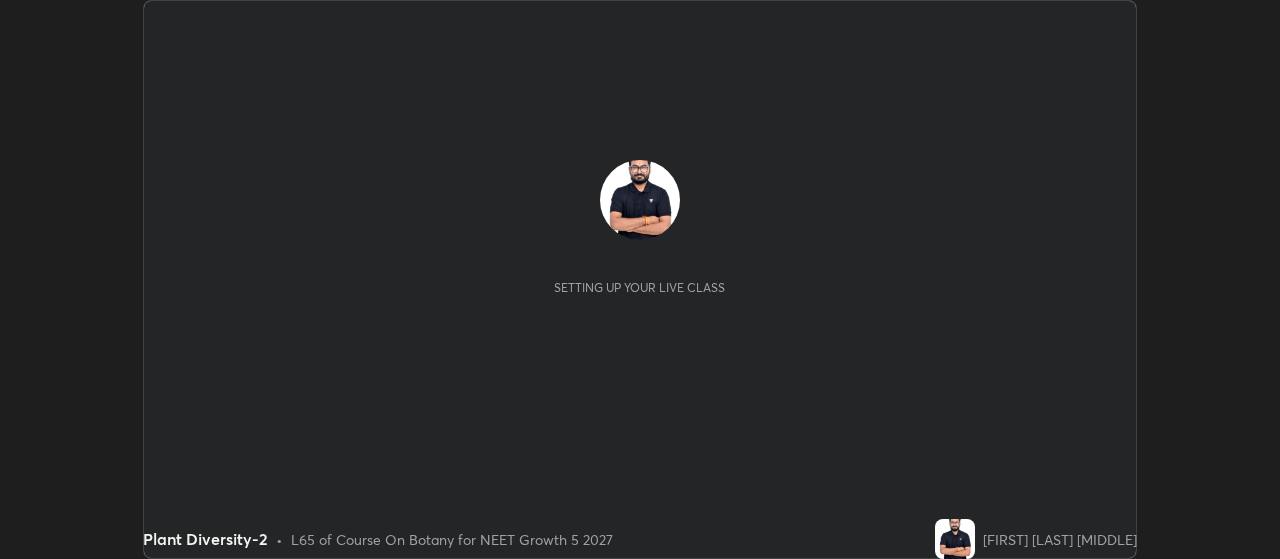 scroll, scrollTop: 0, scrollLeft: 0, axis: both 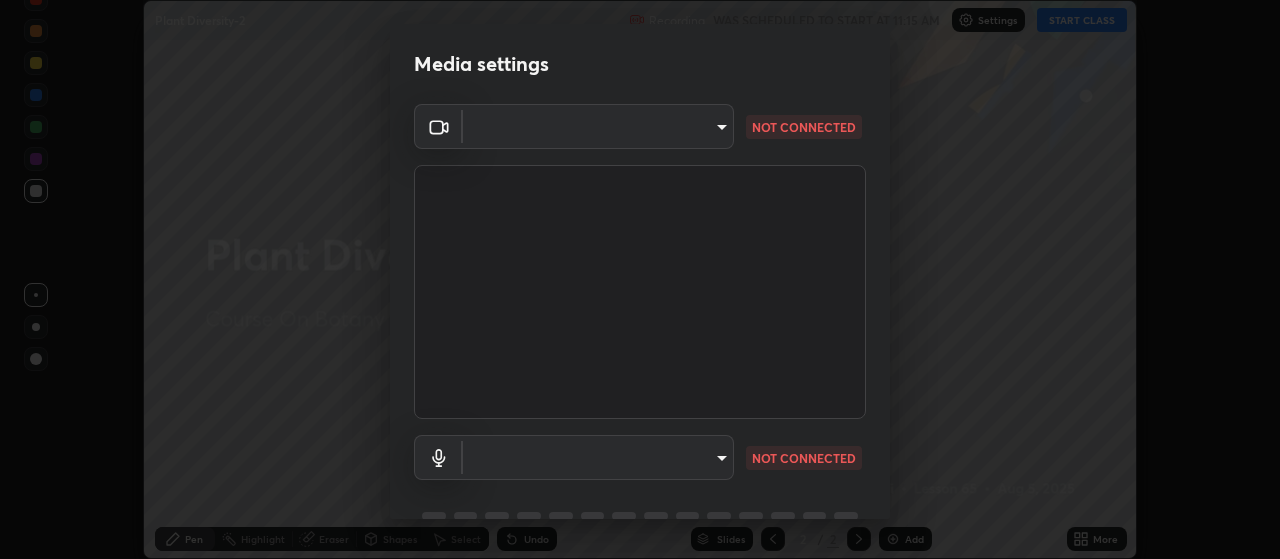 type on "80c3748f7047bfa8a2e3beb73f5809e9ad7c39e7d775a1a6b919bd05adb1d46d" 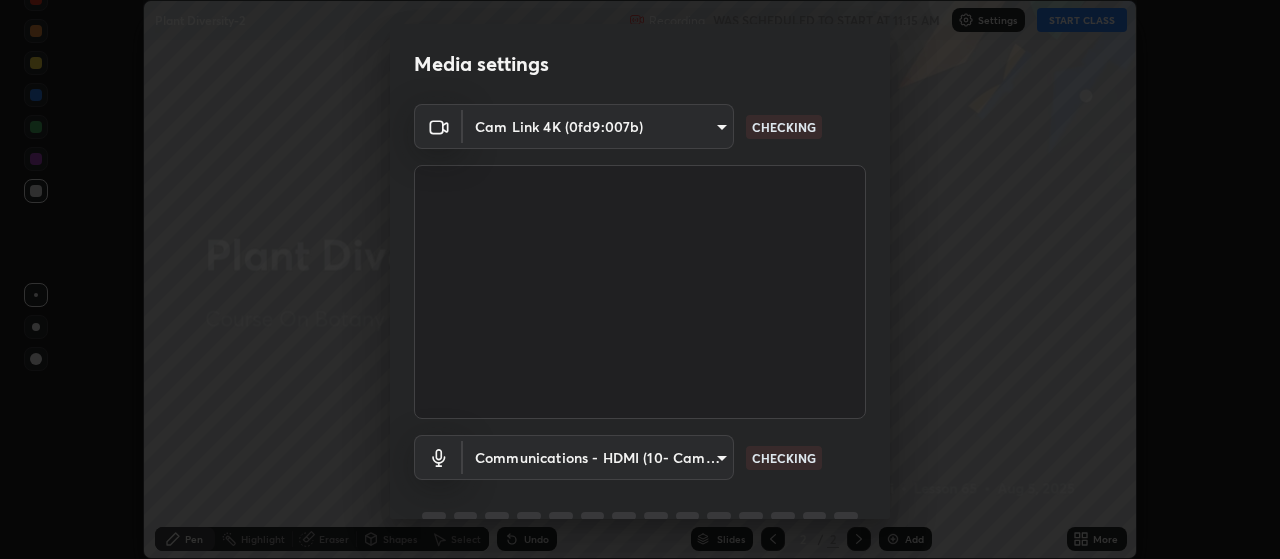 scroll, scrollTop: 97, scrollLeft: 0, axis: vertical 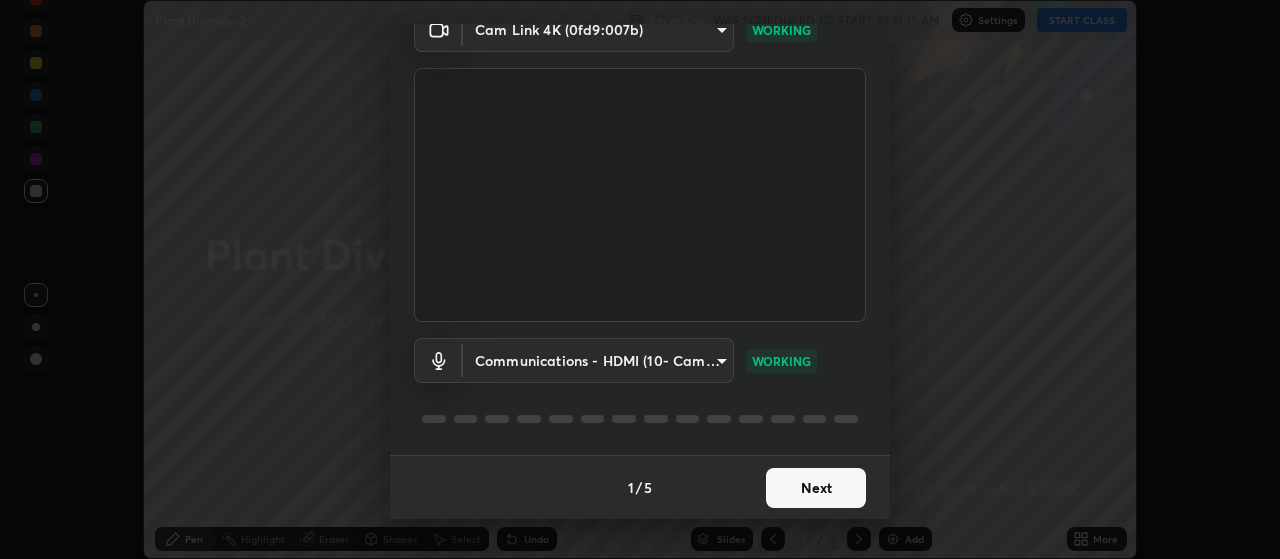 click on "Next" at bounding box center [816, 488] 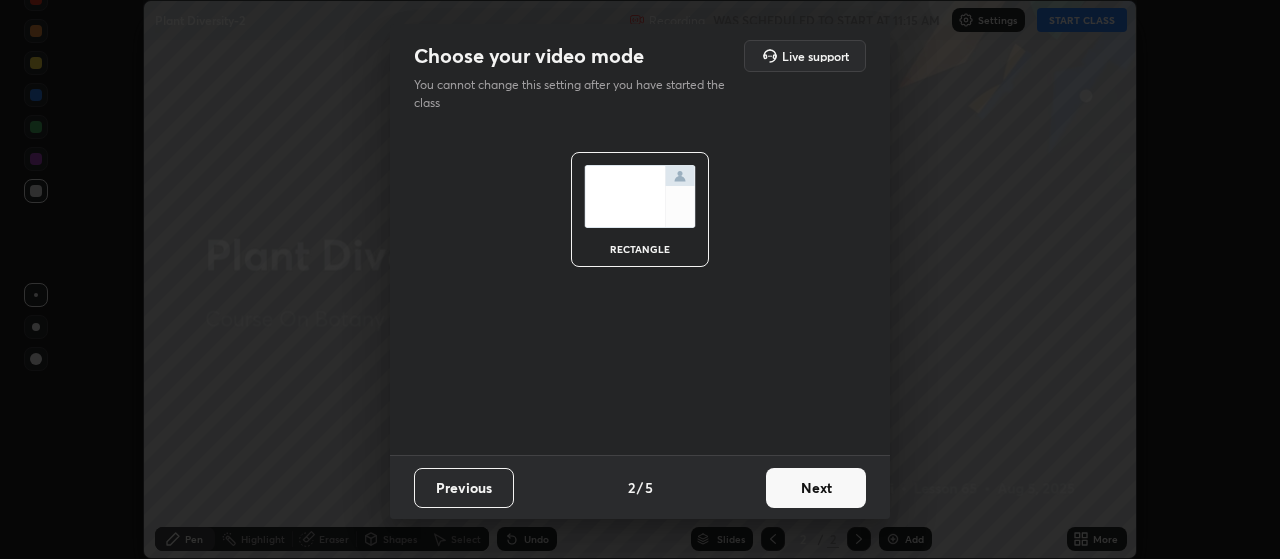 scroll, scrollTop: 0, scrollLeft: 0, axis: both 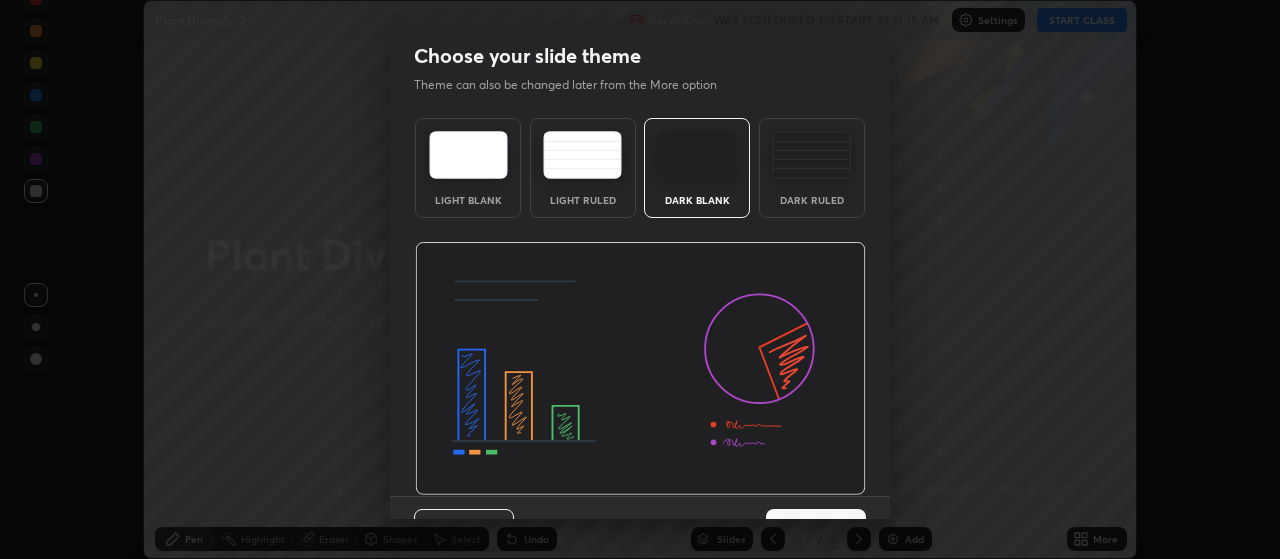 click on "Next" at bounding box center [816, 529] 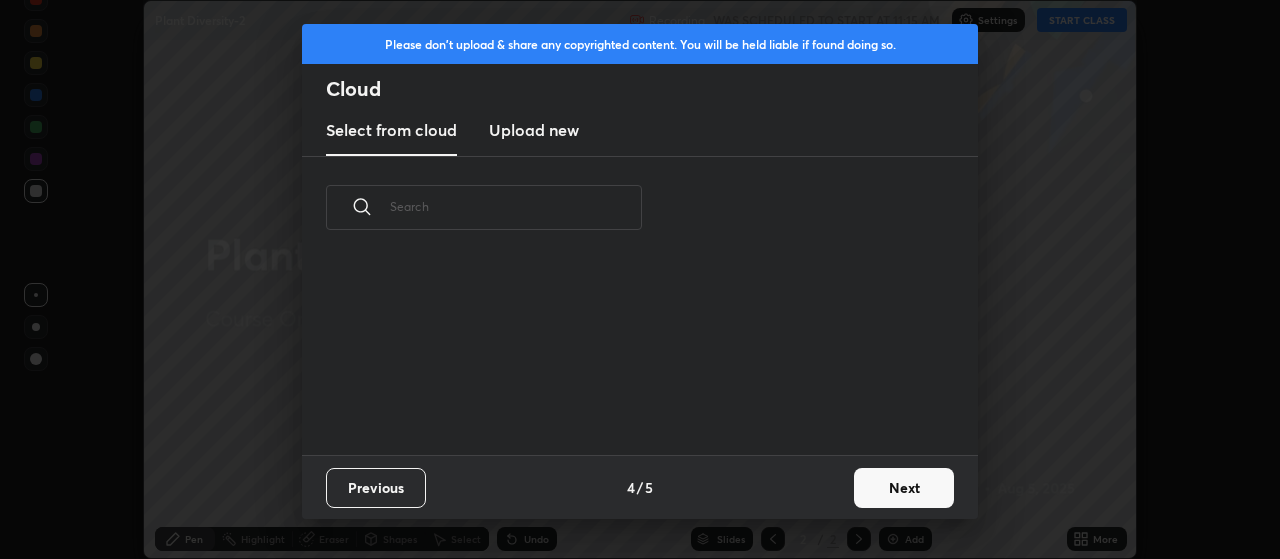 click on "Next" at bounding box center (904, 488) 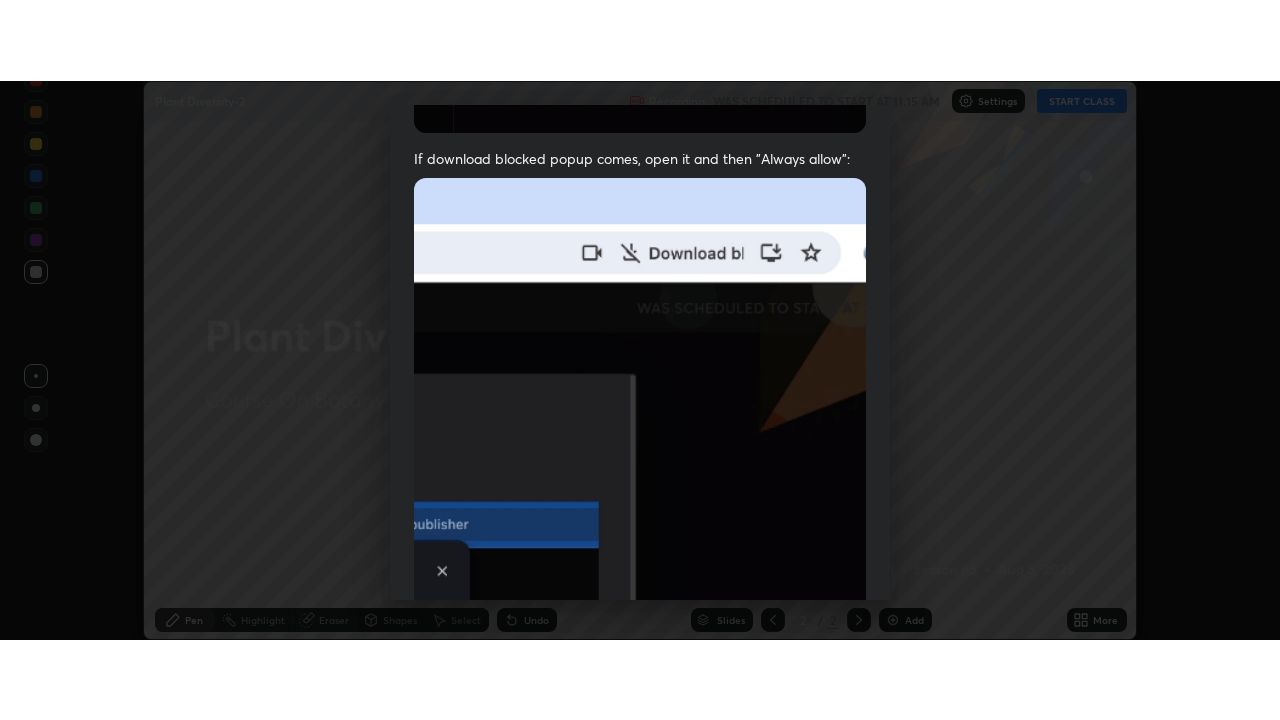 scroll, scrollTop: 505, scrollLeft: 0, axis: vertical 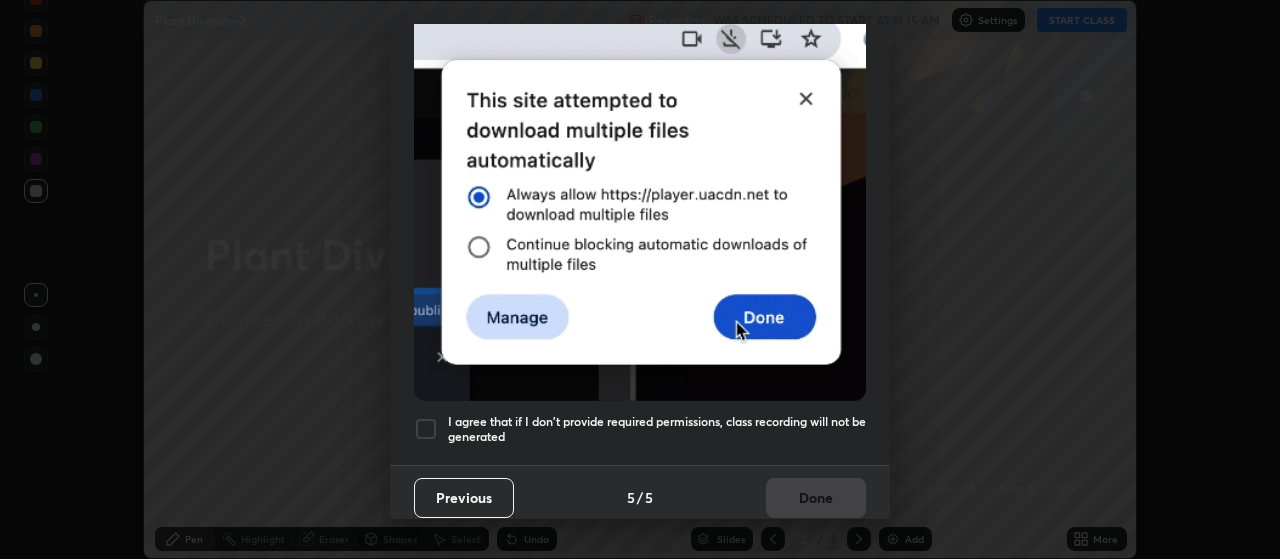 click at bounding box center [426, 429] 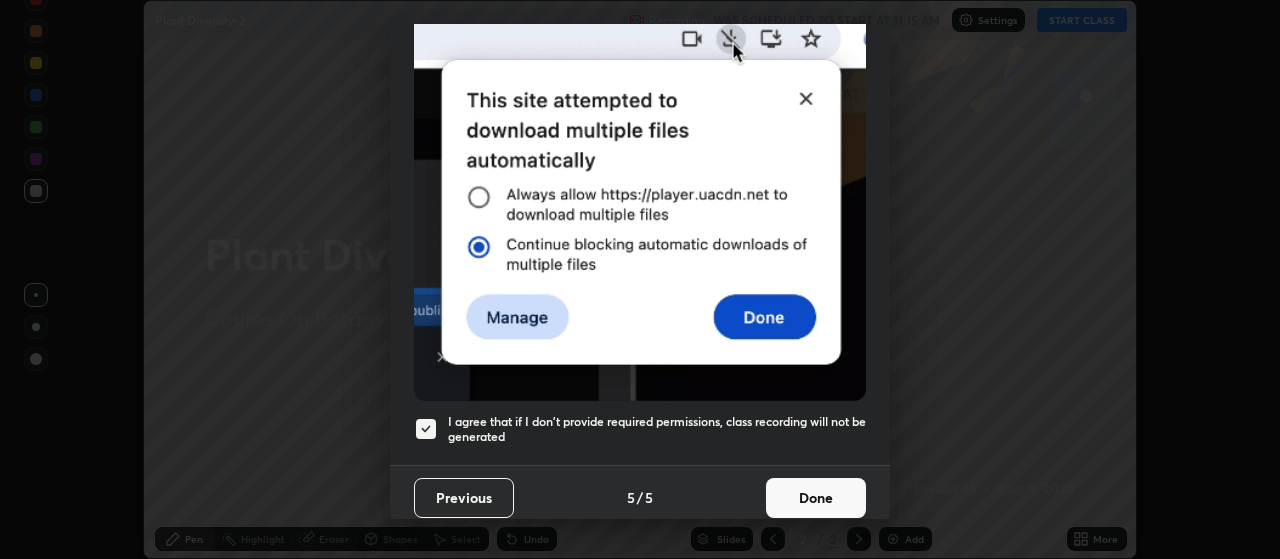 click on "Done" at bounding box center [816, 498] 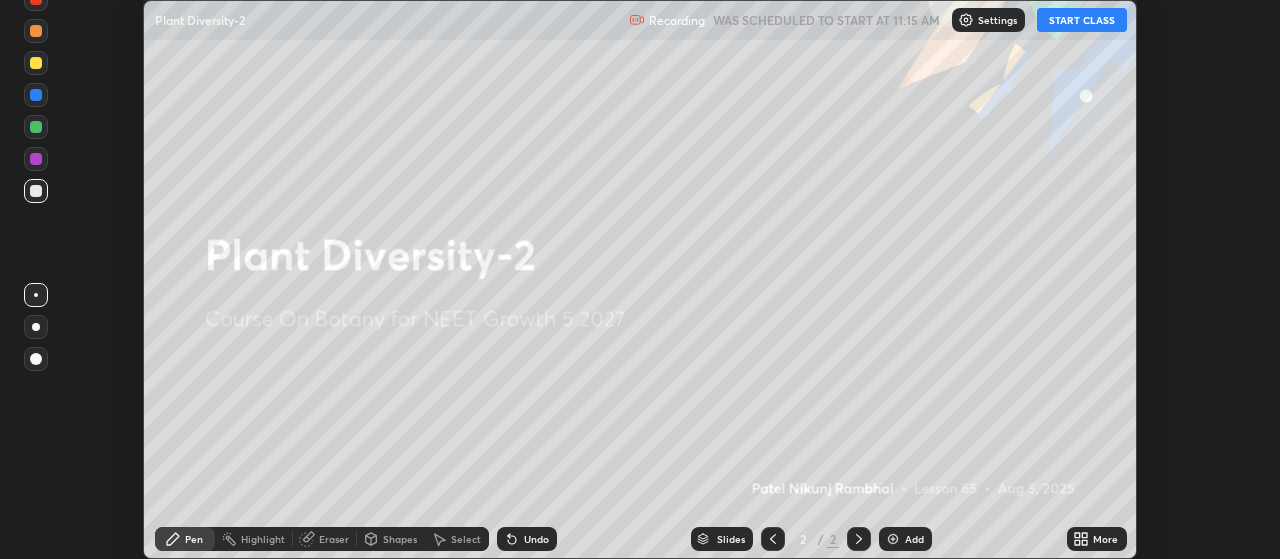 click on "More" at bounding box center (1097, 539) 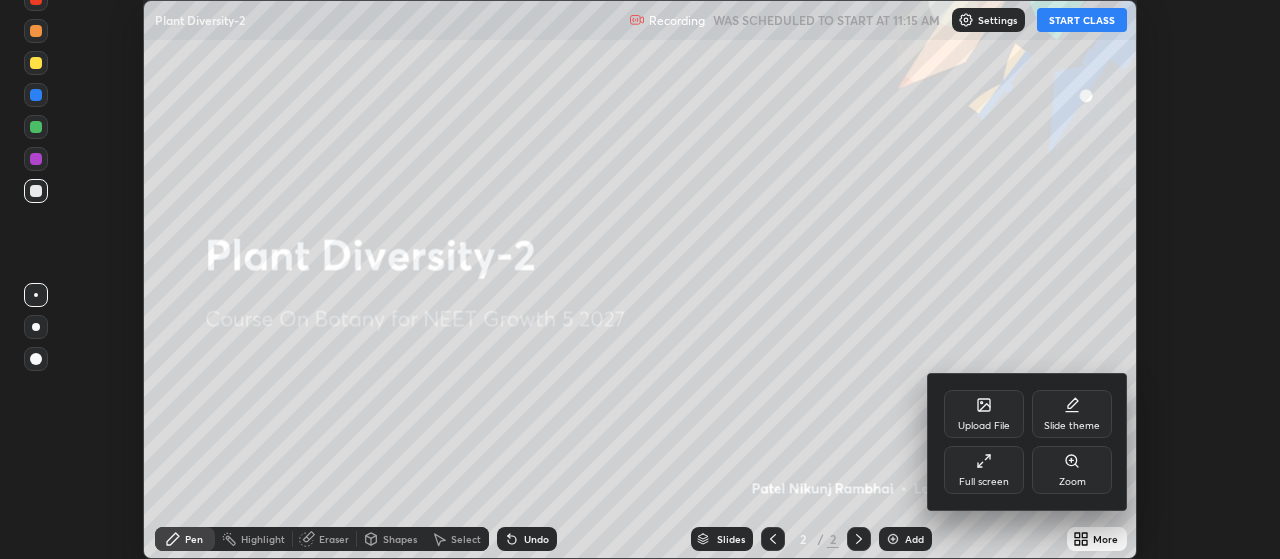 click on "Full screen" at bounding box center [984, 470] 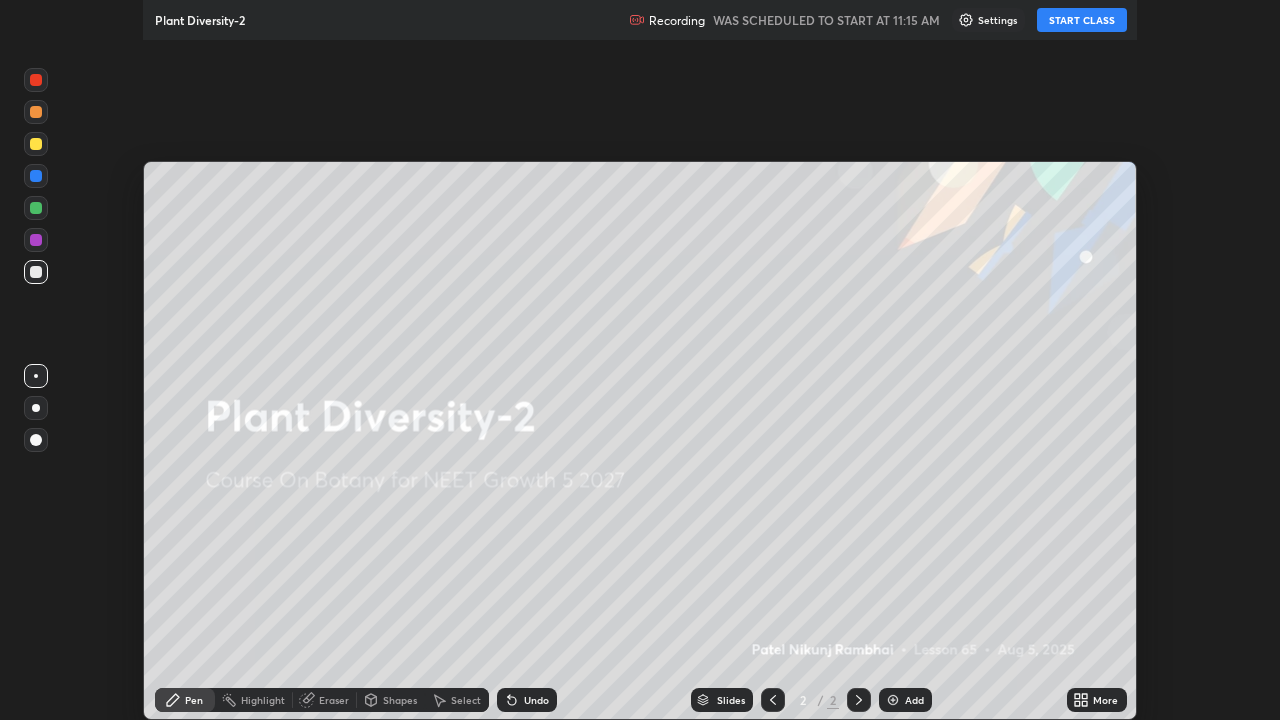 scroll, scrollTop: 99280, scrollLeft: 98720, axis: both 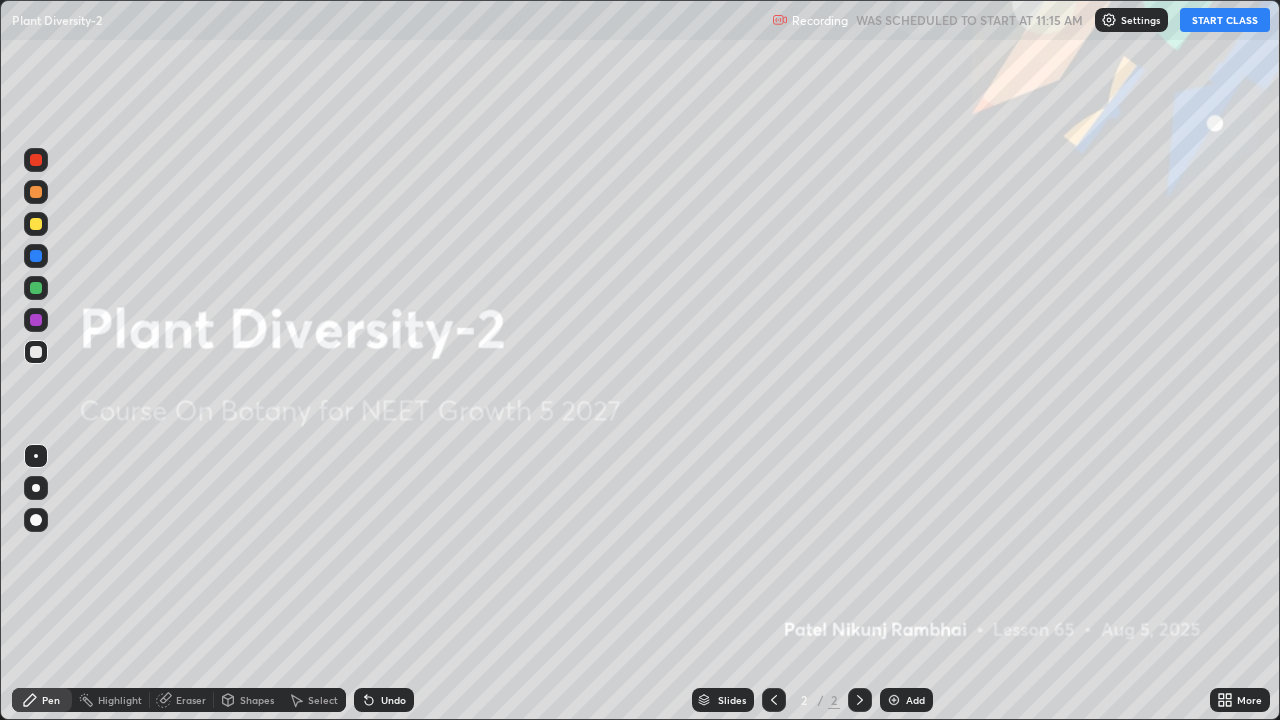 click on "START CLASS" at bounding box center (1225, 20) 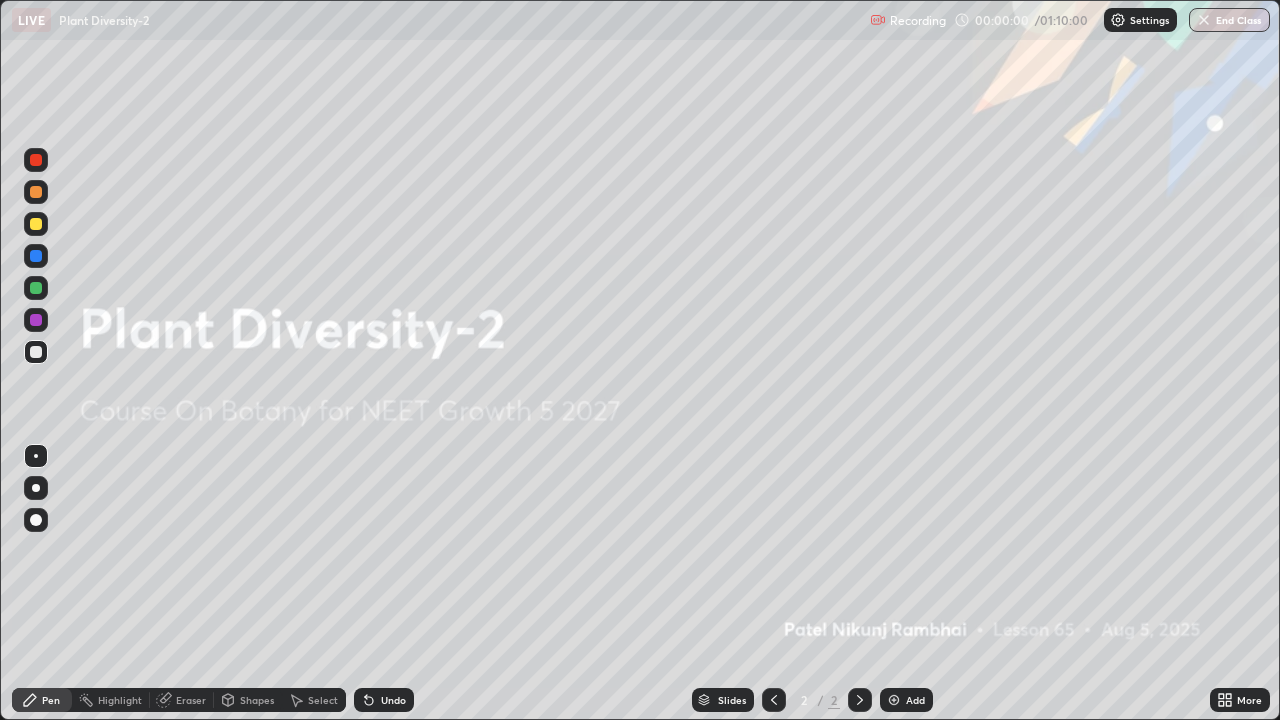 click at bounding box center (894, 700) 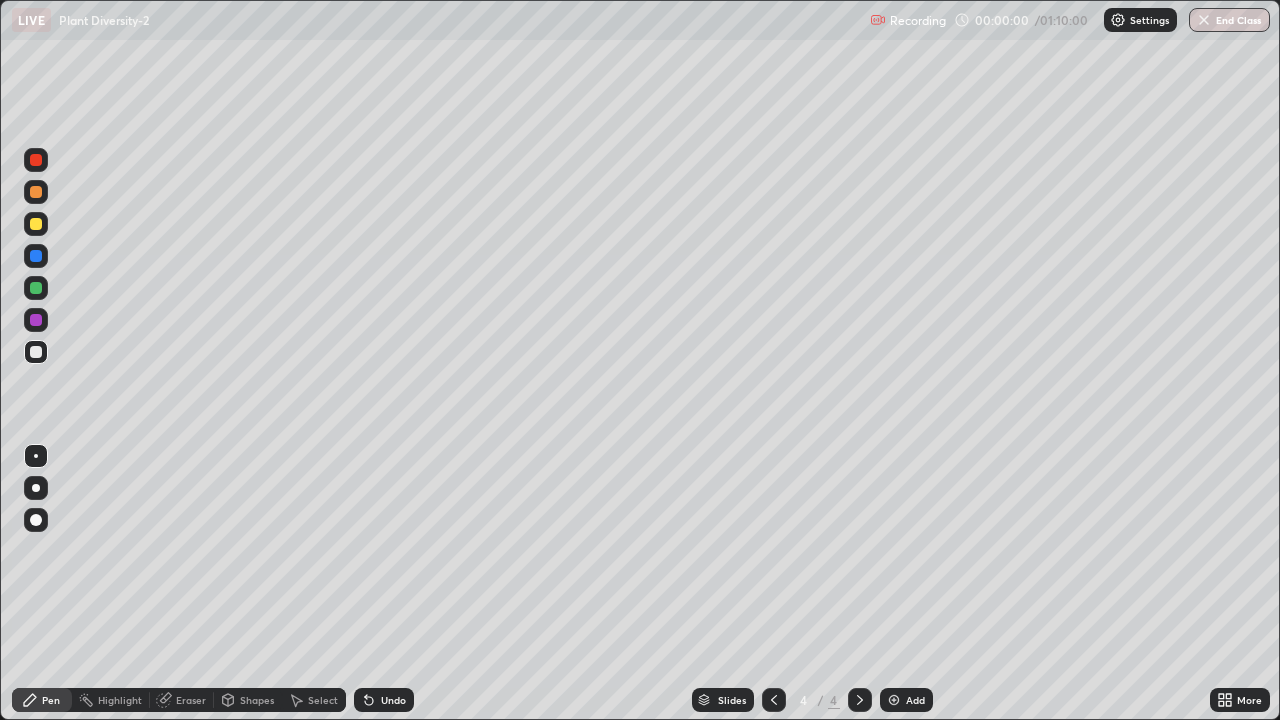 click at bounding box center [894, 700] 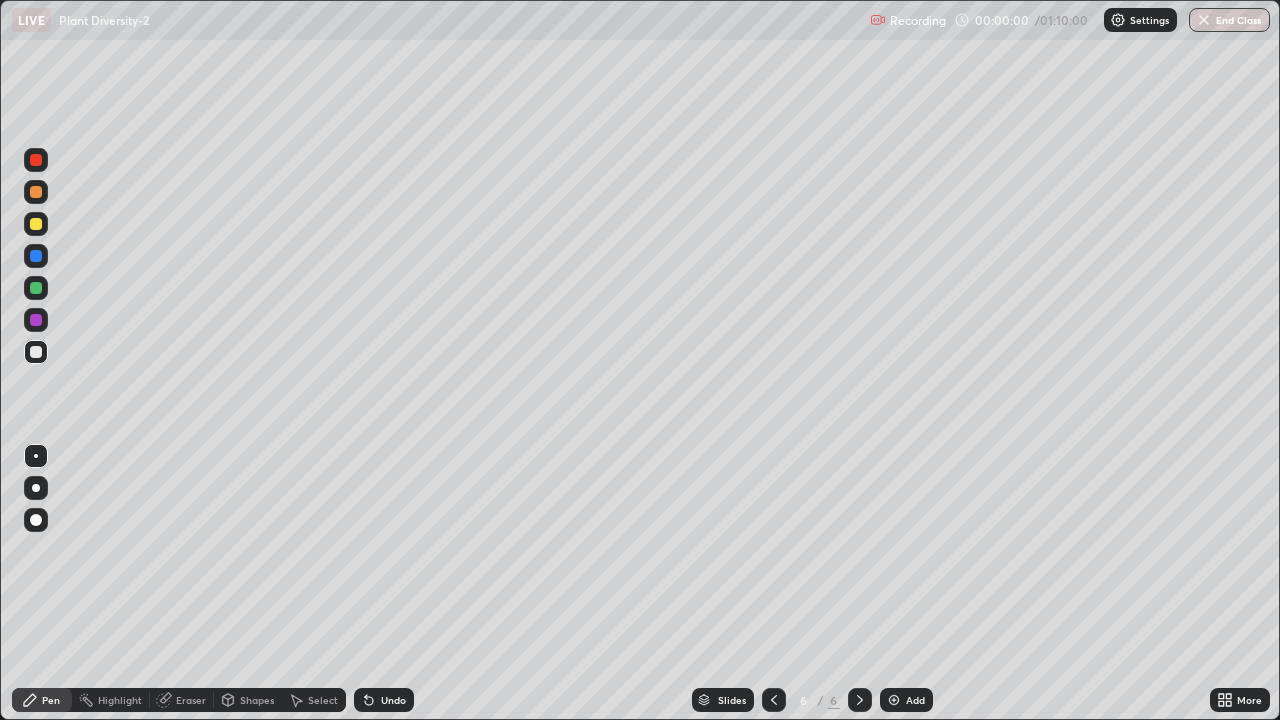click at bounding box center (894, 700) 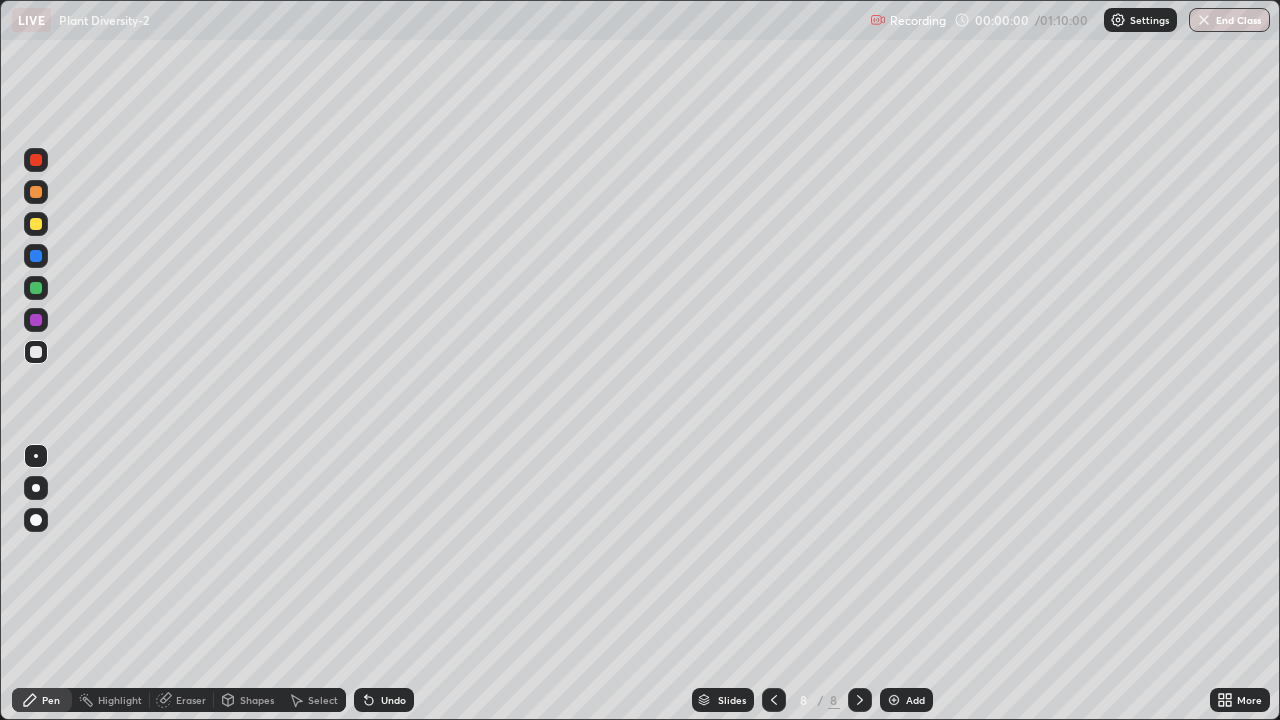 click at bounding box center (894, 700) 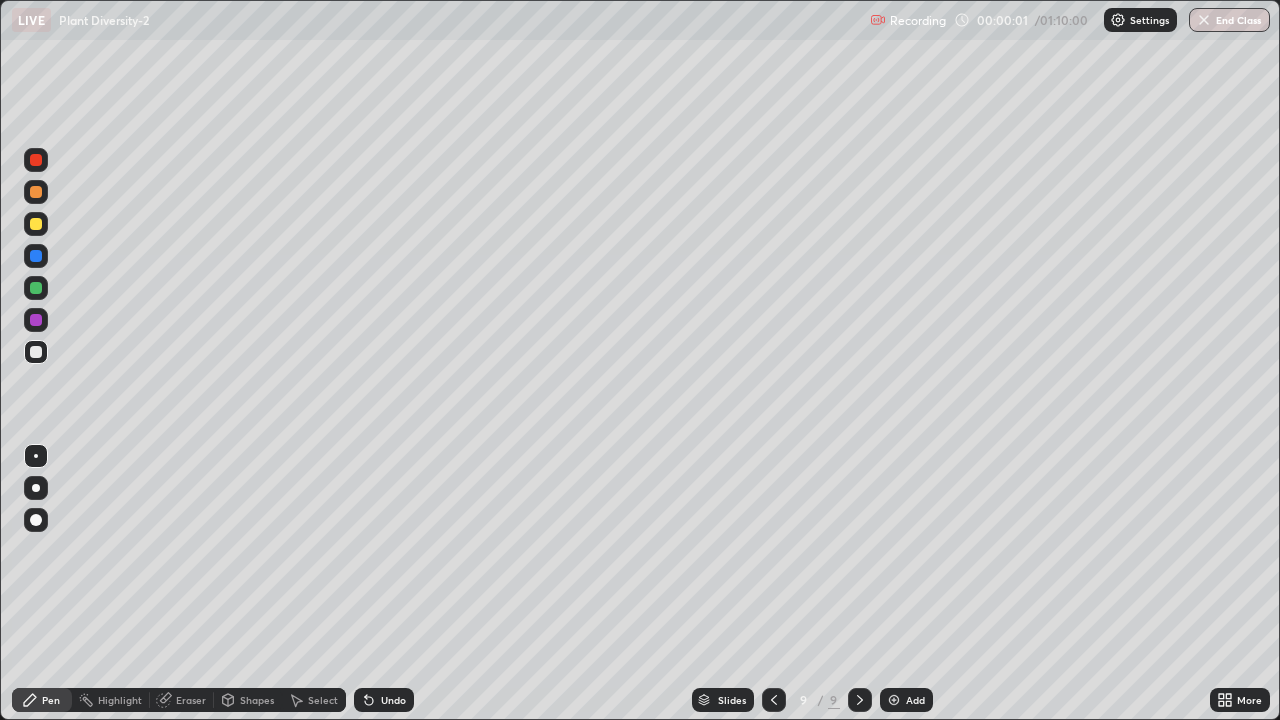 click at bounding box center [894, 700] 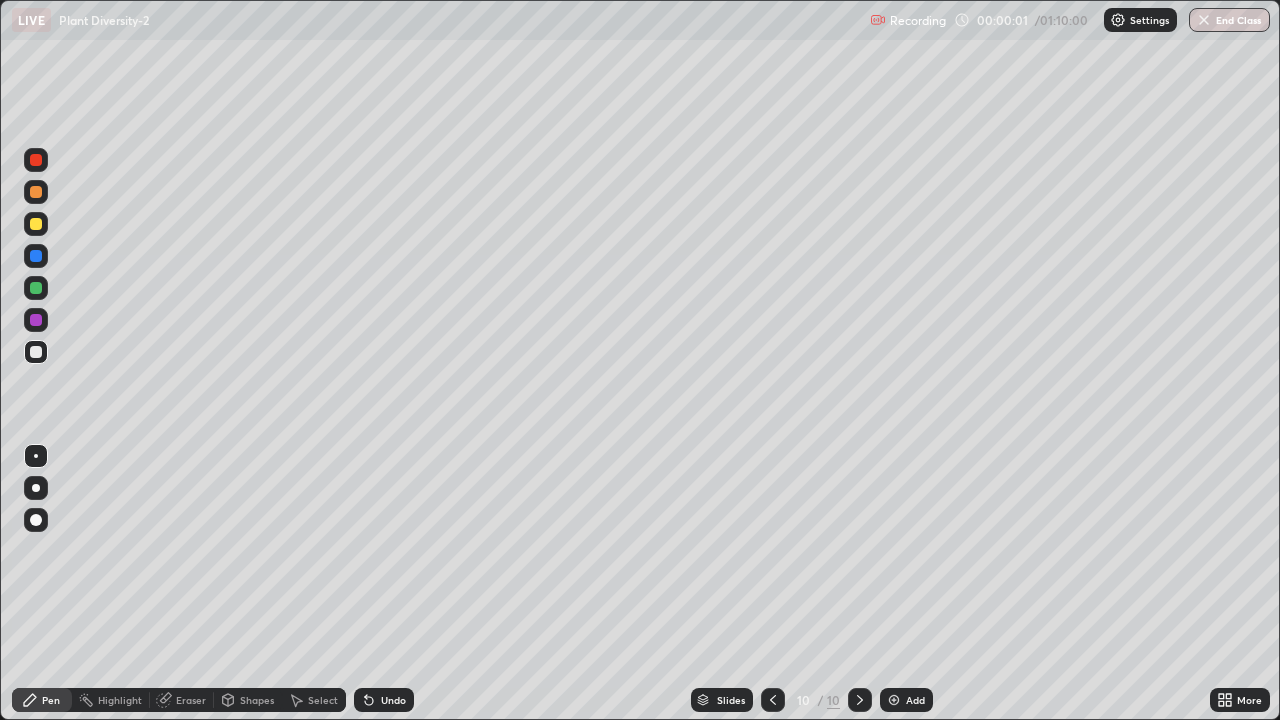 click at bounding box center (894, 700) 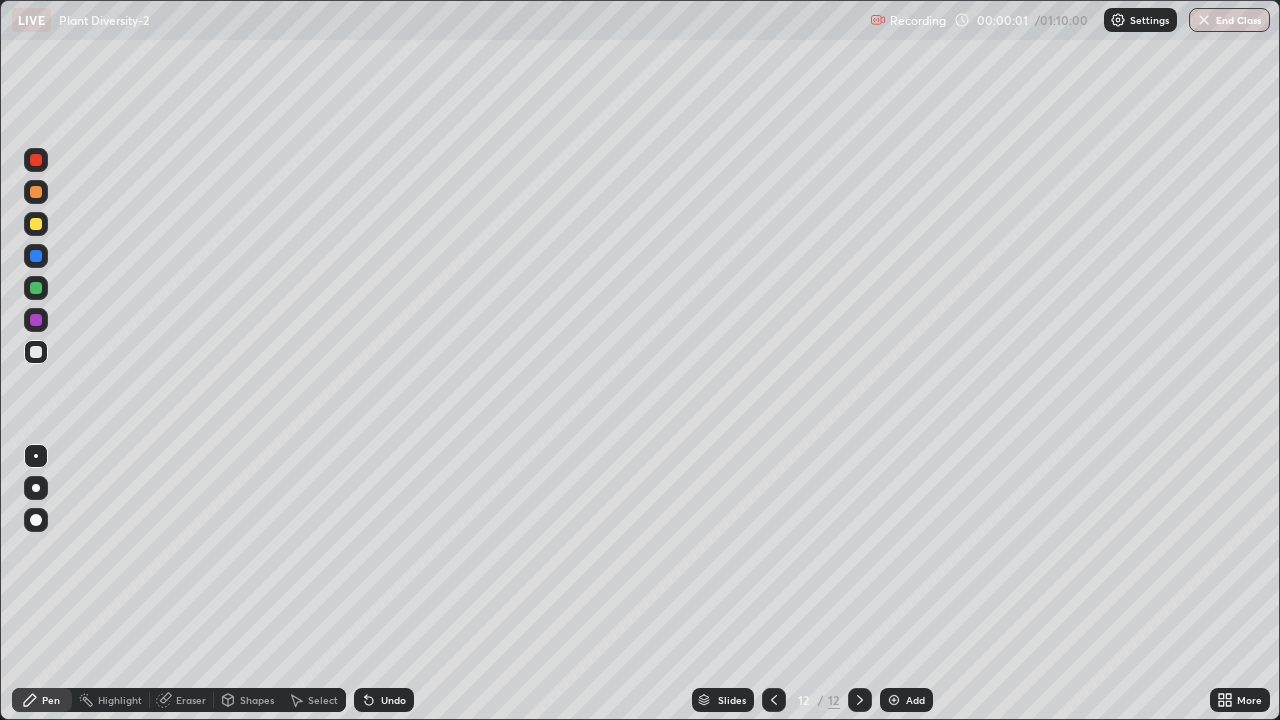 click at bounding box center (894, 700) 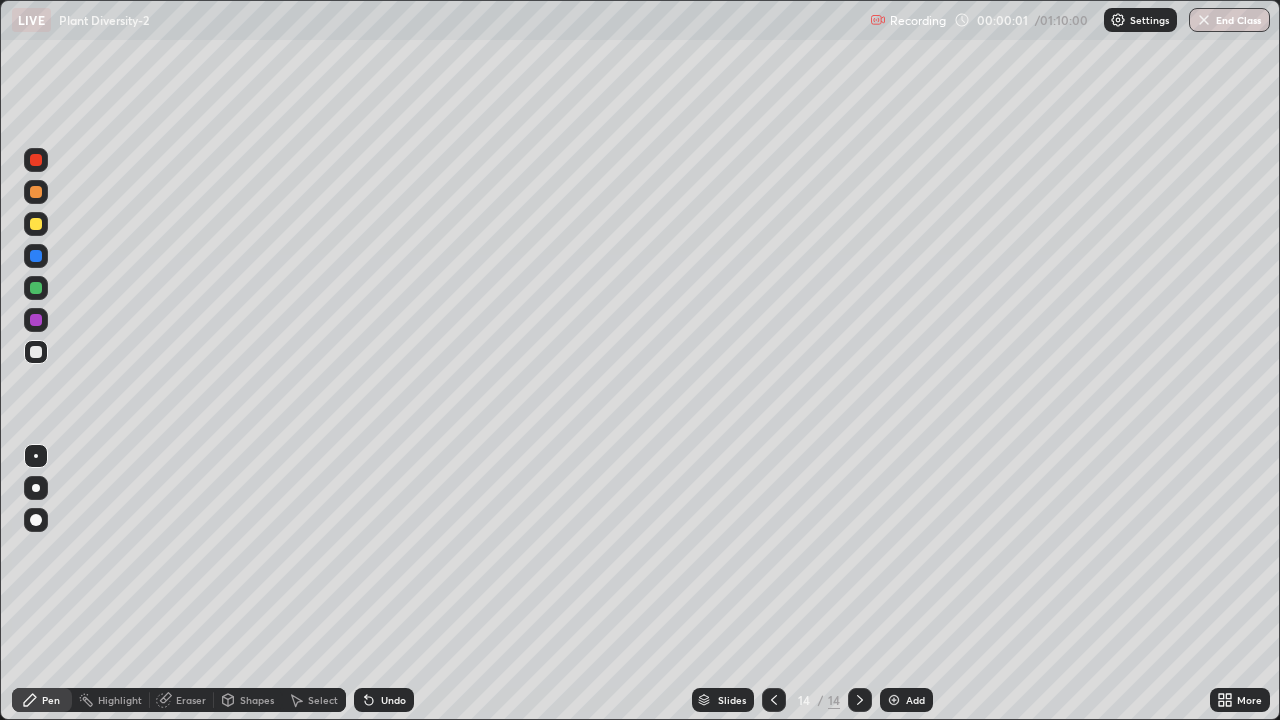 click at bounding box center [894, 700] 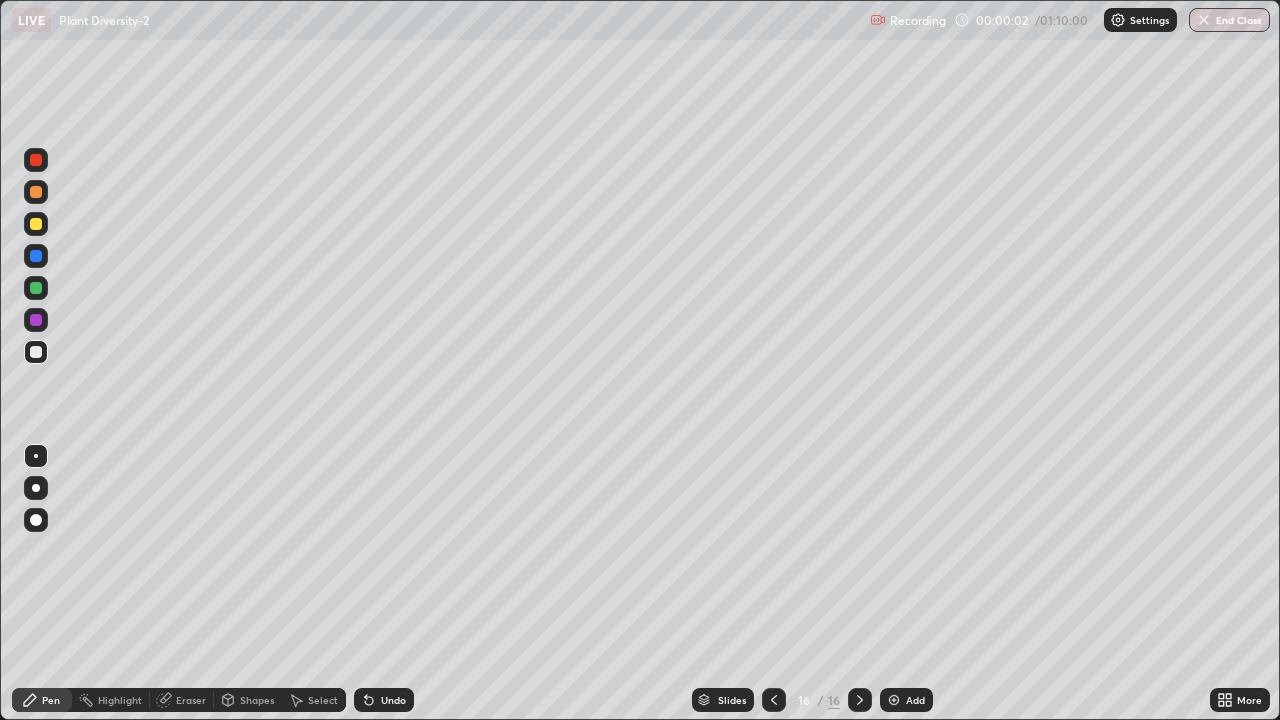 click at bounding box center (894, 700) 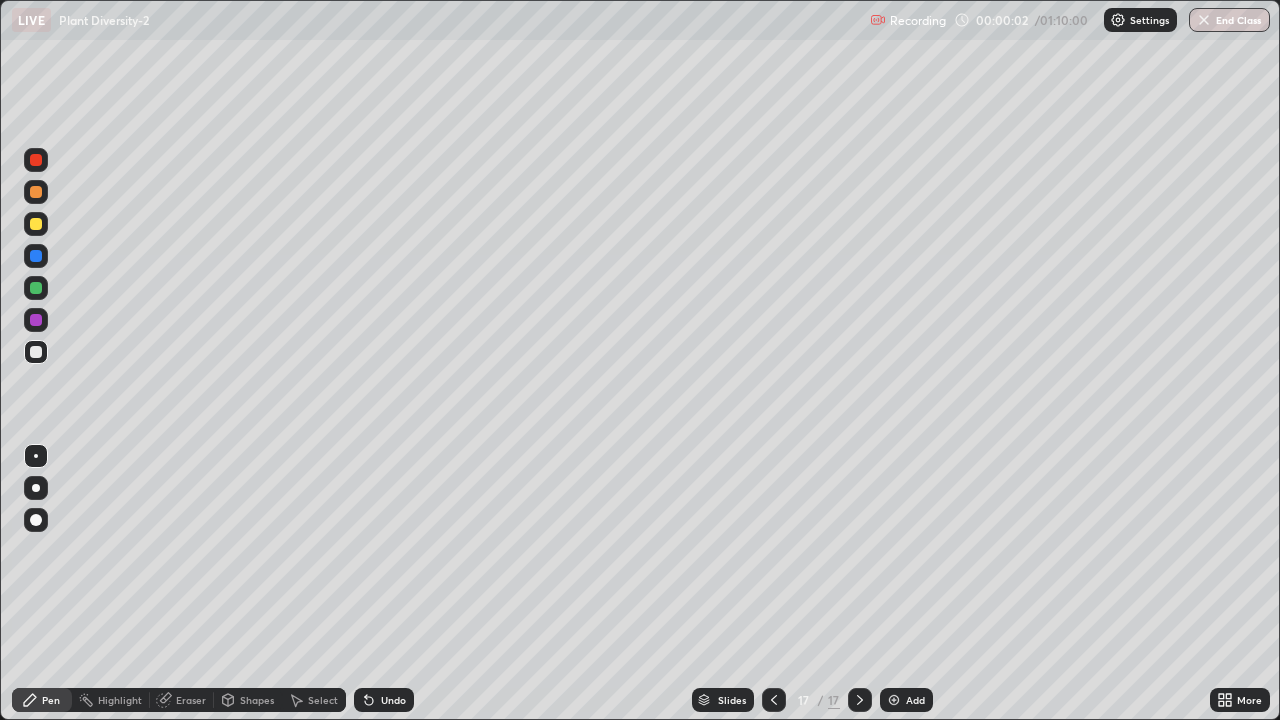 click at bounding box center (894, 700) 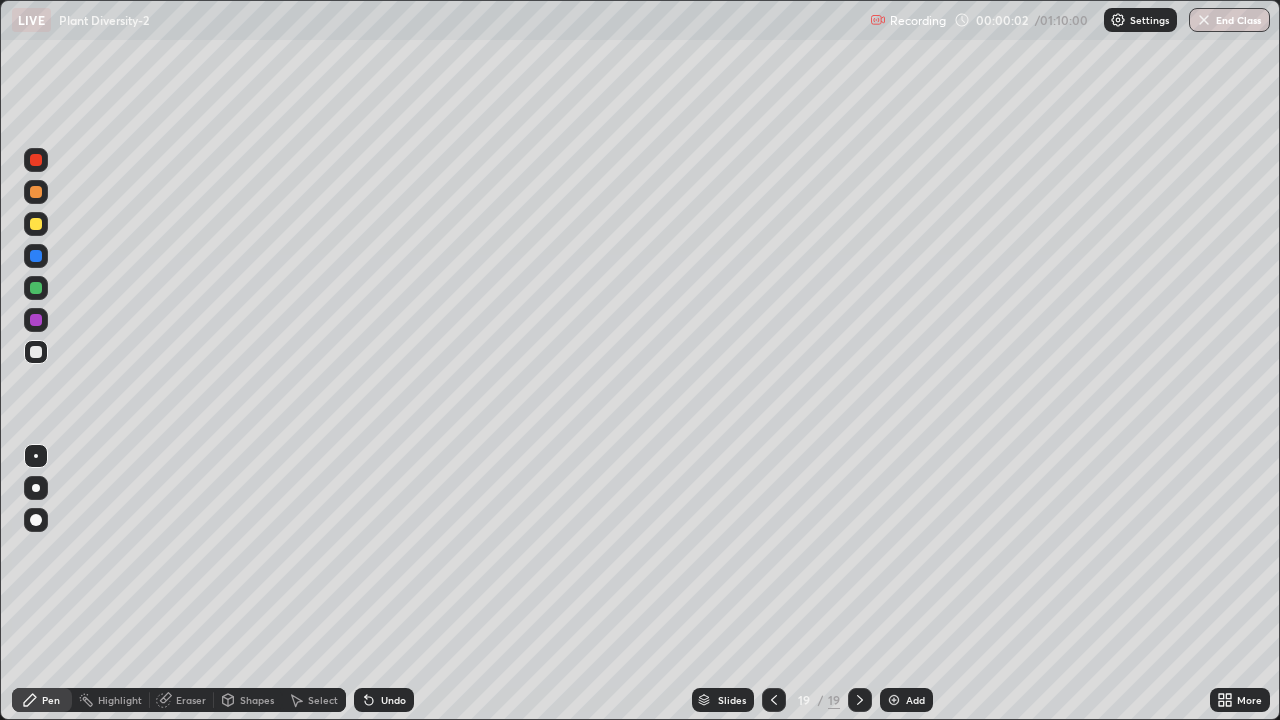 click at bounding box center (774, 700) 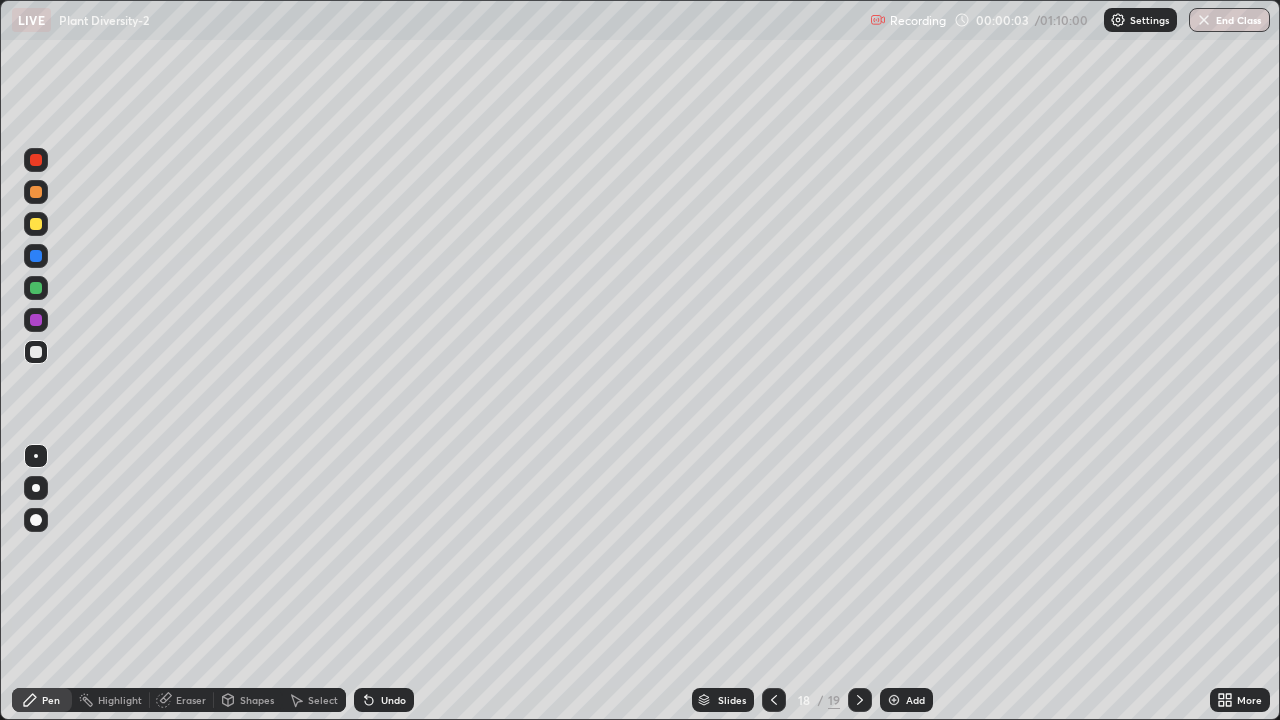 click 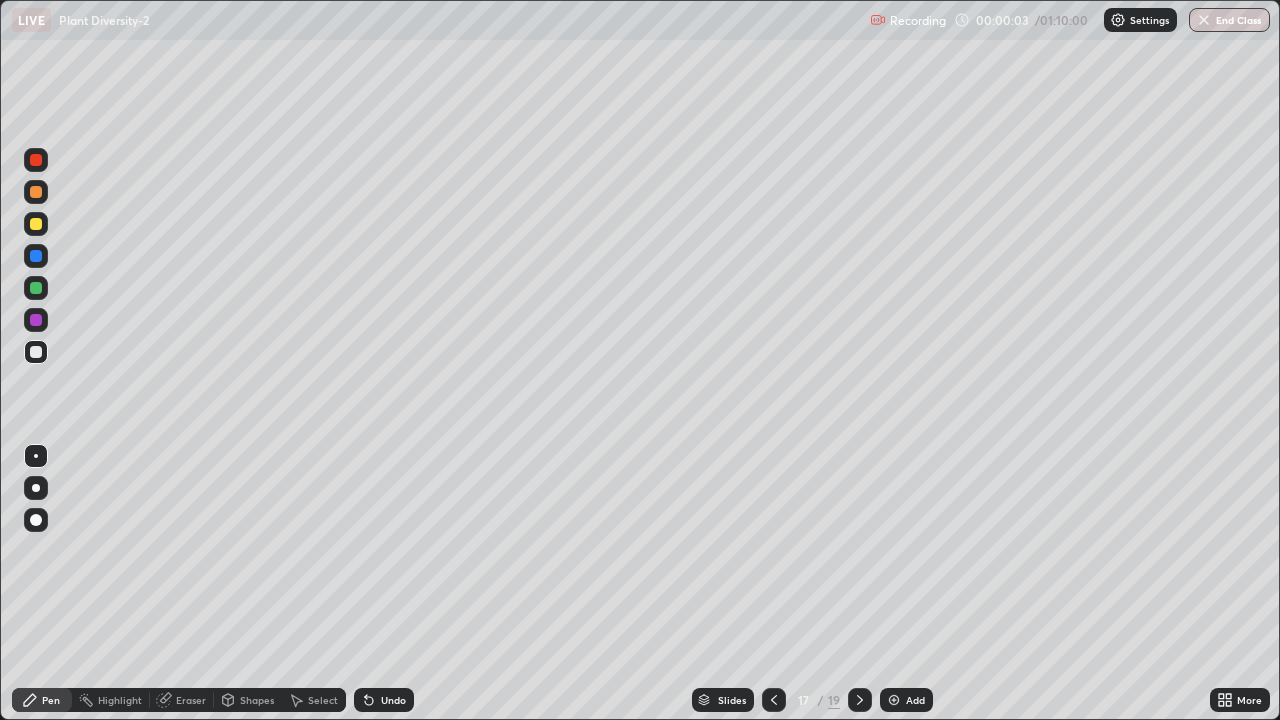 click 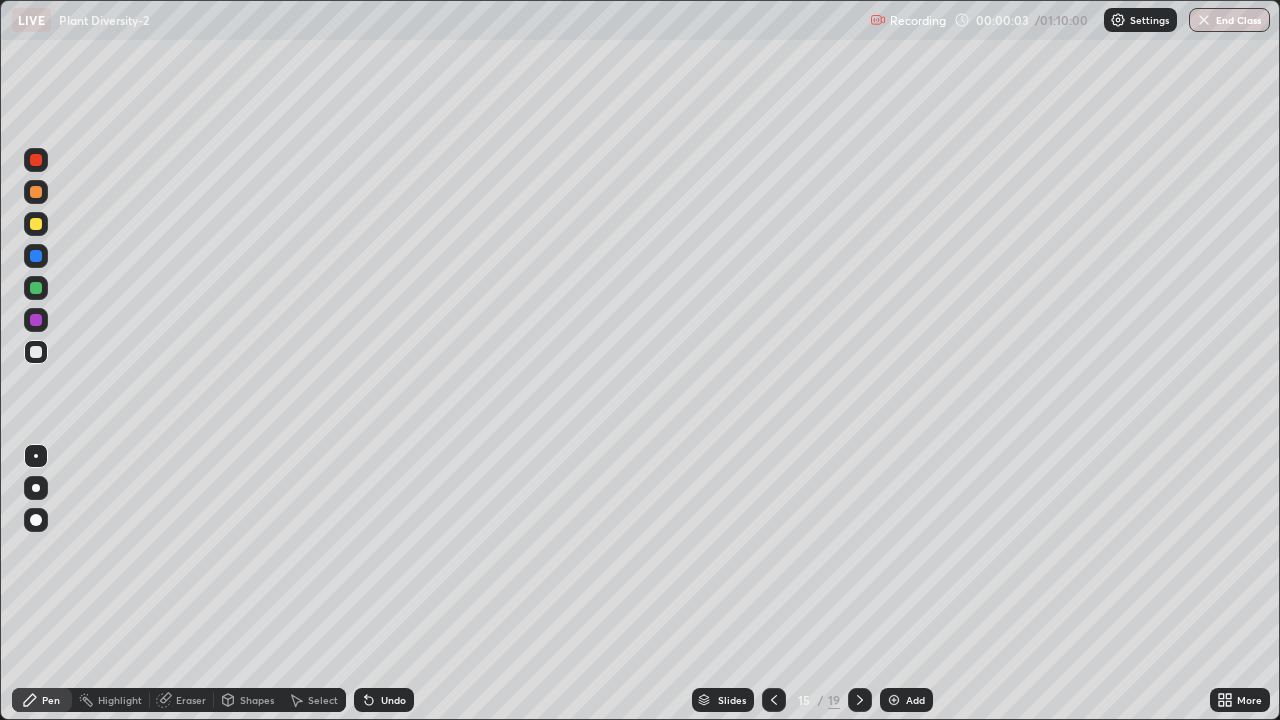 click 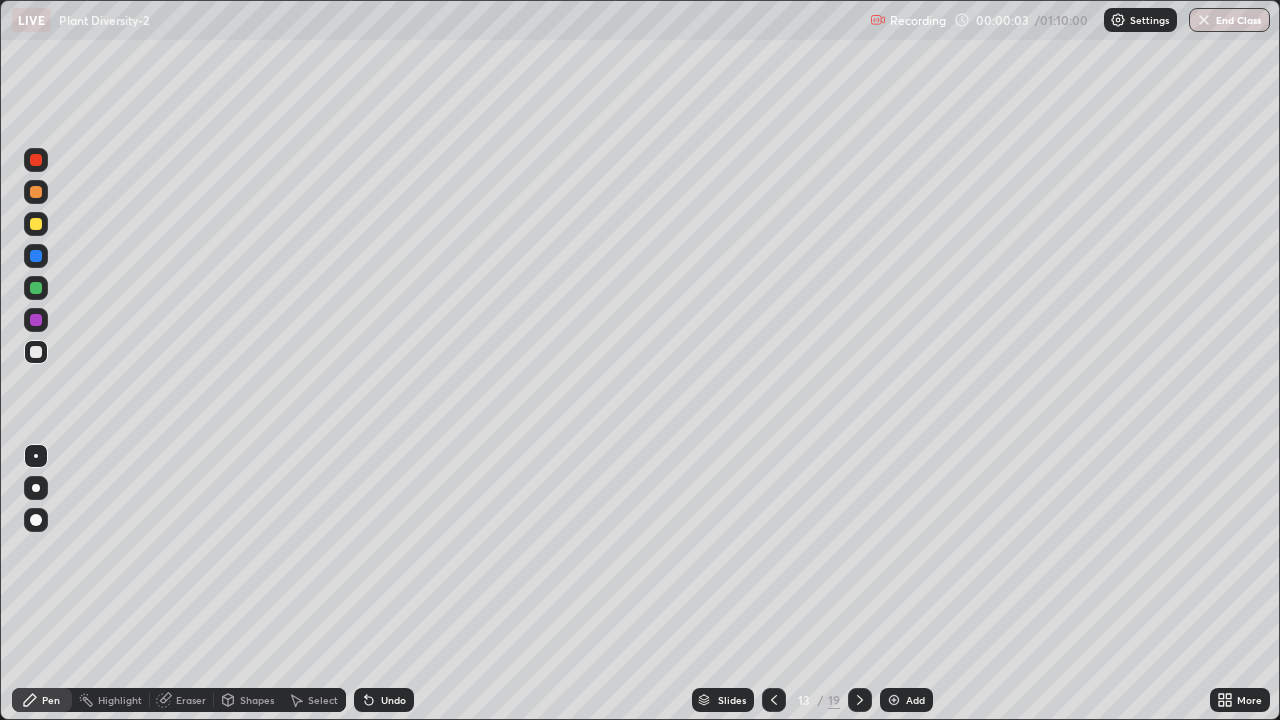 click 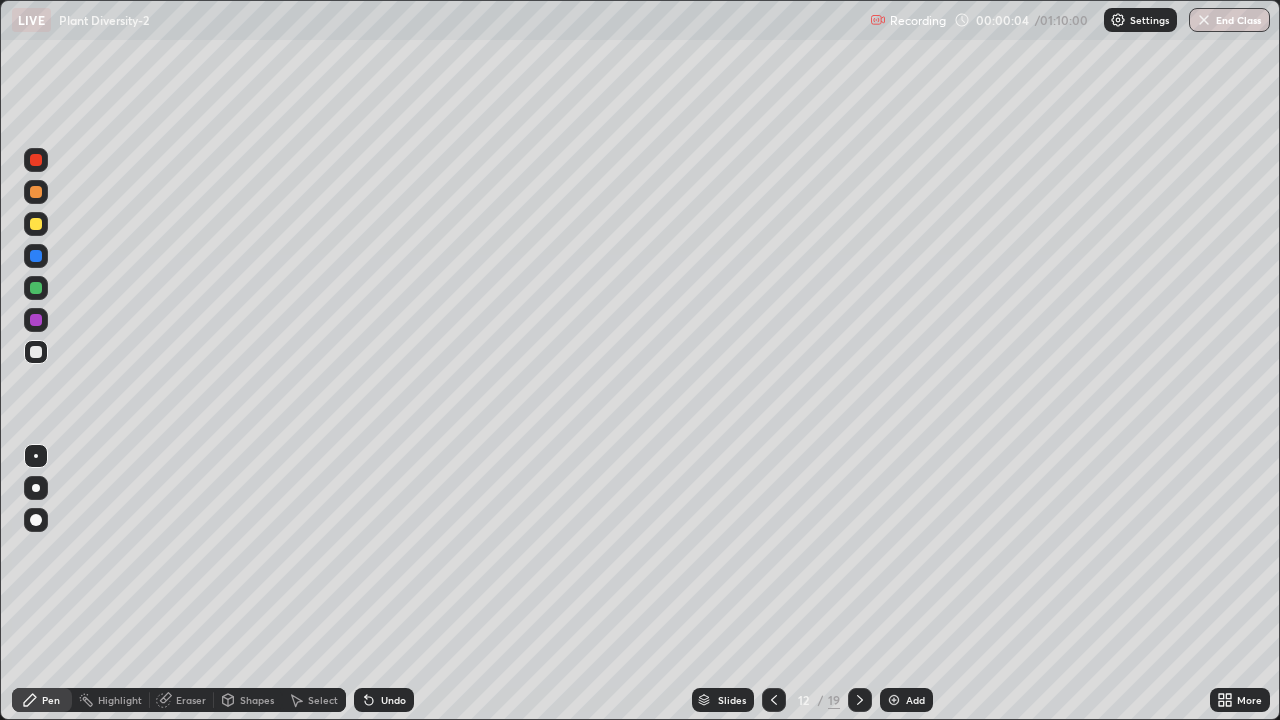 click 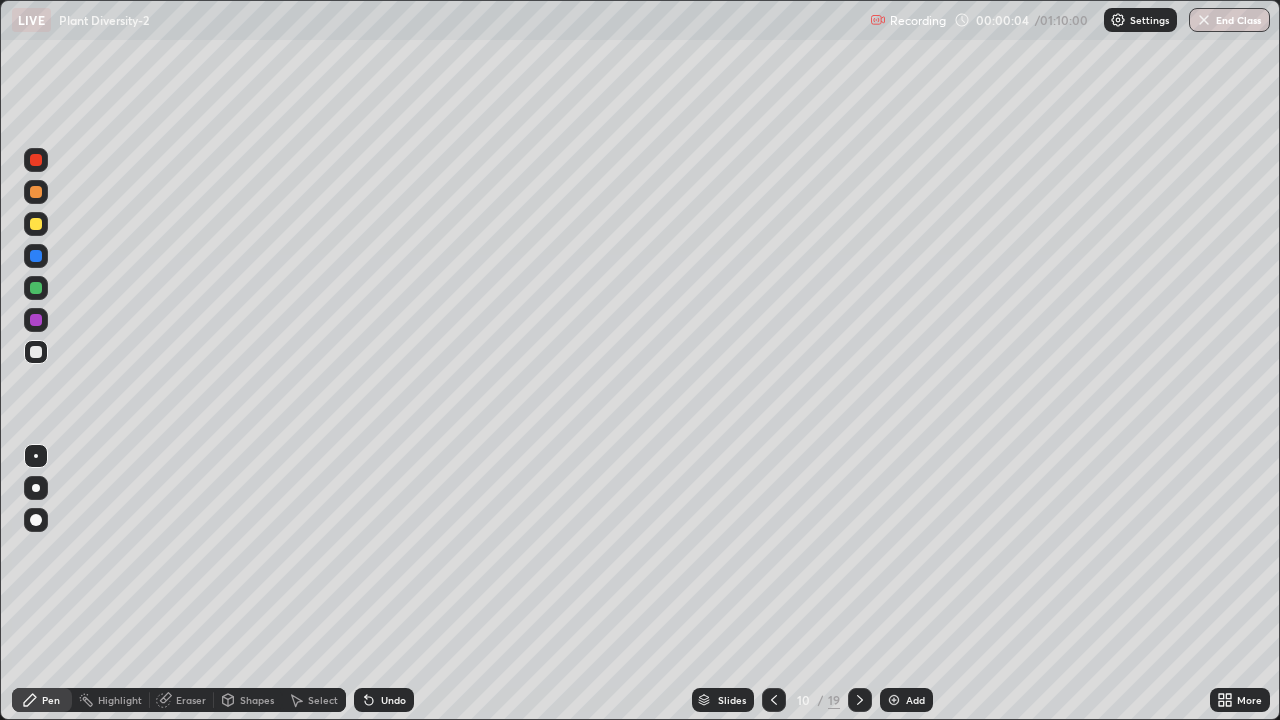 click 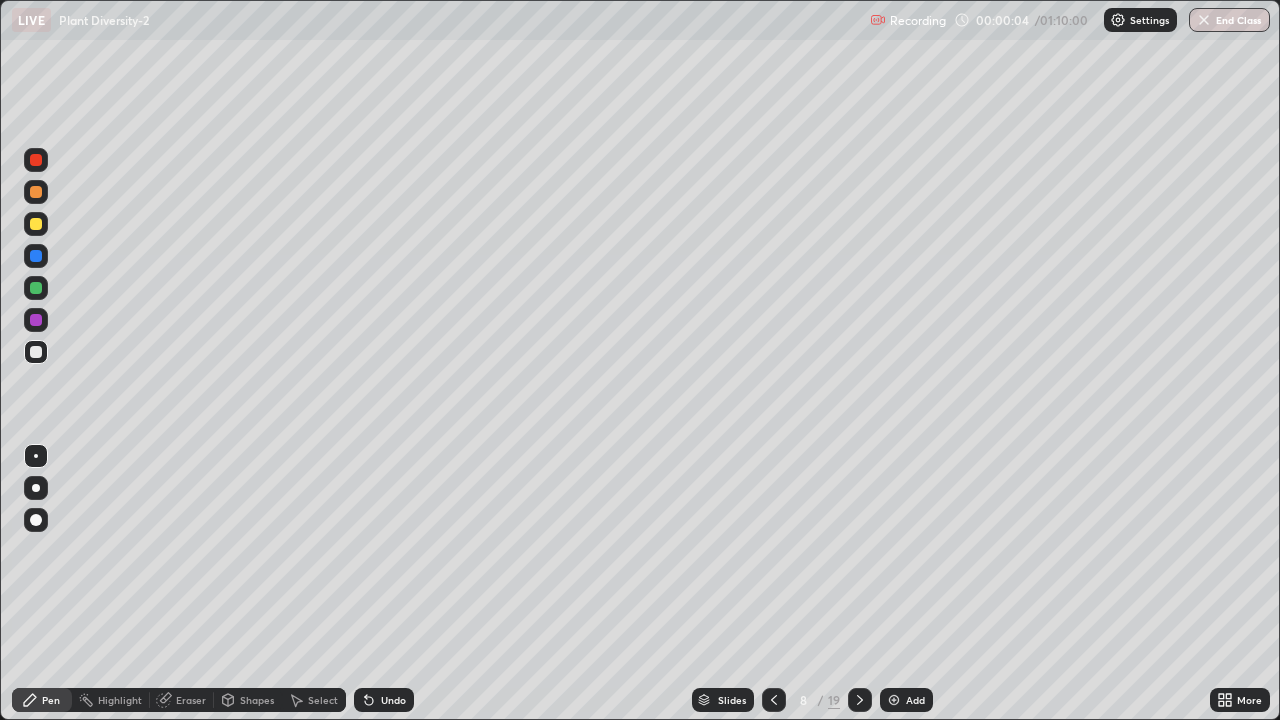 click 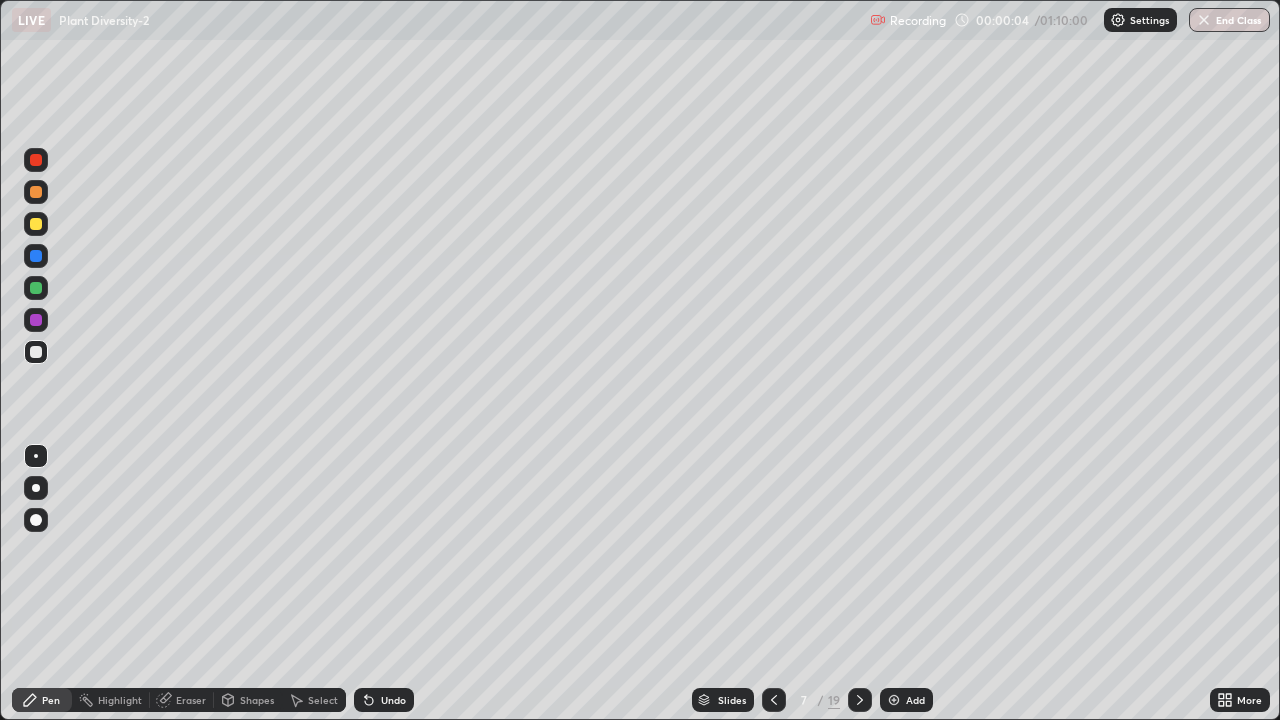 click 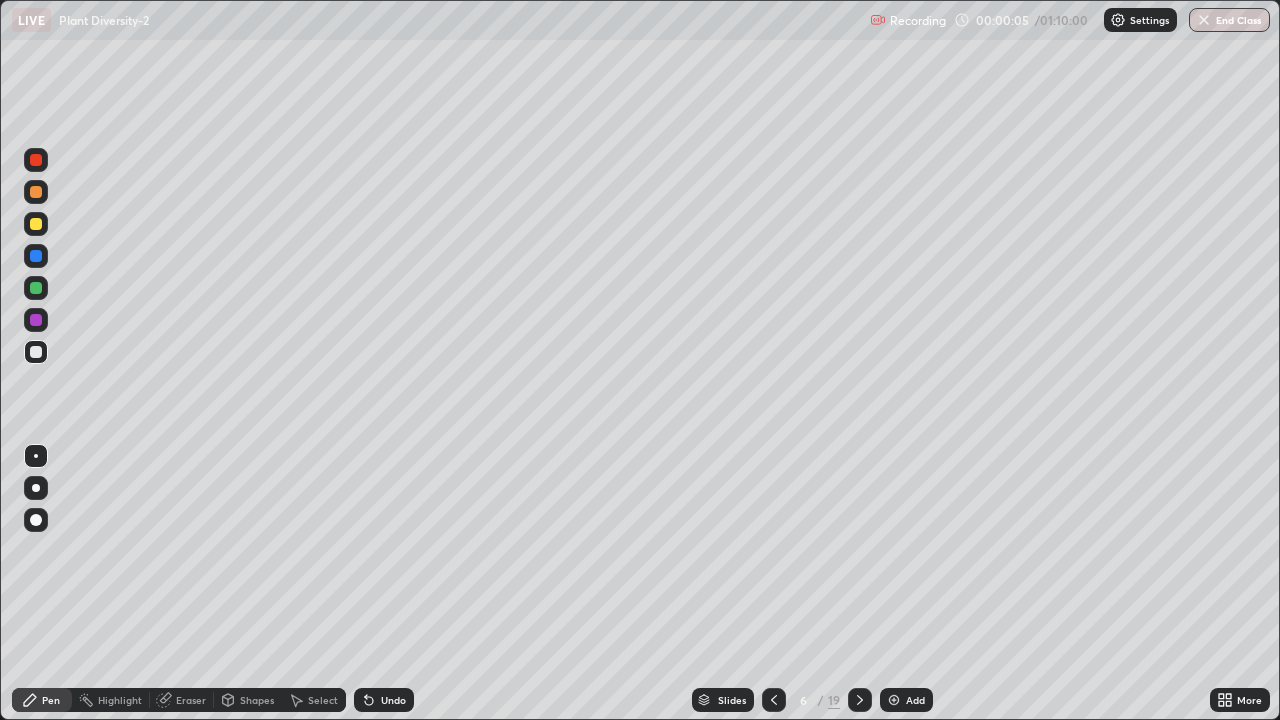 click 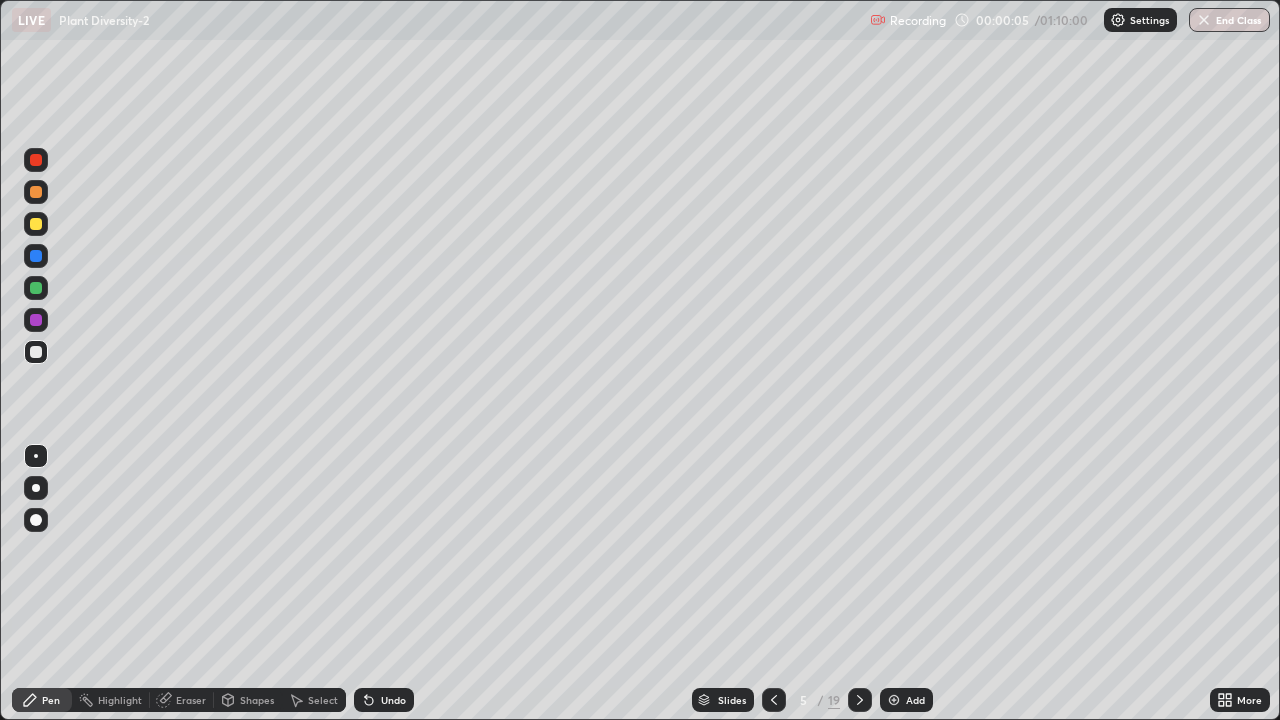 click 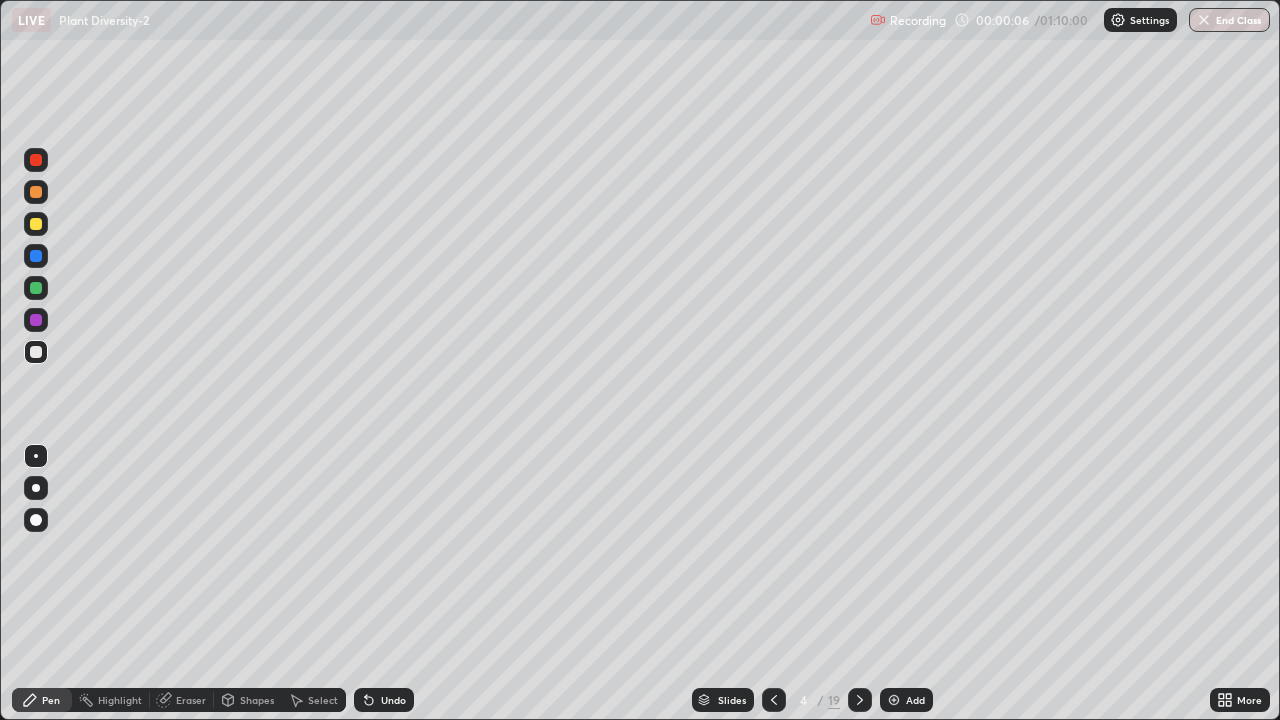 click 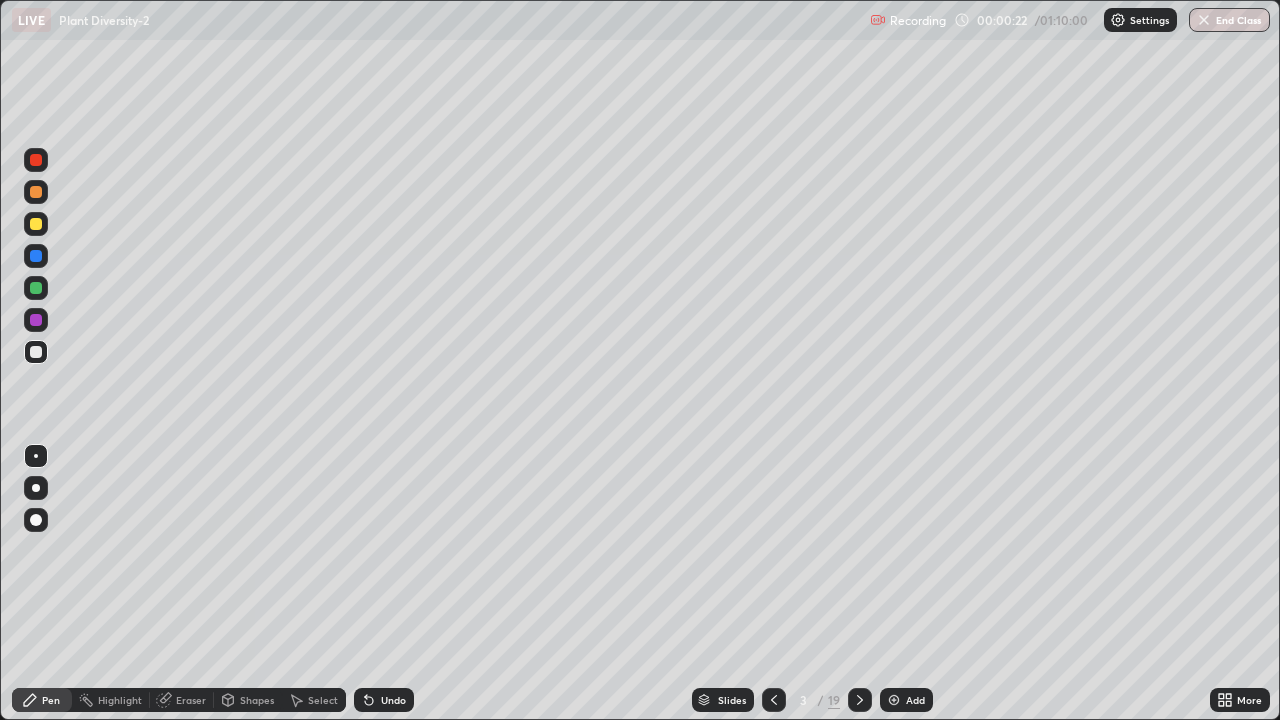 click at bounding box center [36, 352] 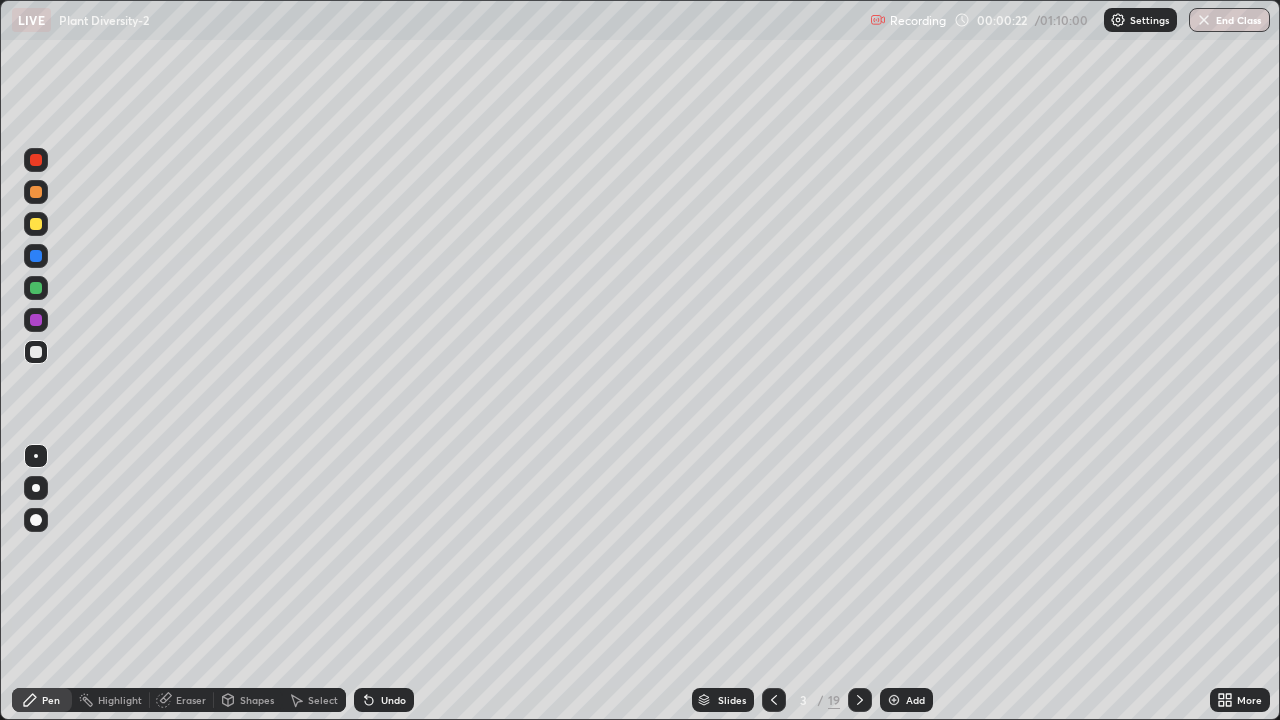 click at bounding box center (36, 488) 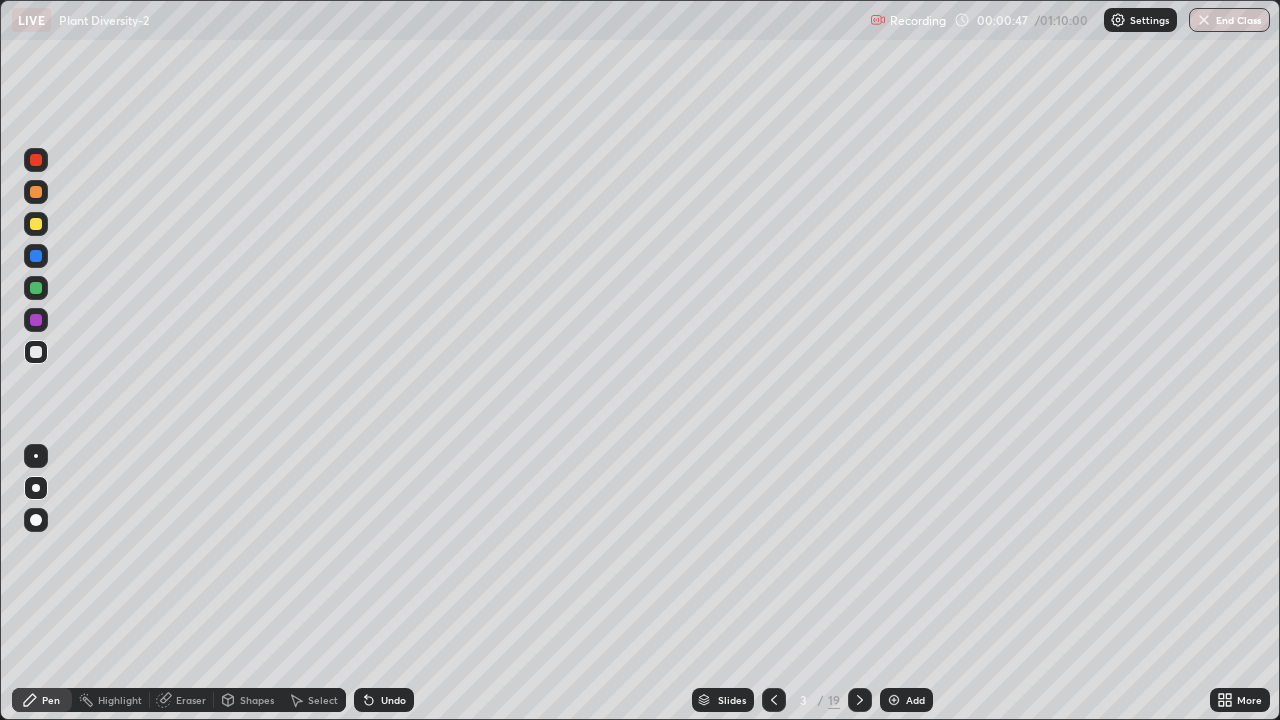 click at bounding box center (36, 488) 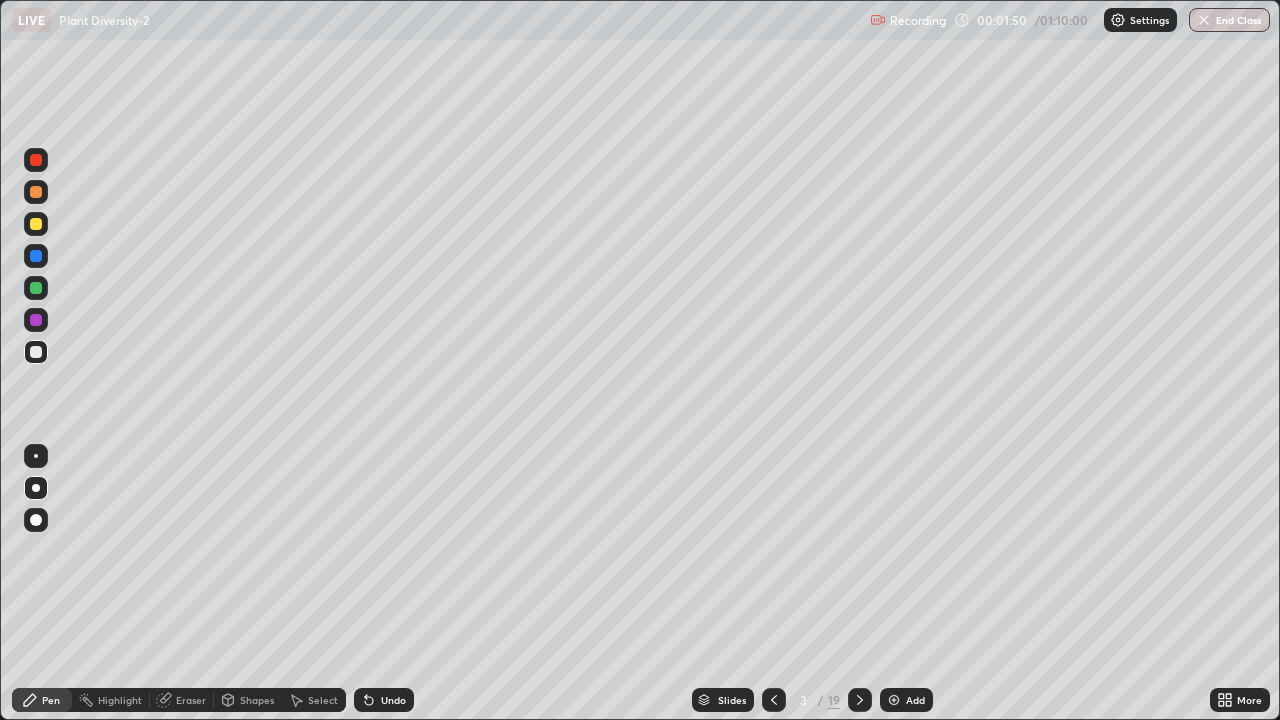 click on "Eraser" at bounding box center (191, 700) 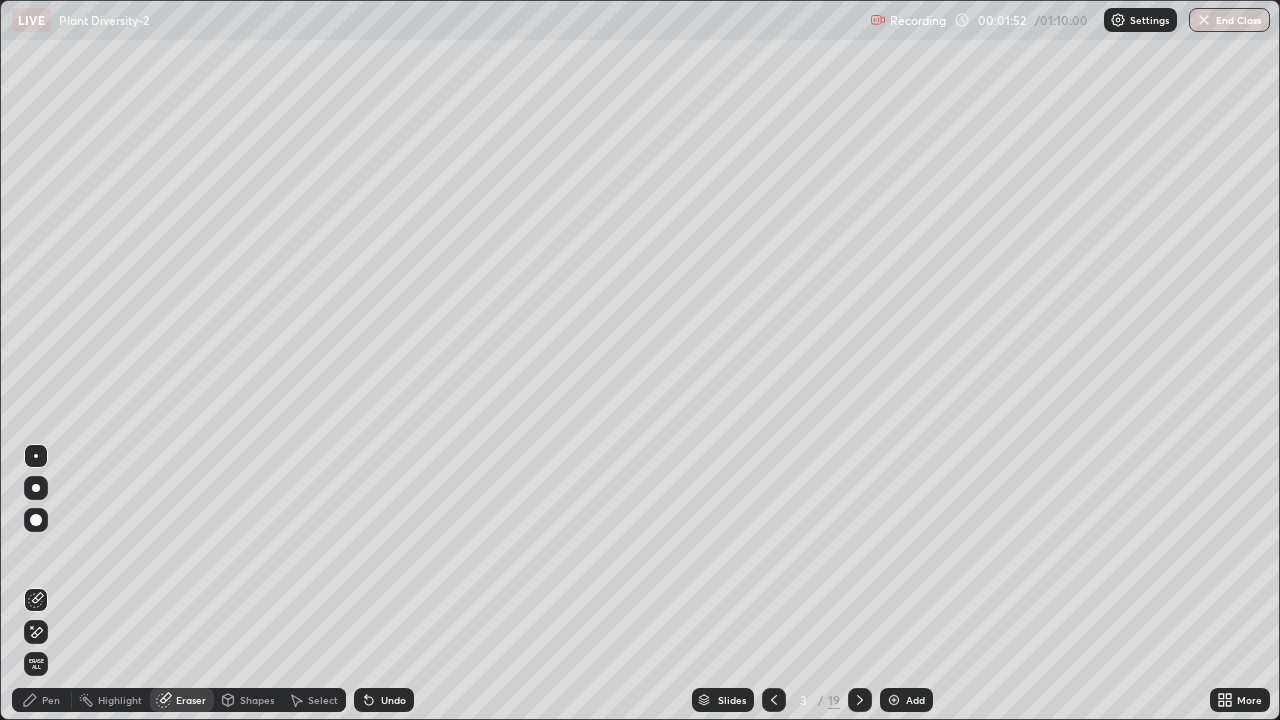 click on "Pen" at bounding box center (51, 700) 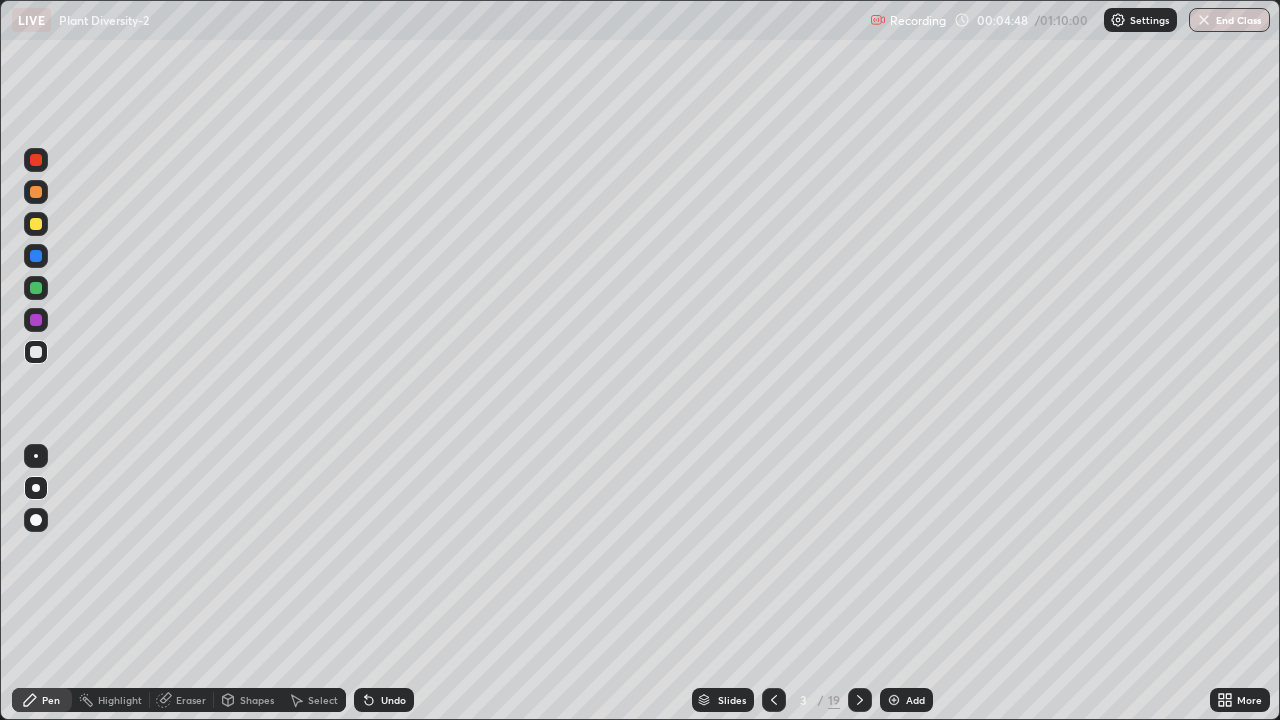click 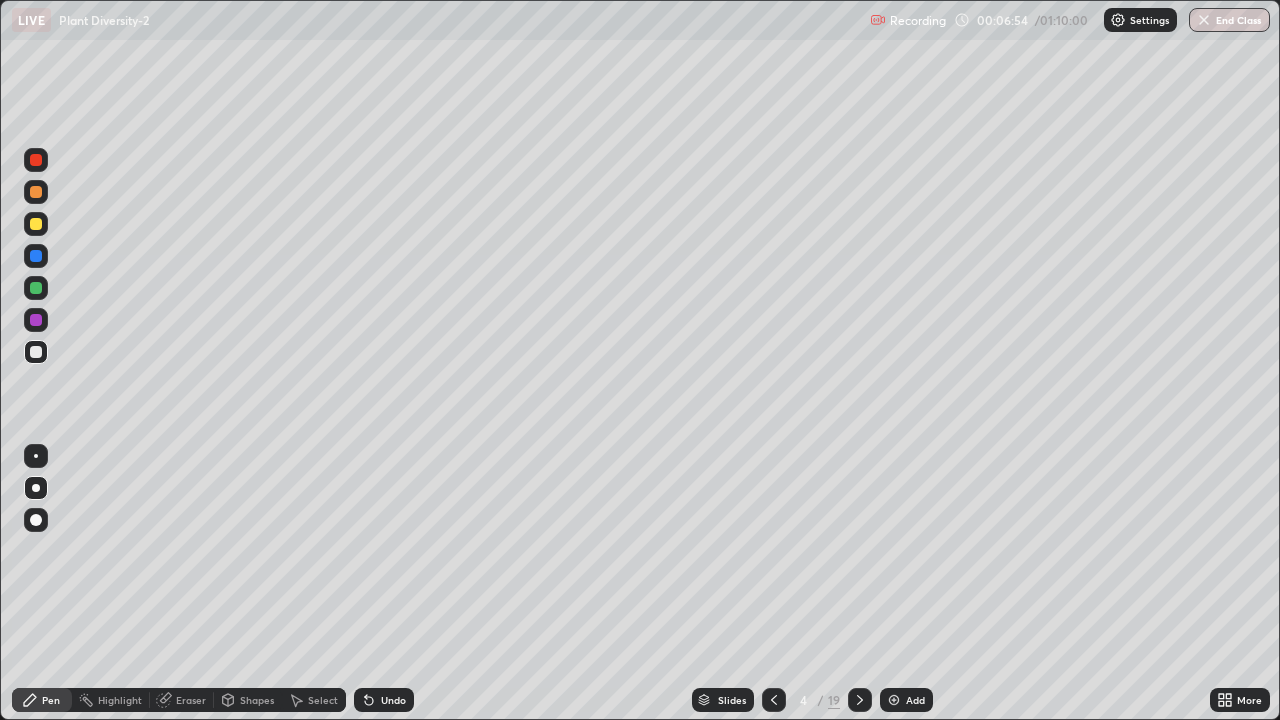 click 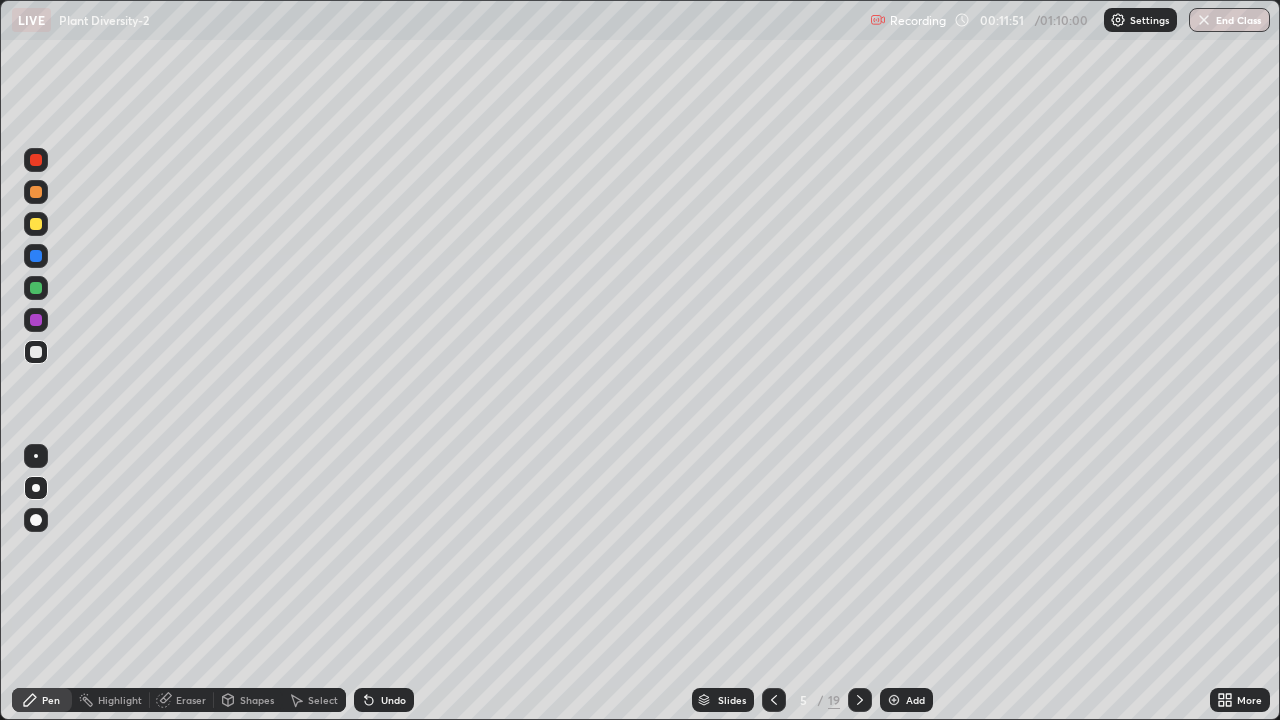 click on "Eraser" at bounding box center [191, 700] 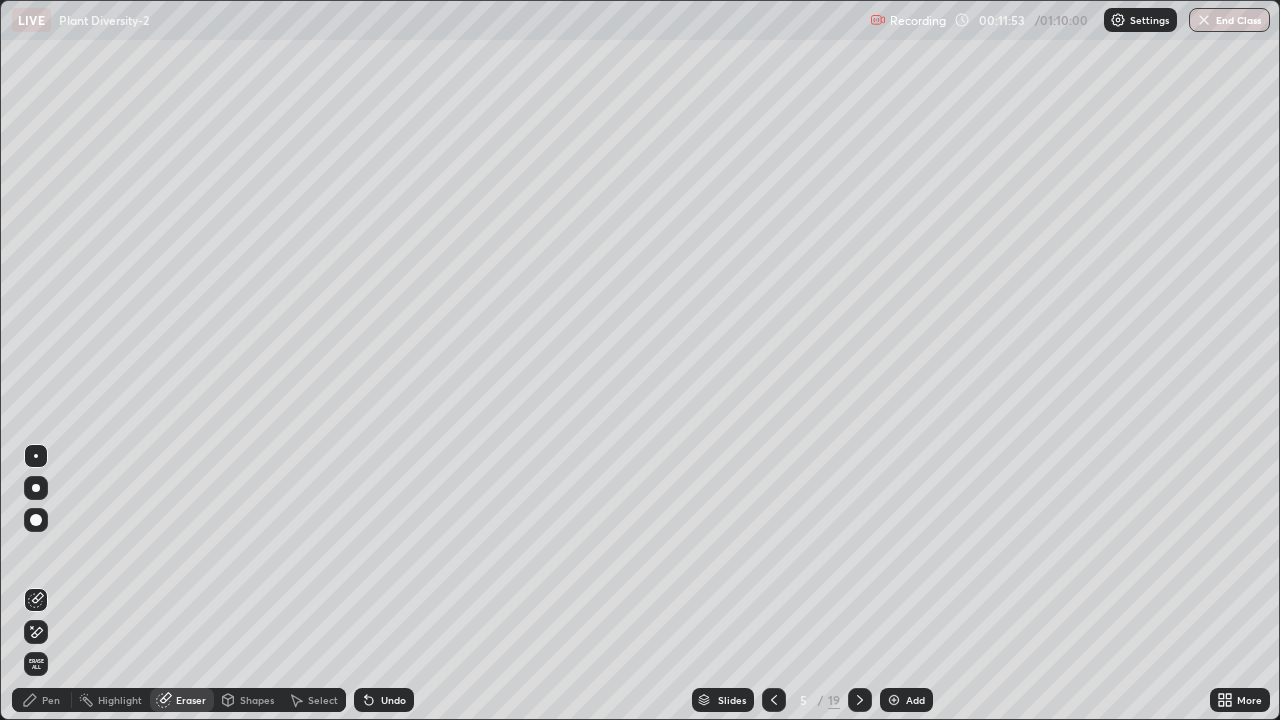 click on "Pen" at bounding box center (51, 700) 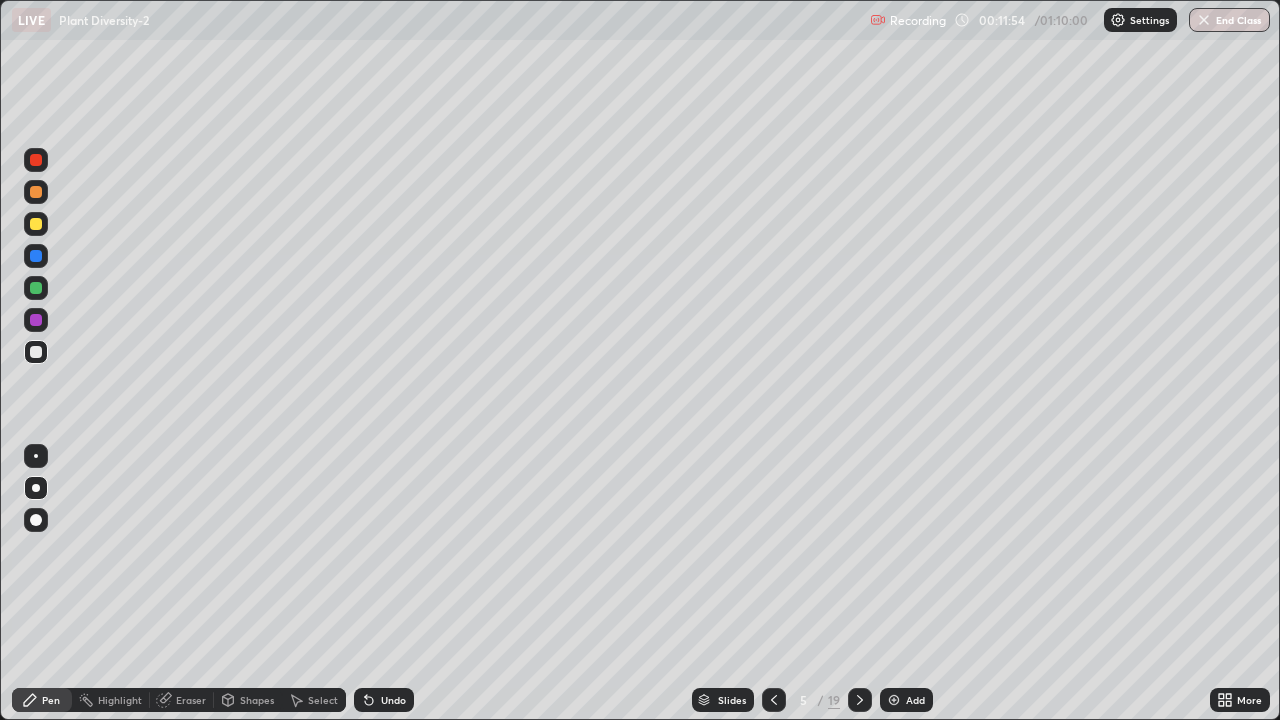 click on "Pen" at bounding box center [51, 700] 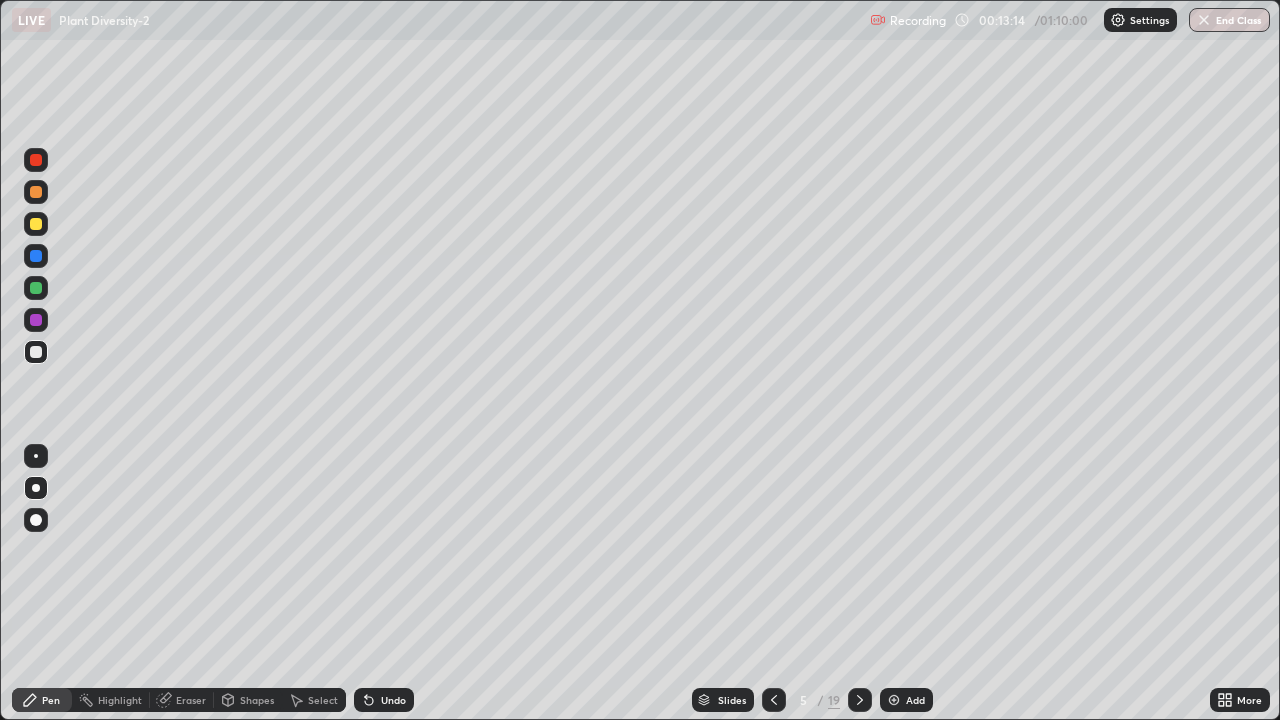 click at bounding box center (36, 224) 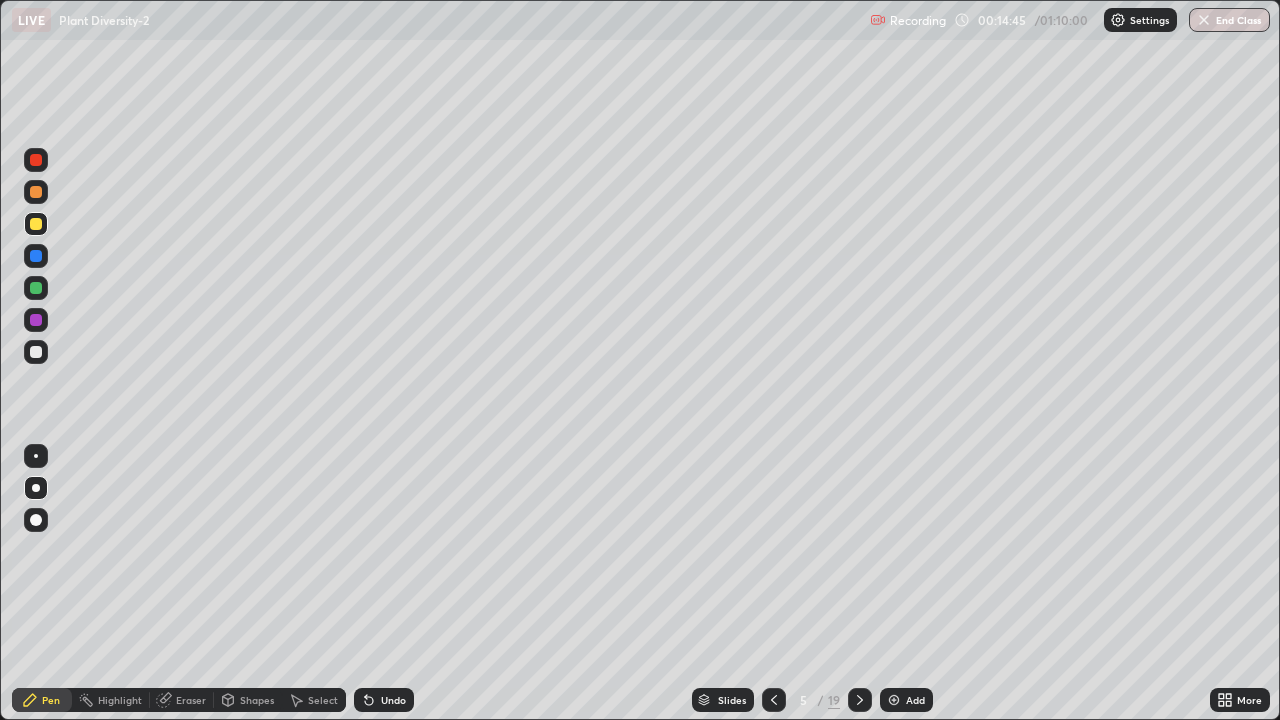click 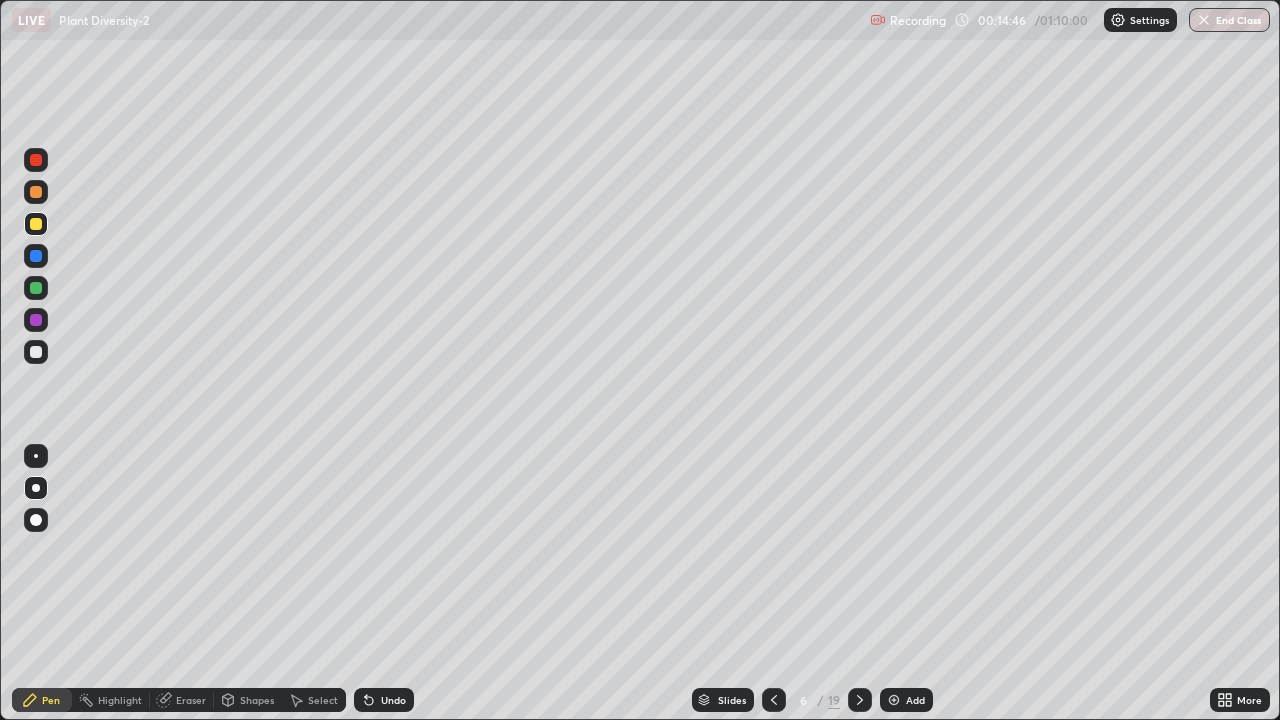 click at bounding box center [36, 352] 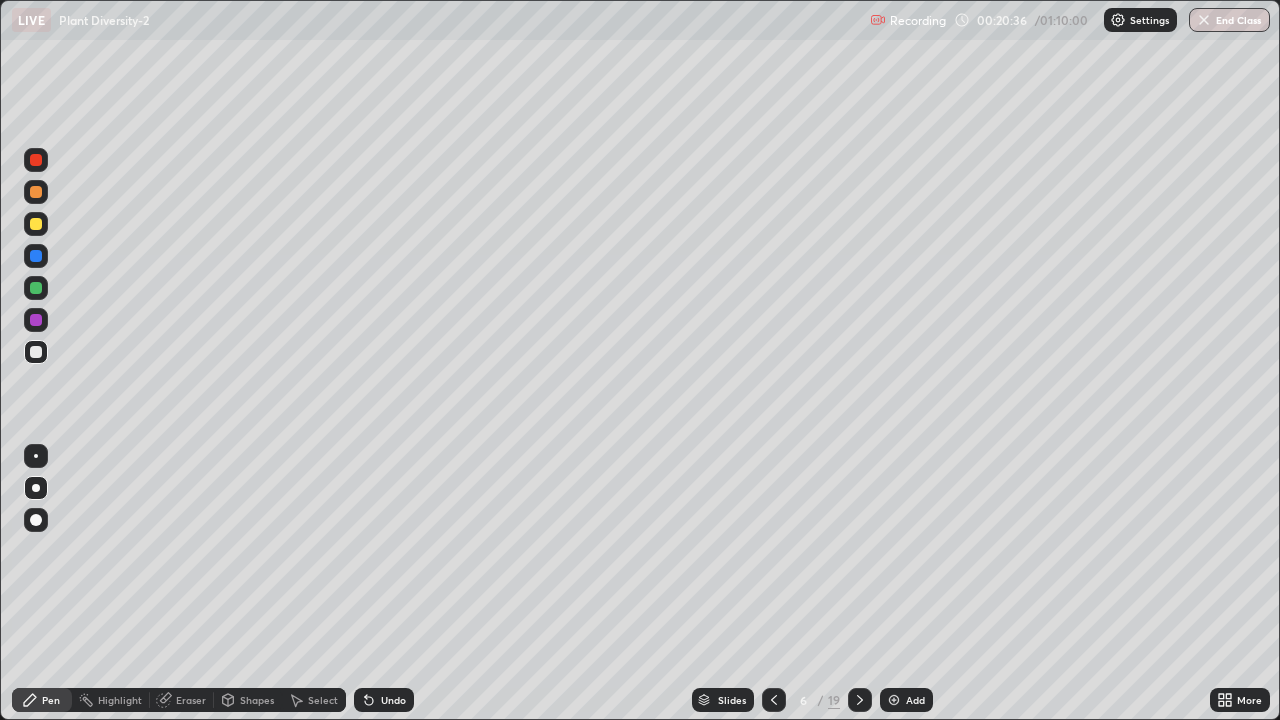 click at bounding box center [36, 224] 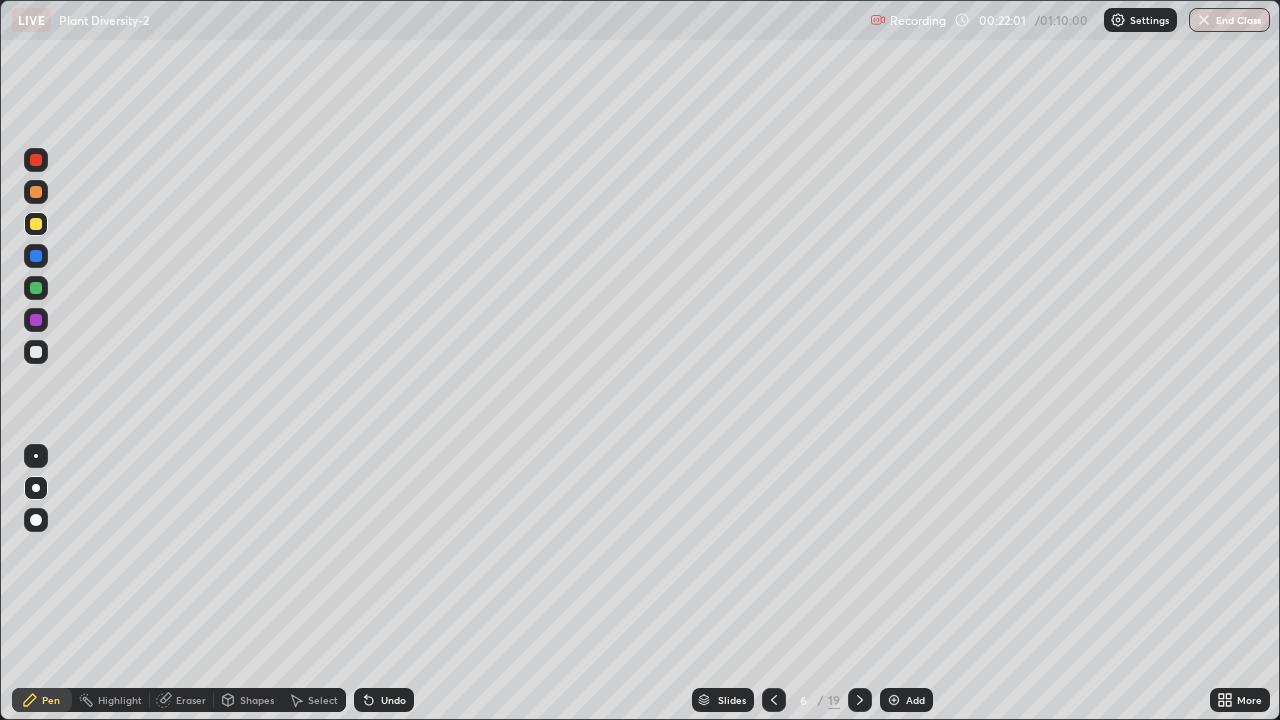 click 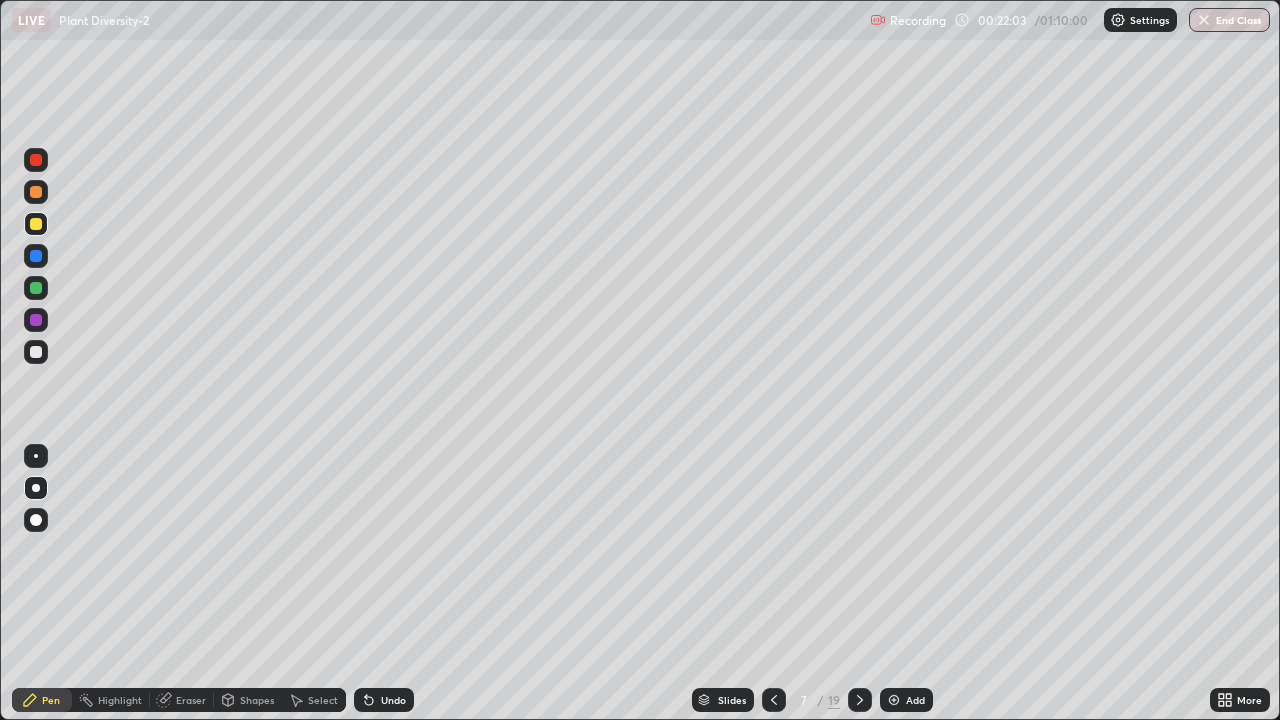 click at bounding box center (36, 352) 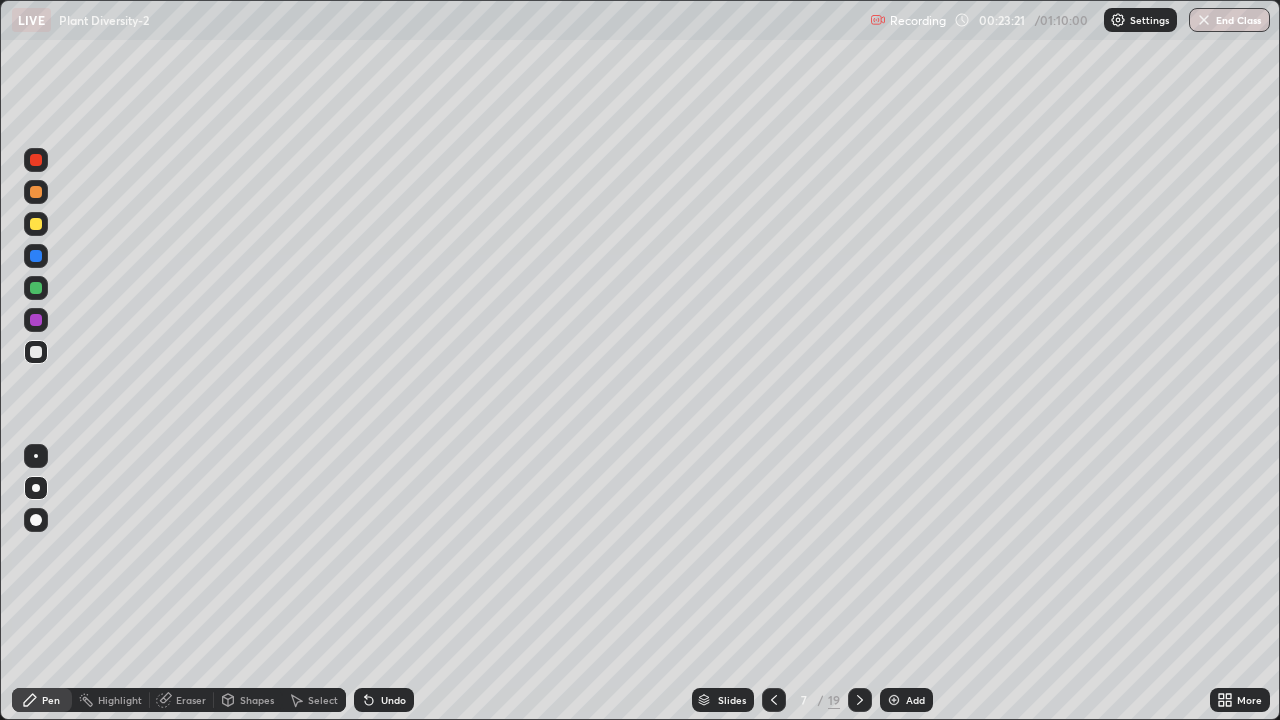 click on "Eraser" at bounding box center [191, 700] 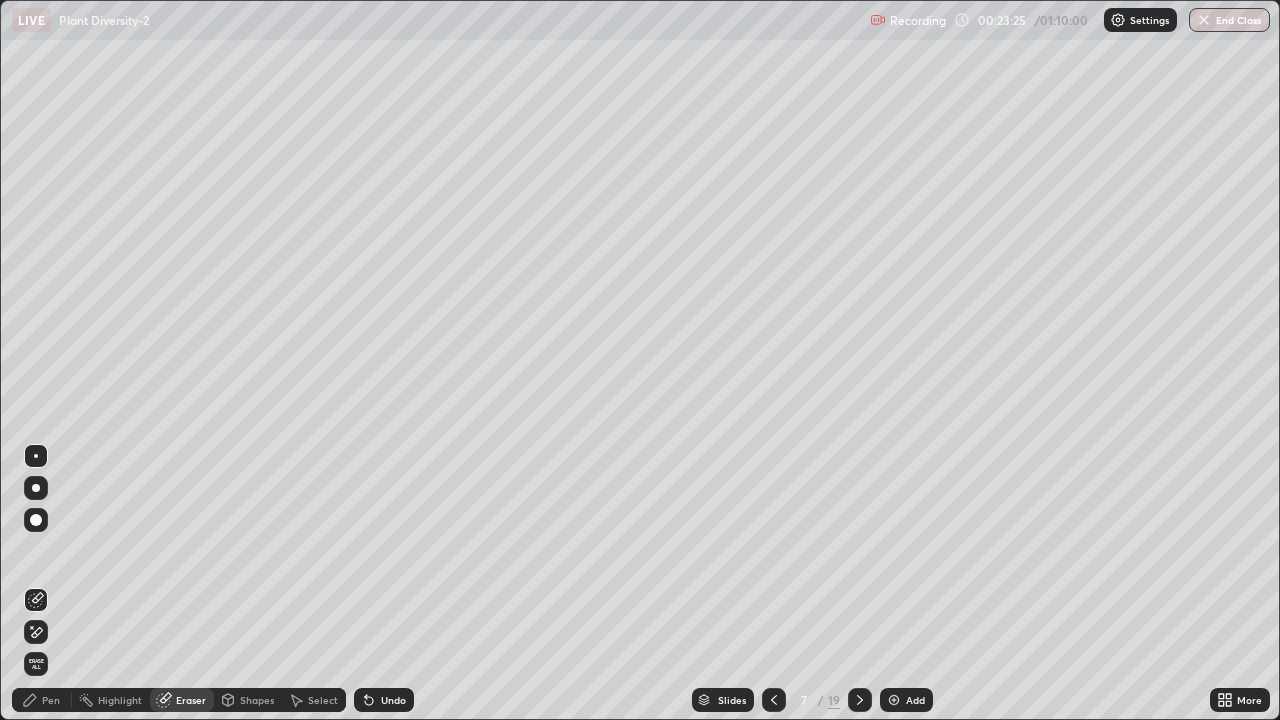 click on "Pen" at bounding box center [42, 700] 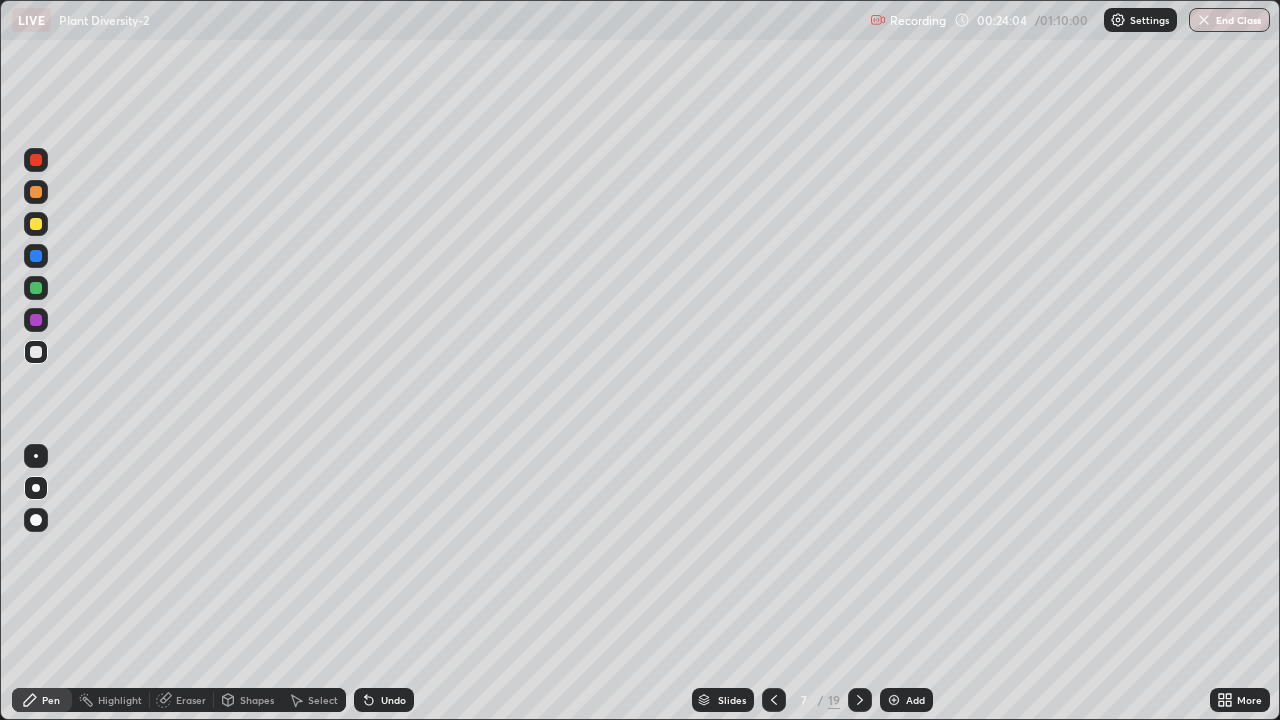 click on "Eraser" at bounding box center (191, 700) 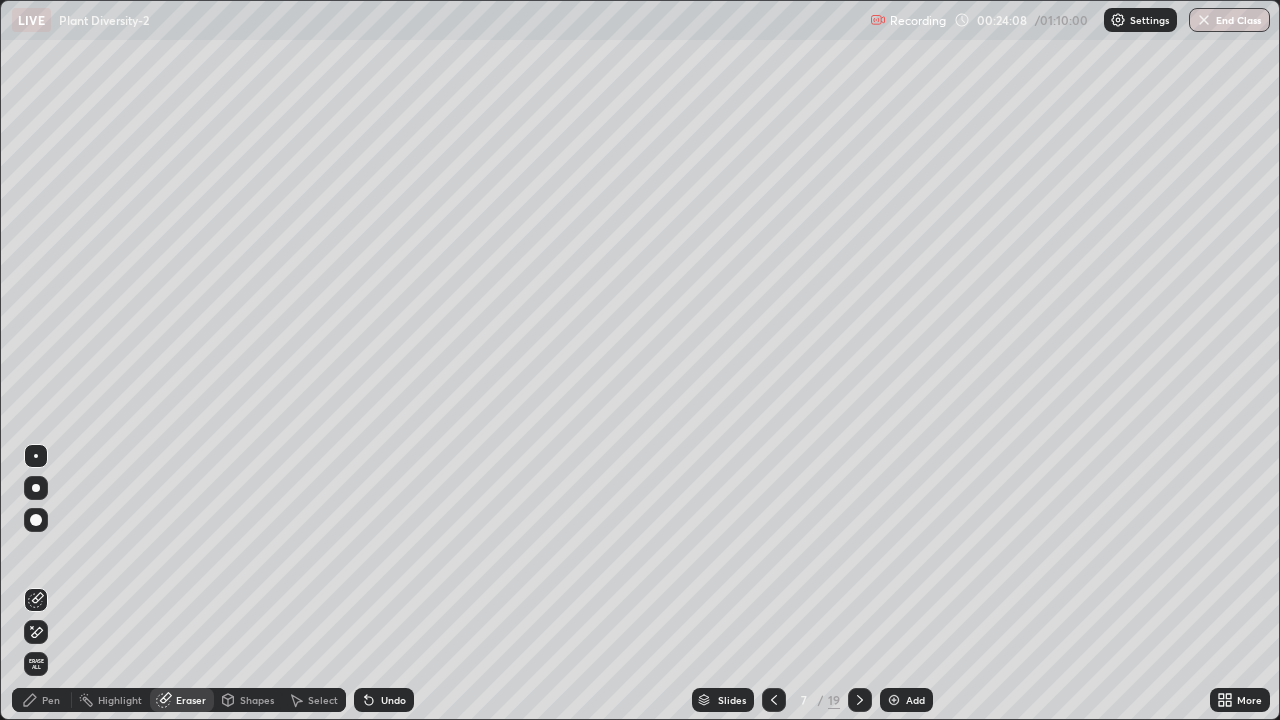 click on "Pen" at bounding box center (42, 700) 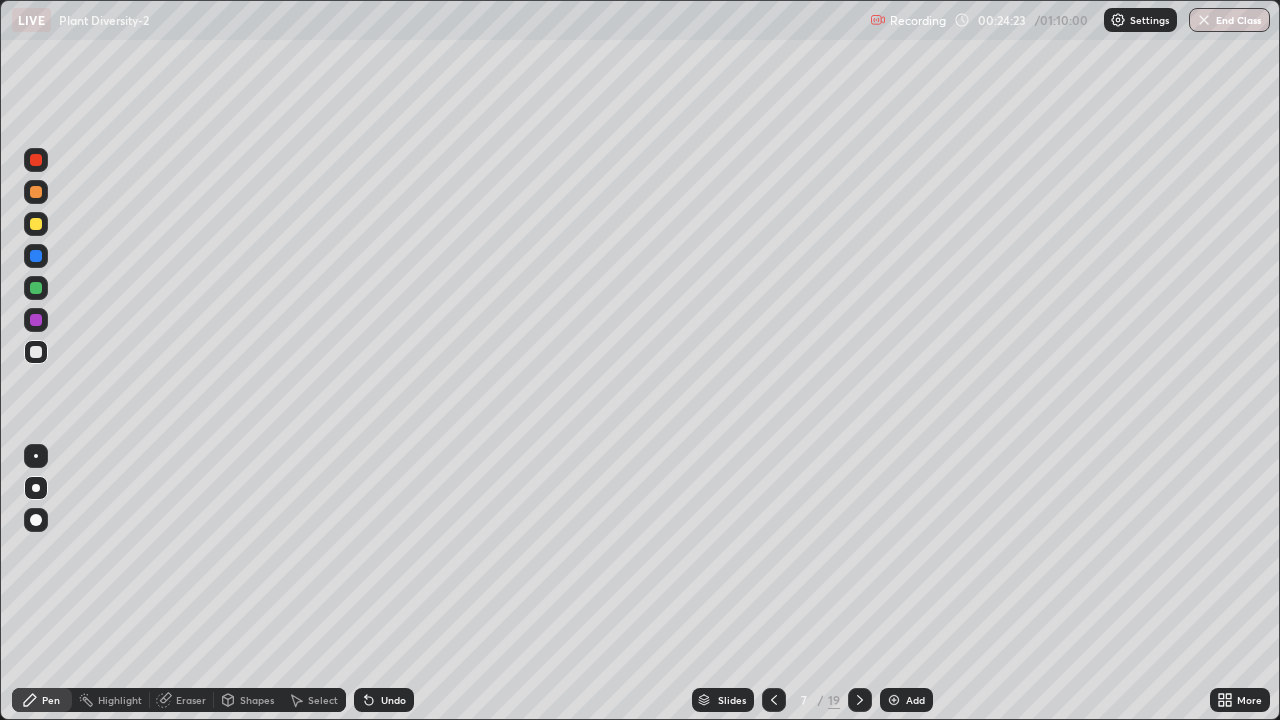 click at bounding box center [36, 352] 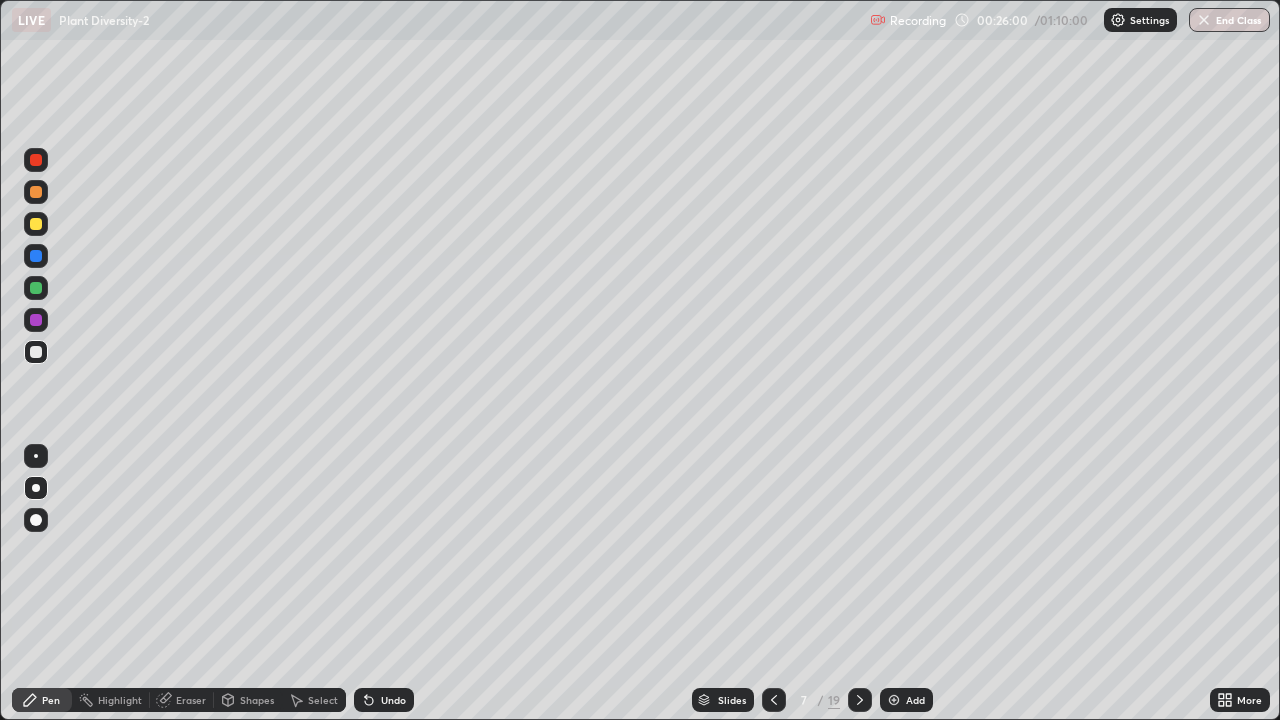 click 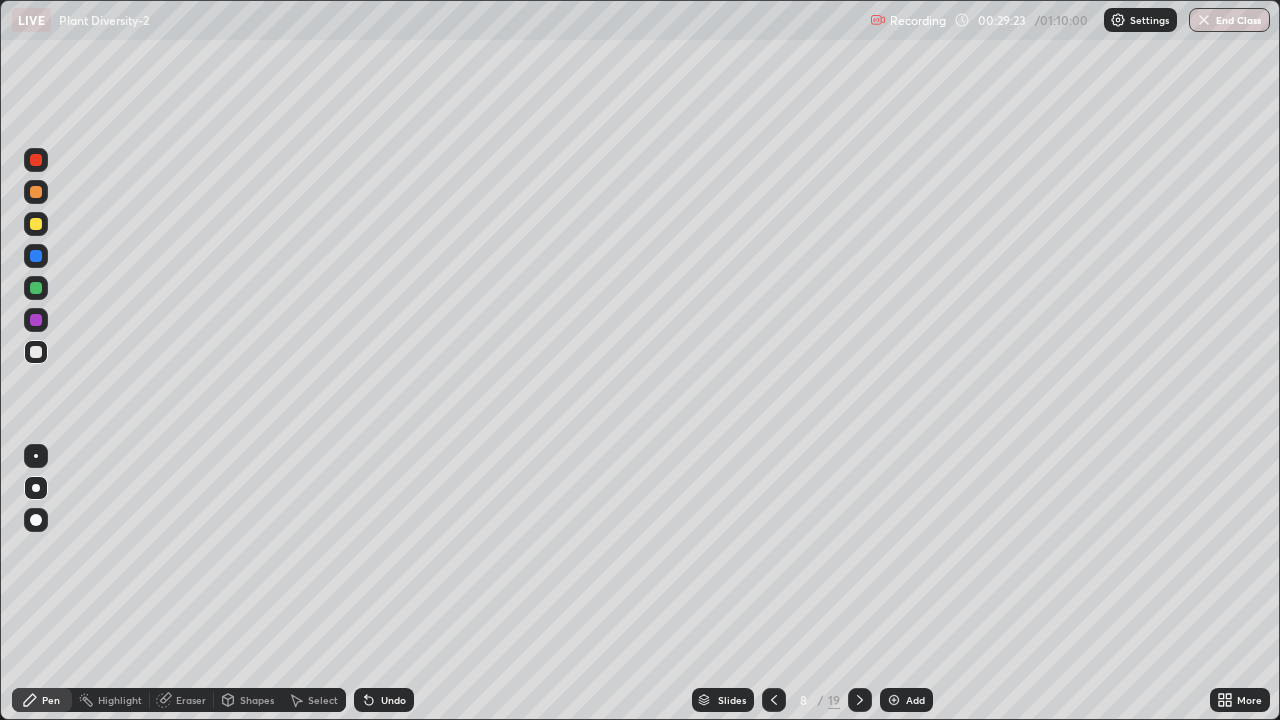 click 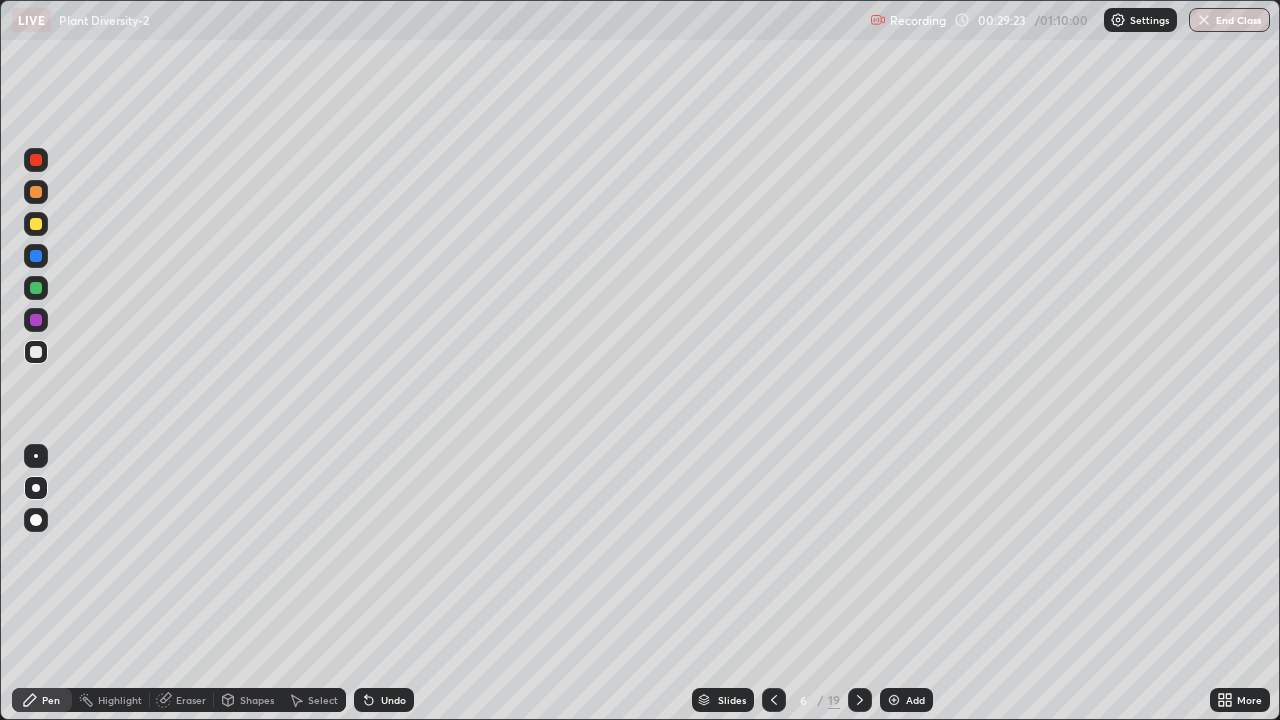 click 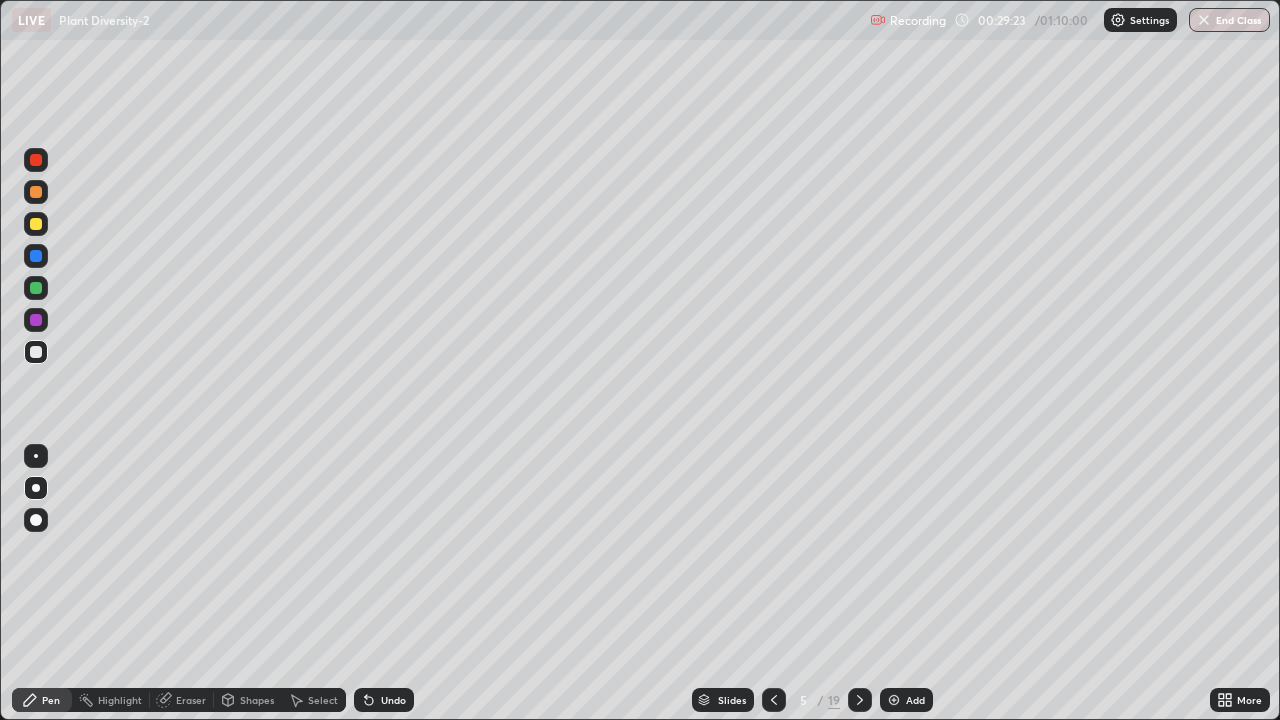 click 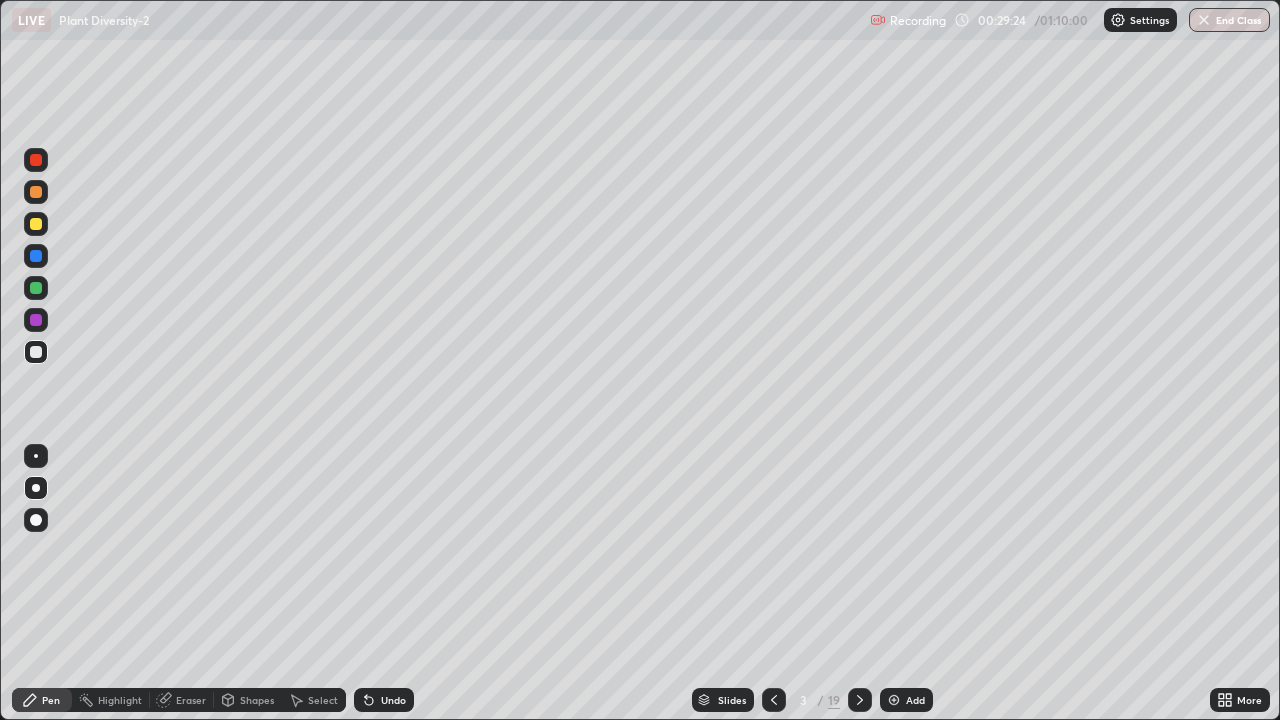 click 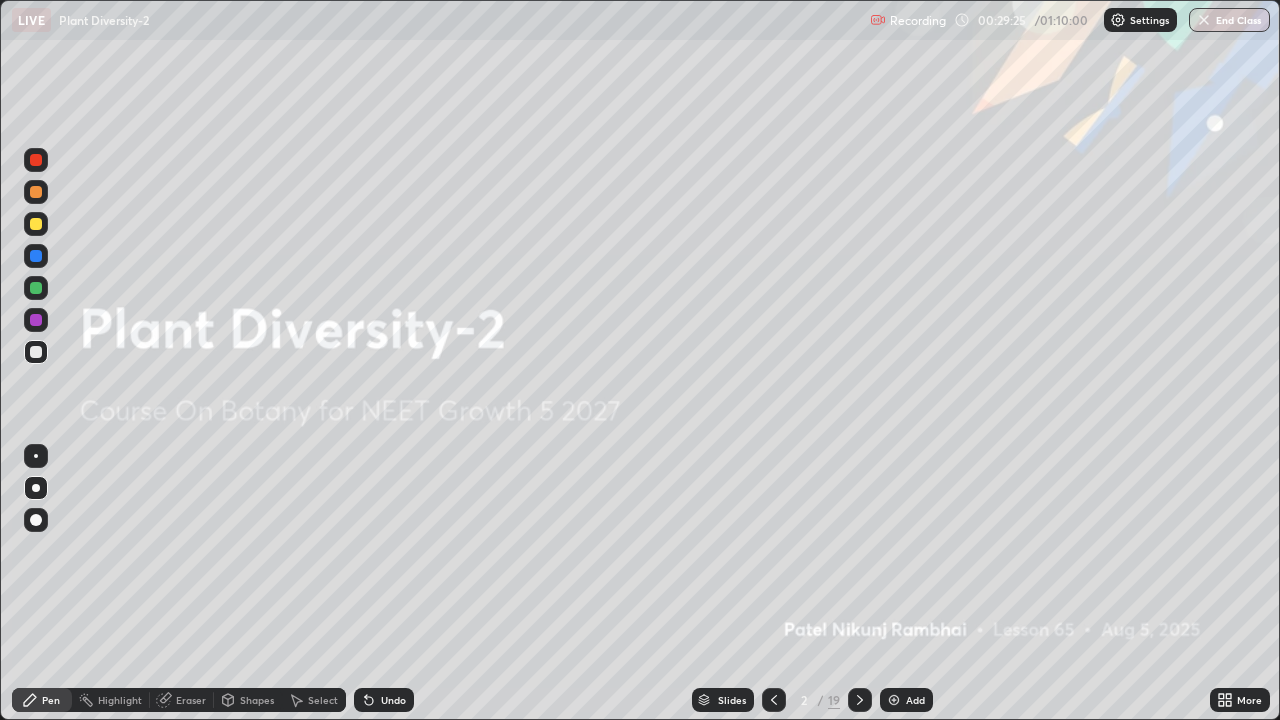 click 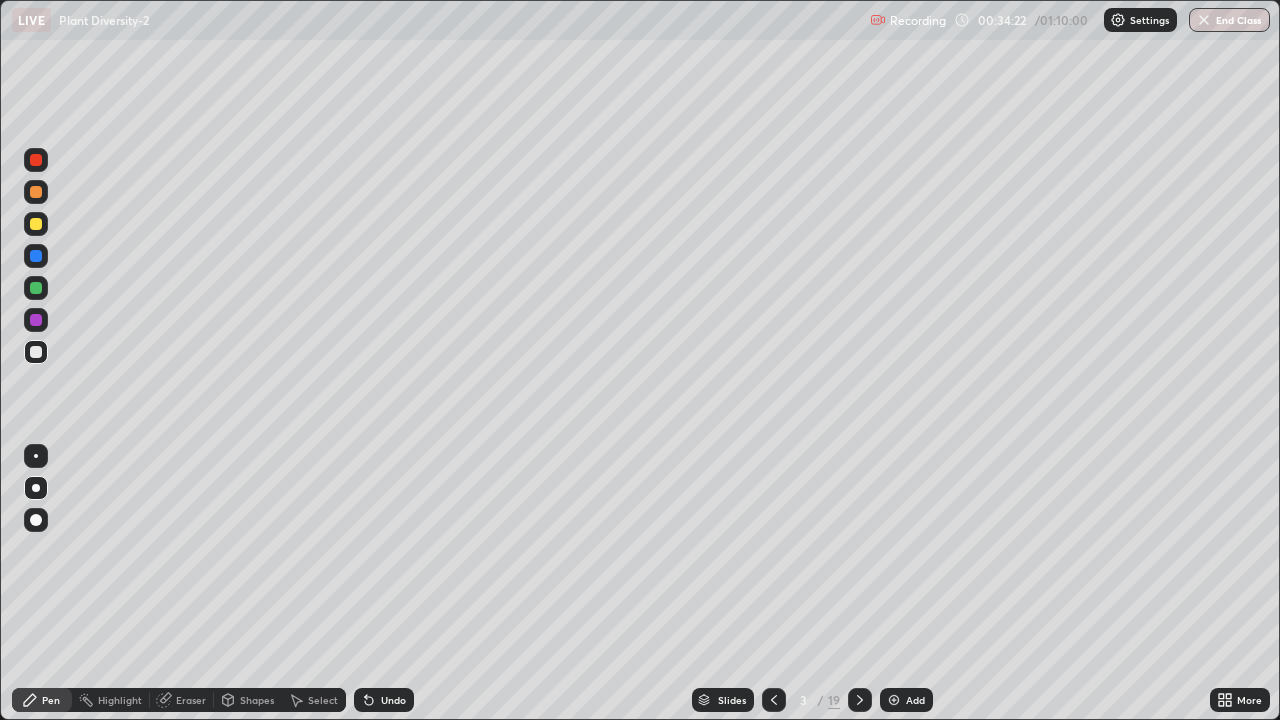 click at bounding box center (36, 224) 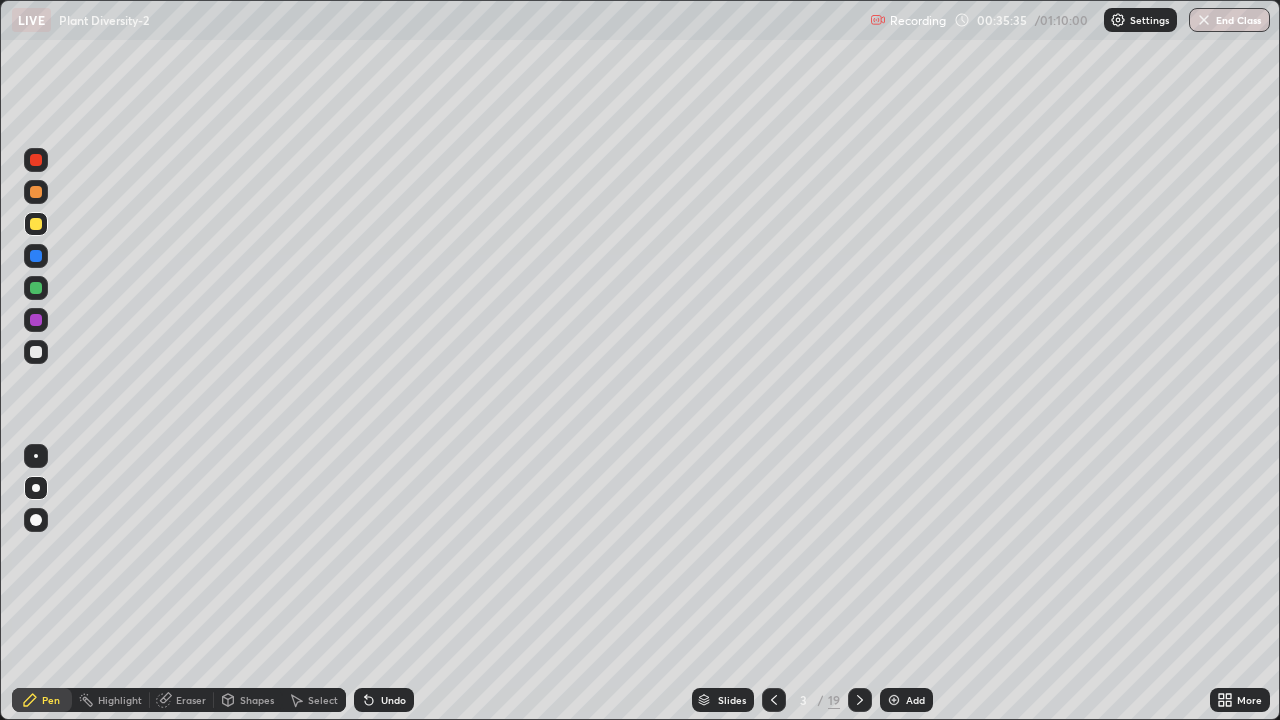 click 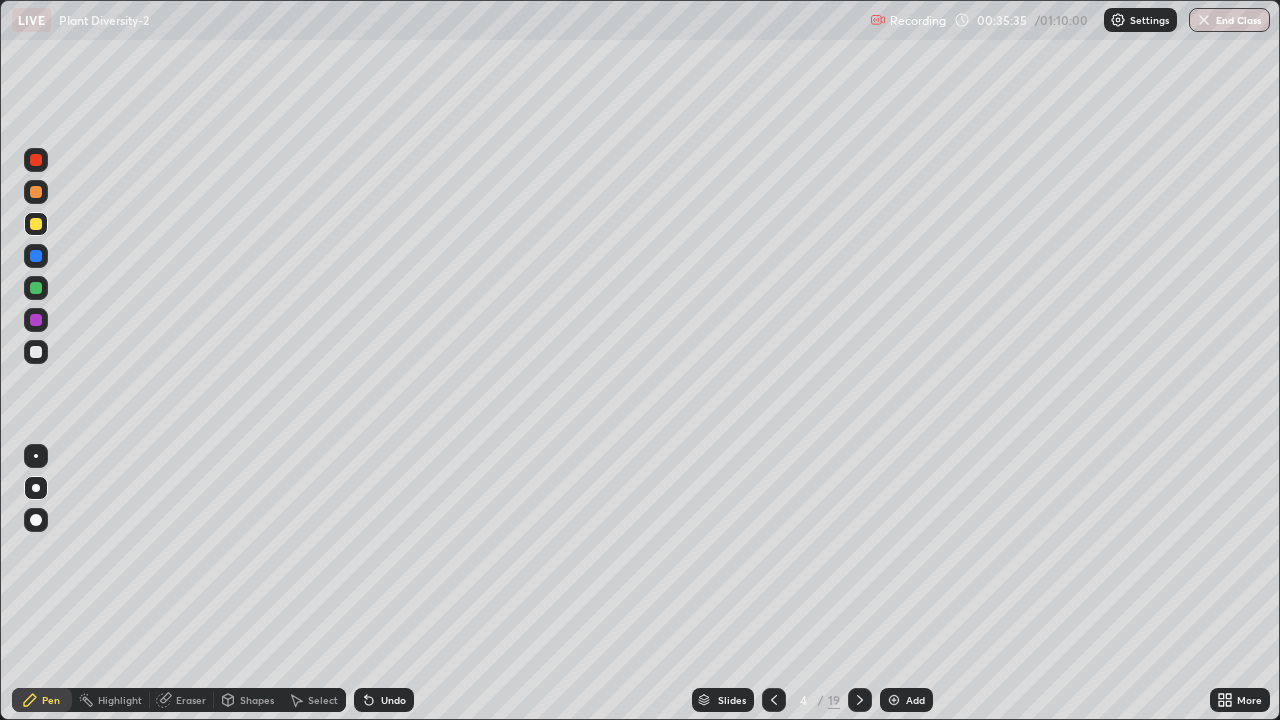 click 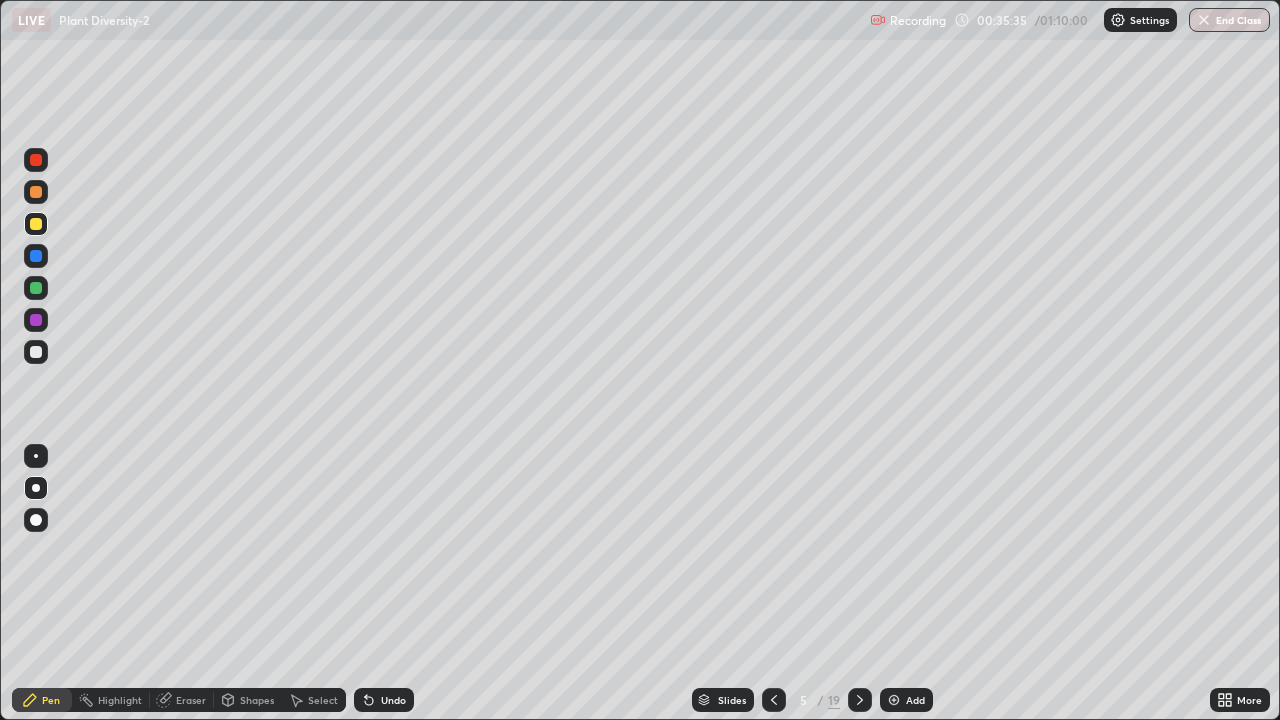click 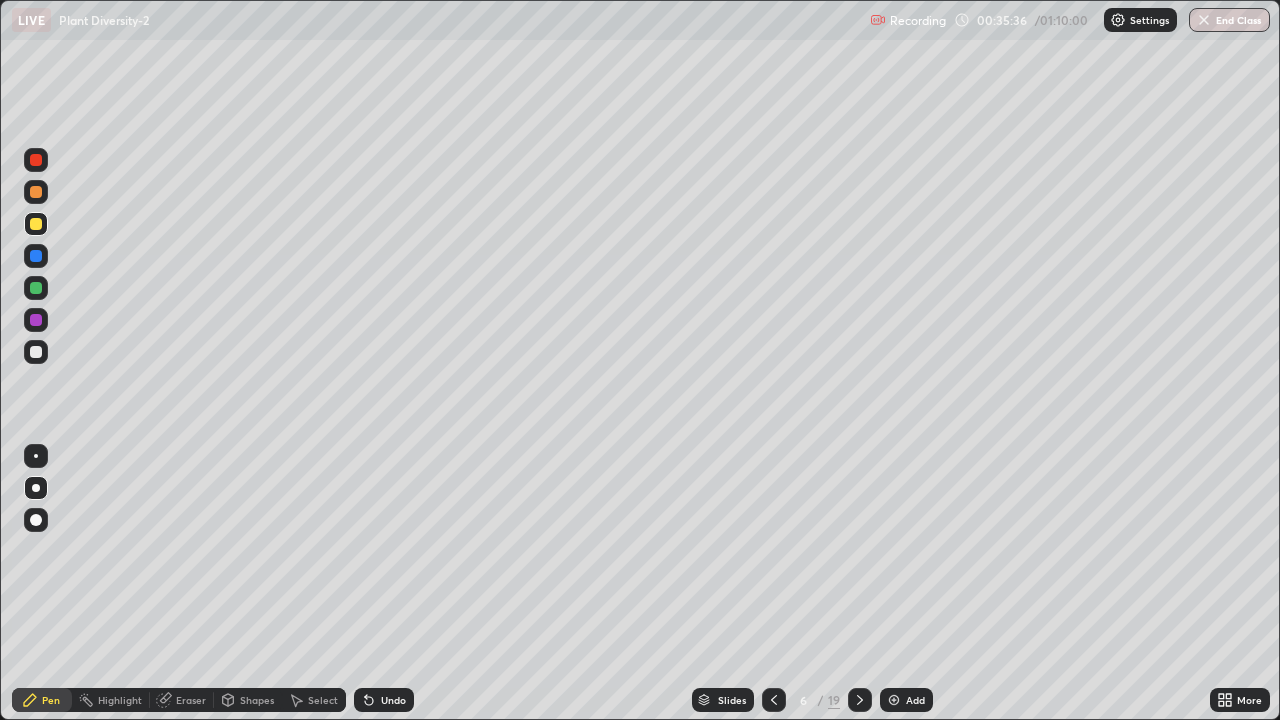 click 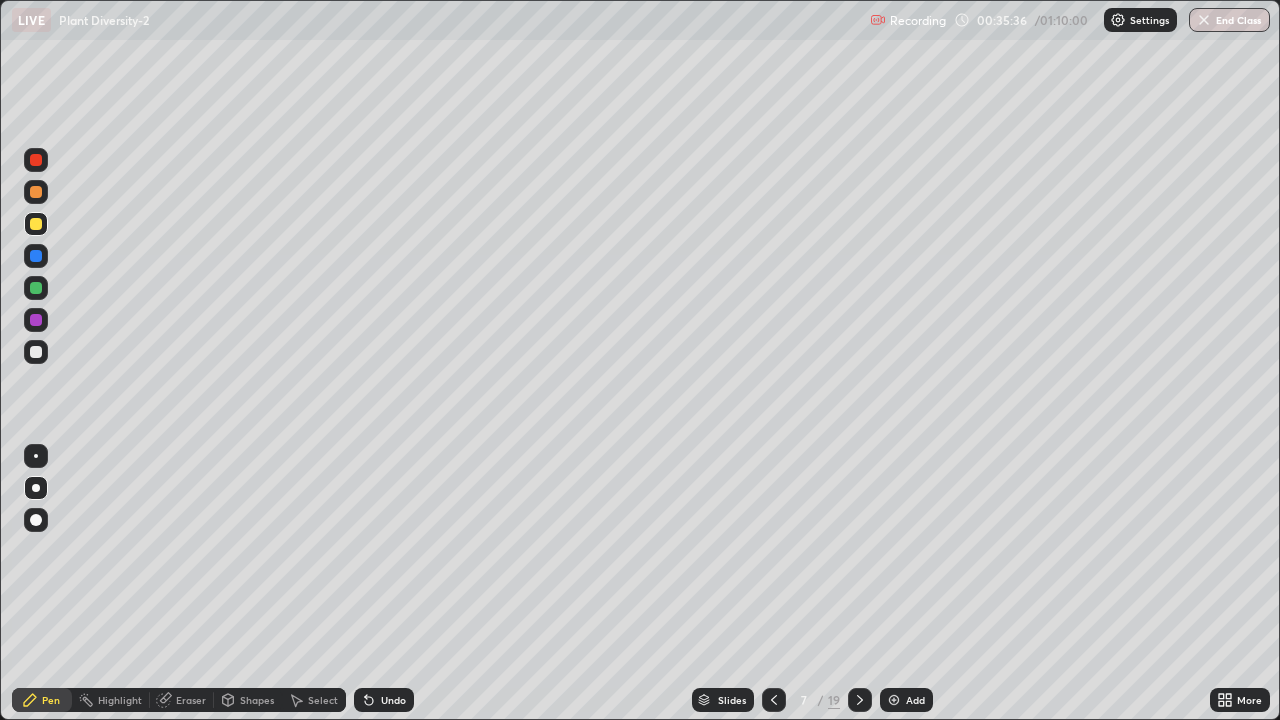 click 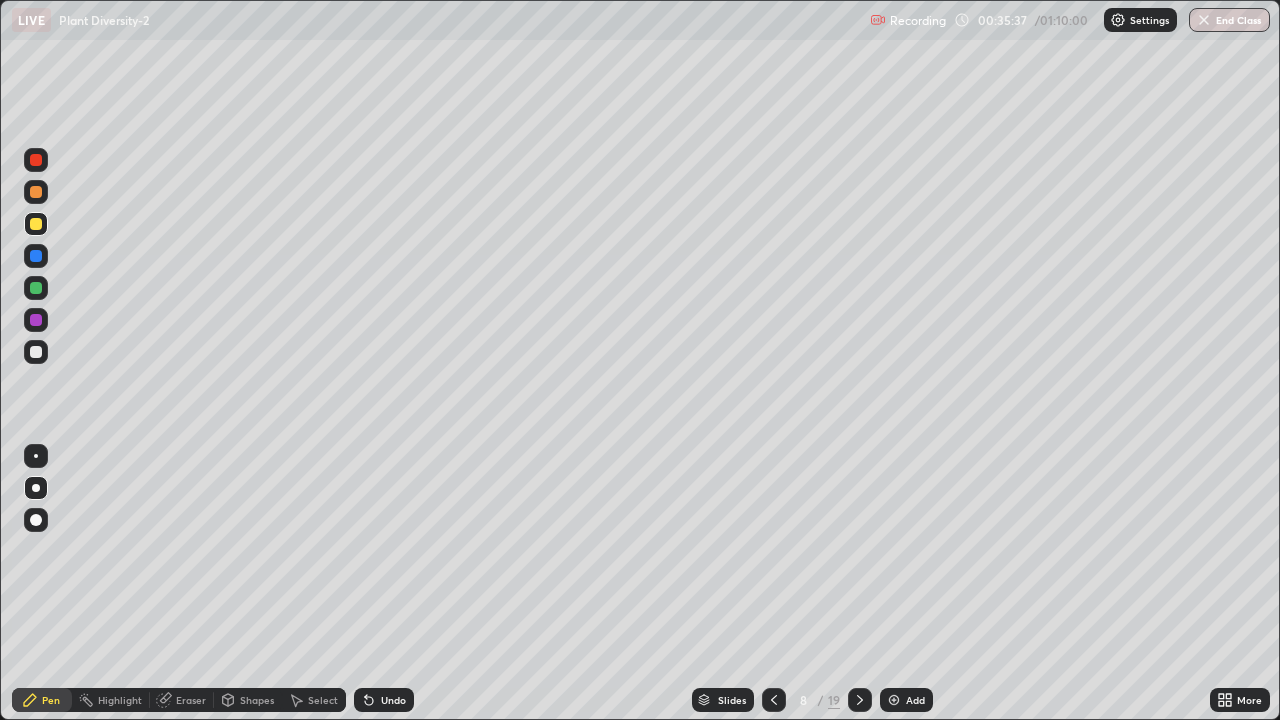 click 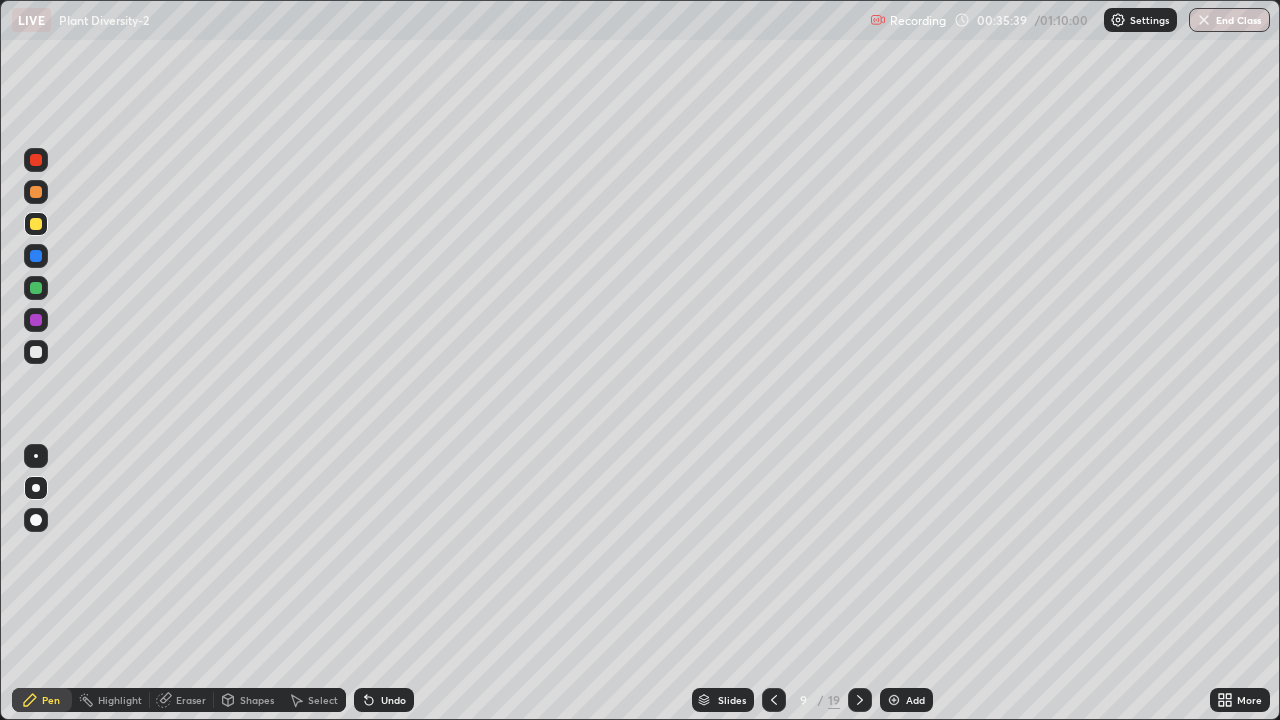 click at bounding box center [36, 352] 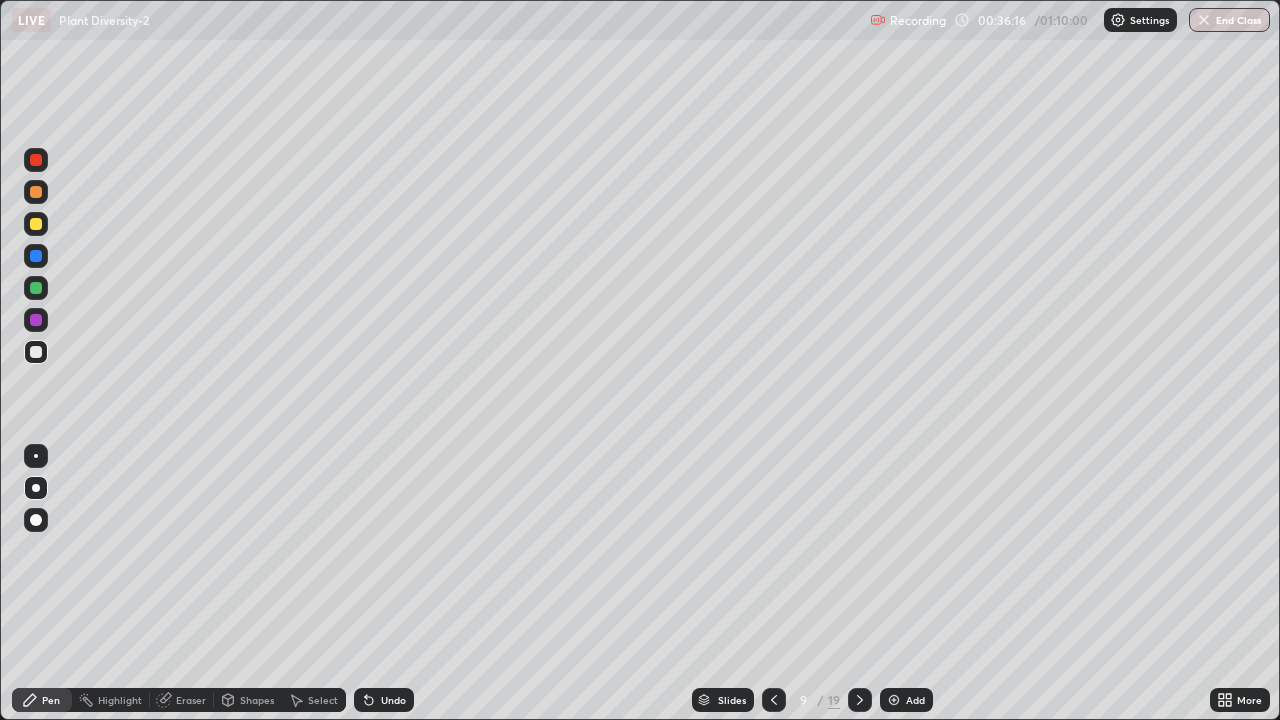 click on "Eraser" at bounding box center [191, 700] 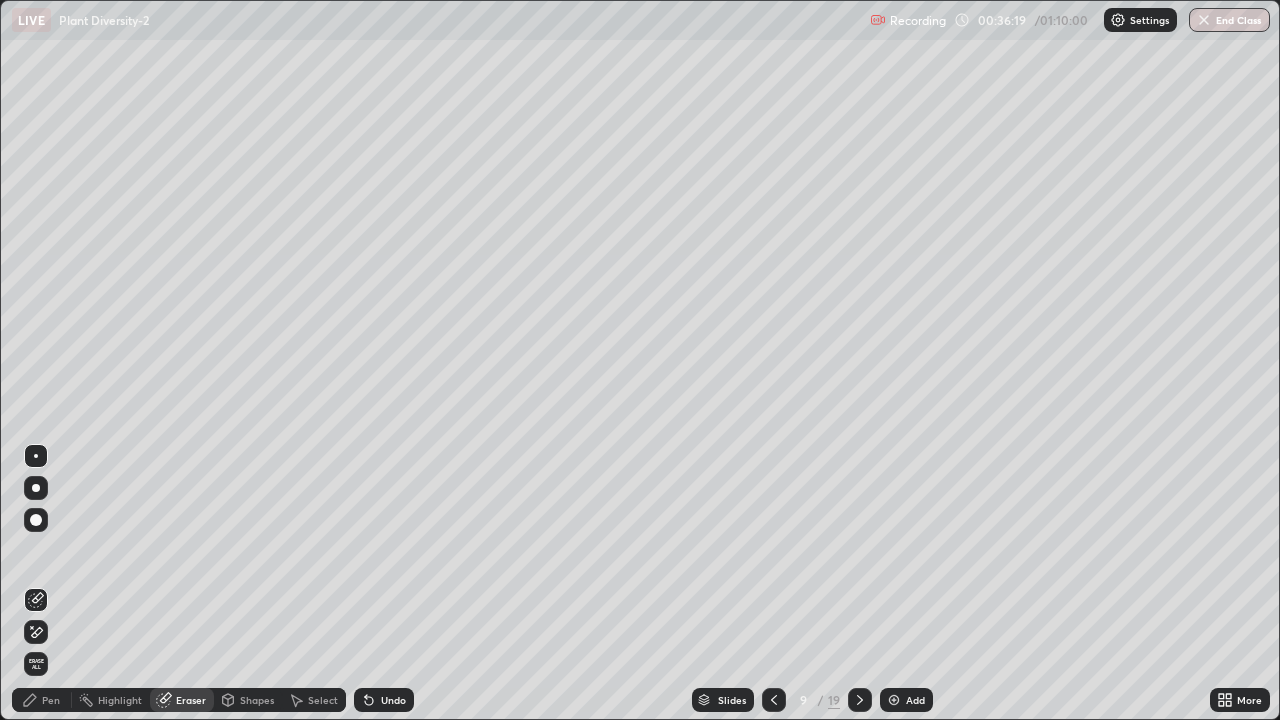 click on "Pen" at bounding box center [51, 700] 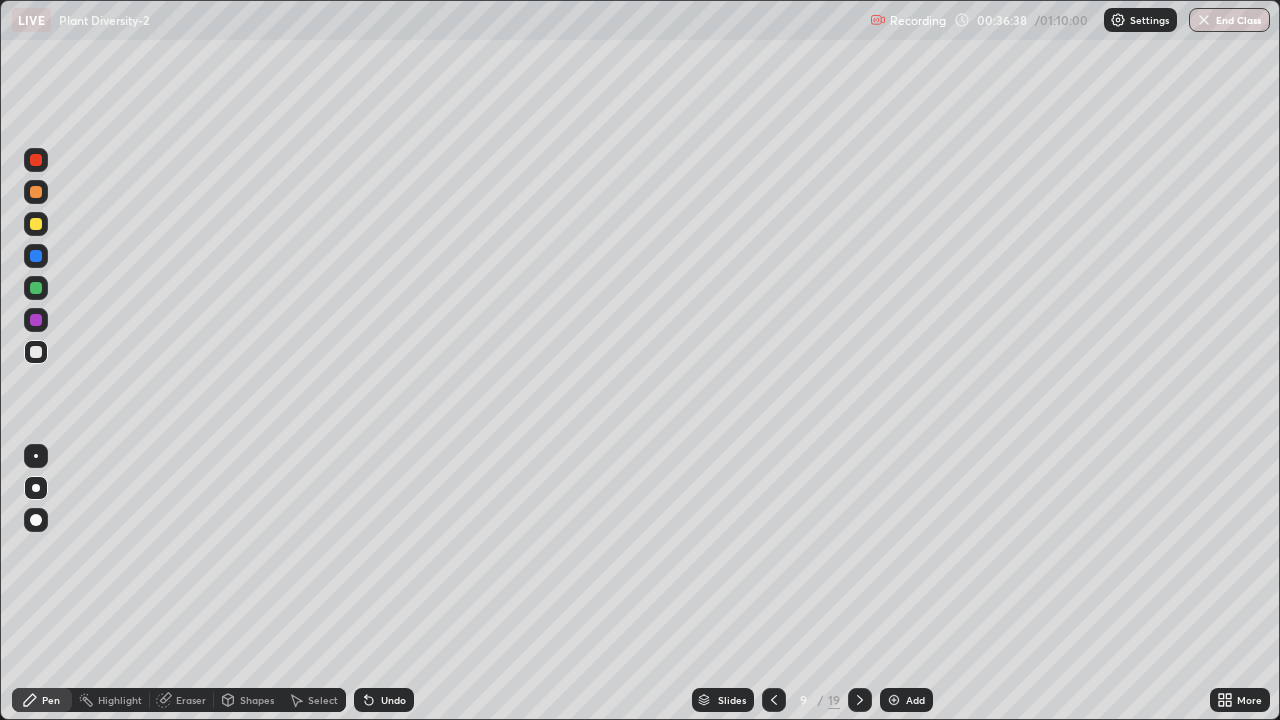 click on "Eraser" at bounding box center [191, 700] 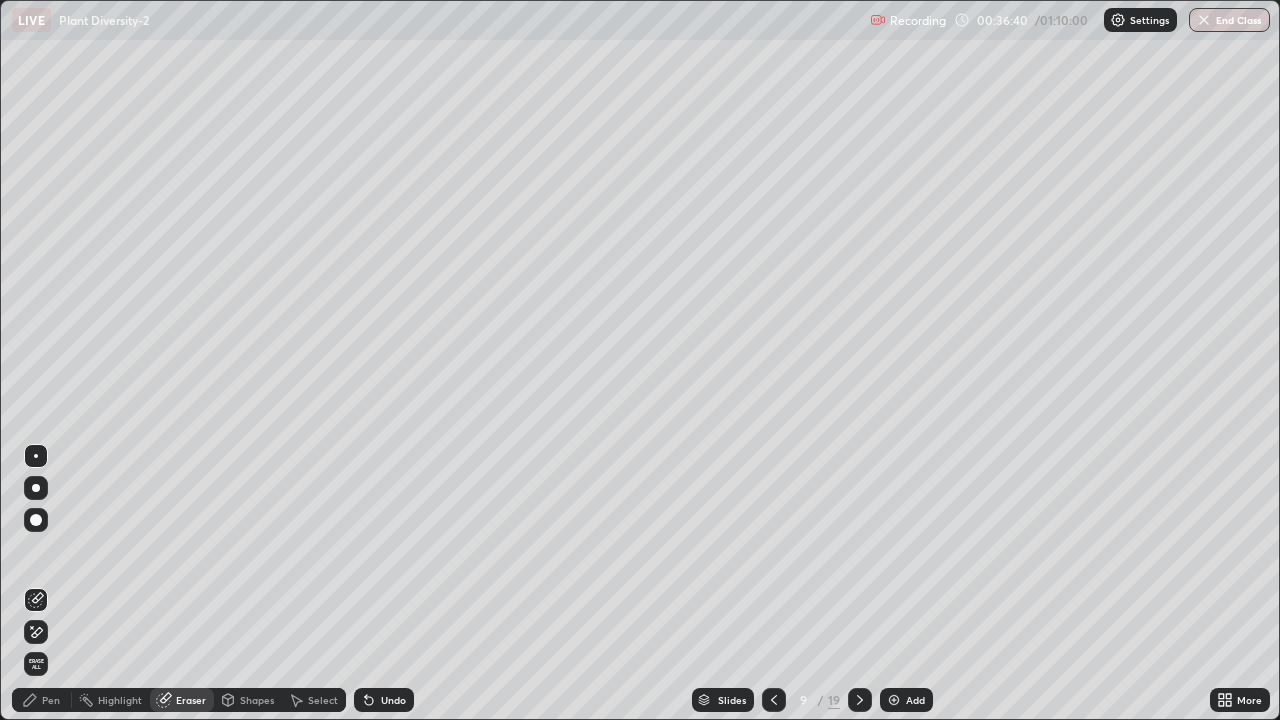 click on "Pen" at bounding box center [51, 700] 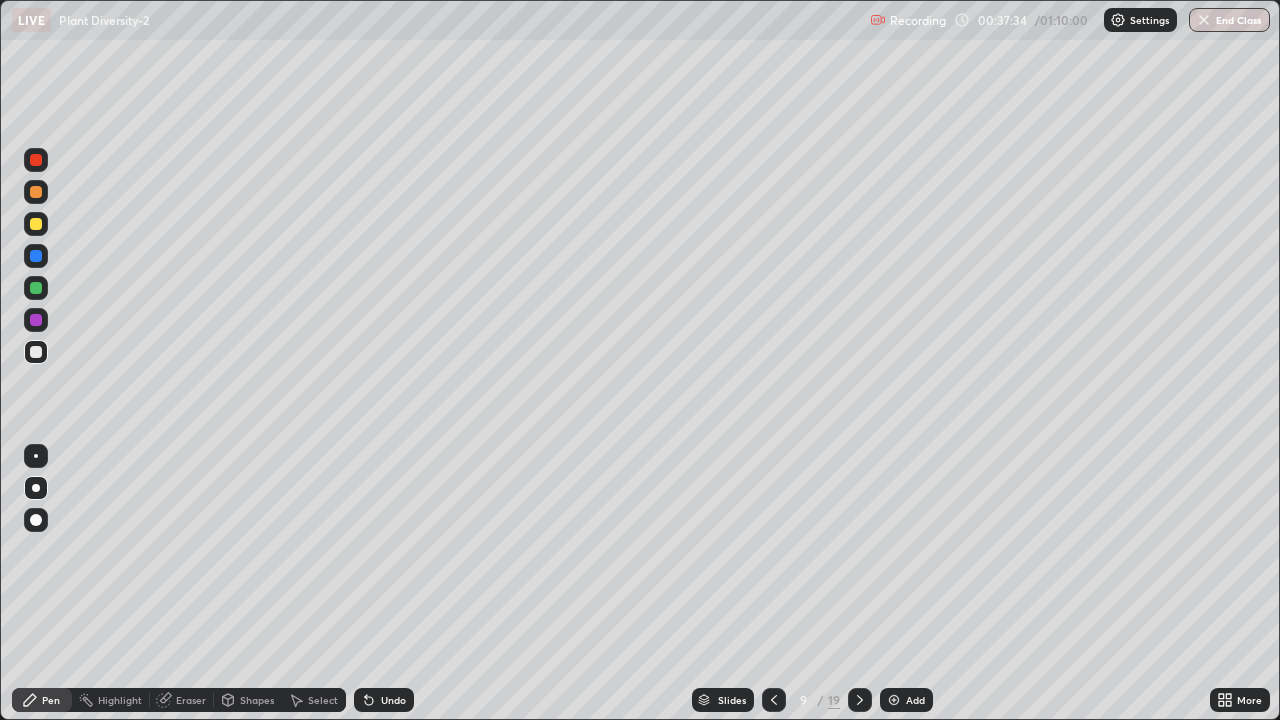 click at bounding box center (36, 224) 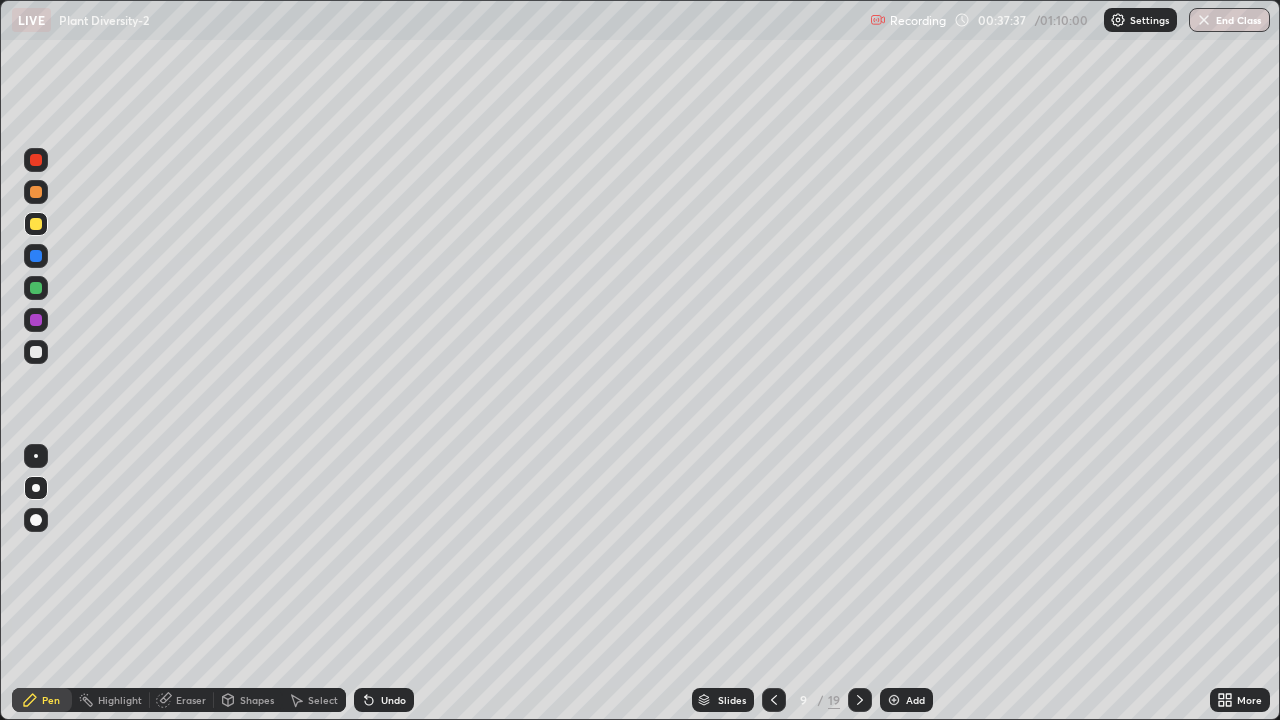 click on "Eraser" at bounding box center [191, 700] 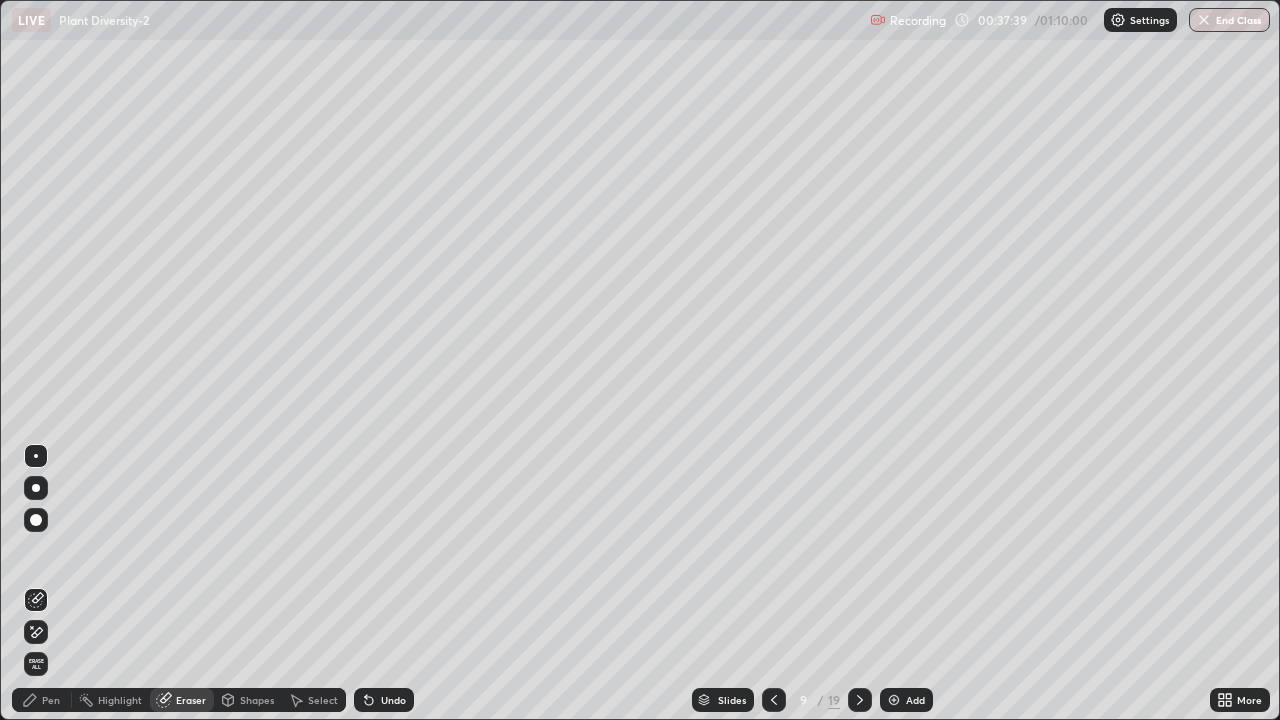 click 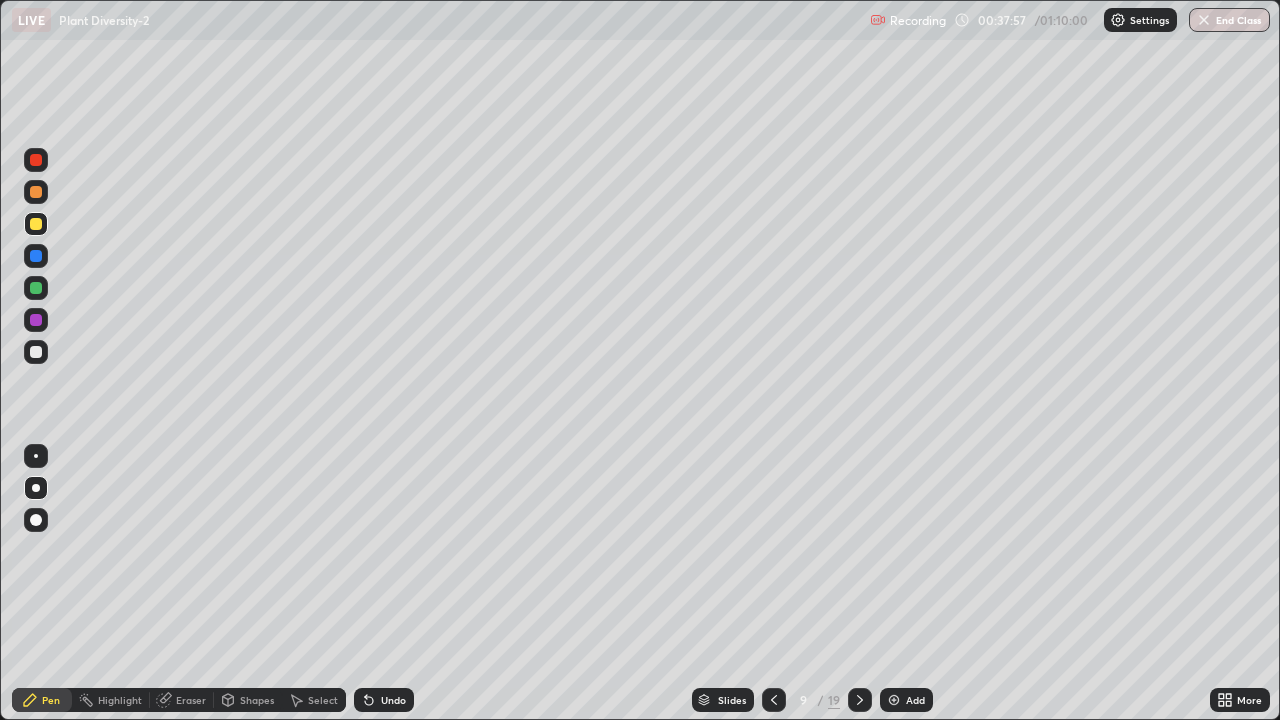 click at bounding box center [36, 352] 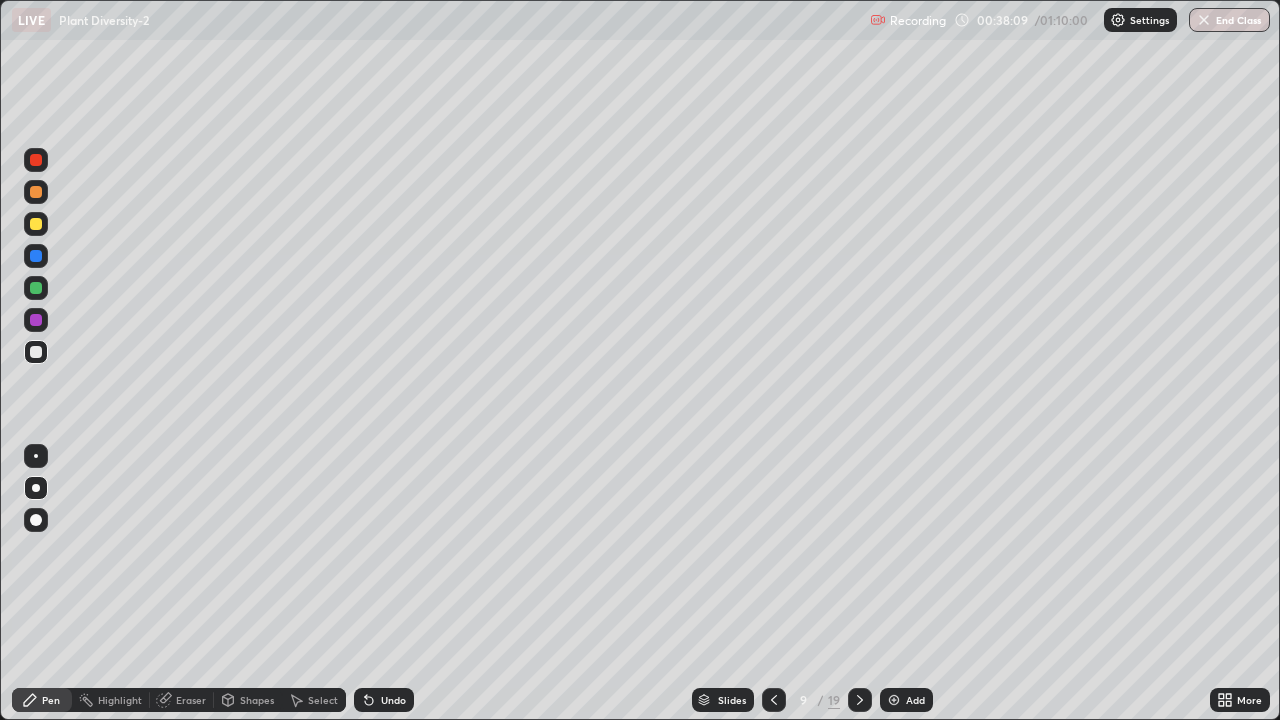 click on "Eraser" at bounding box center [191, 700] 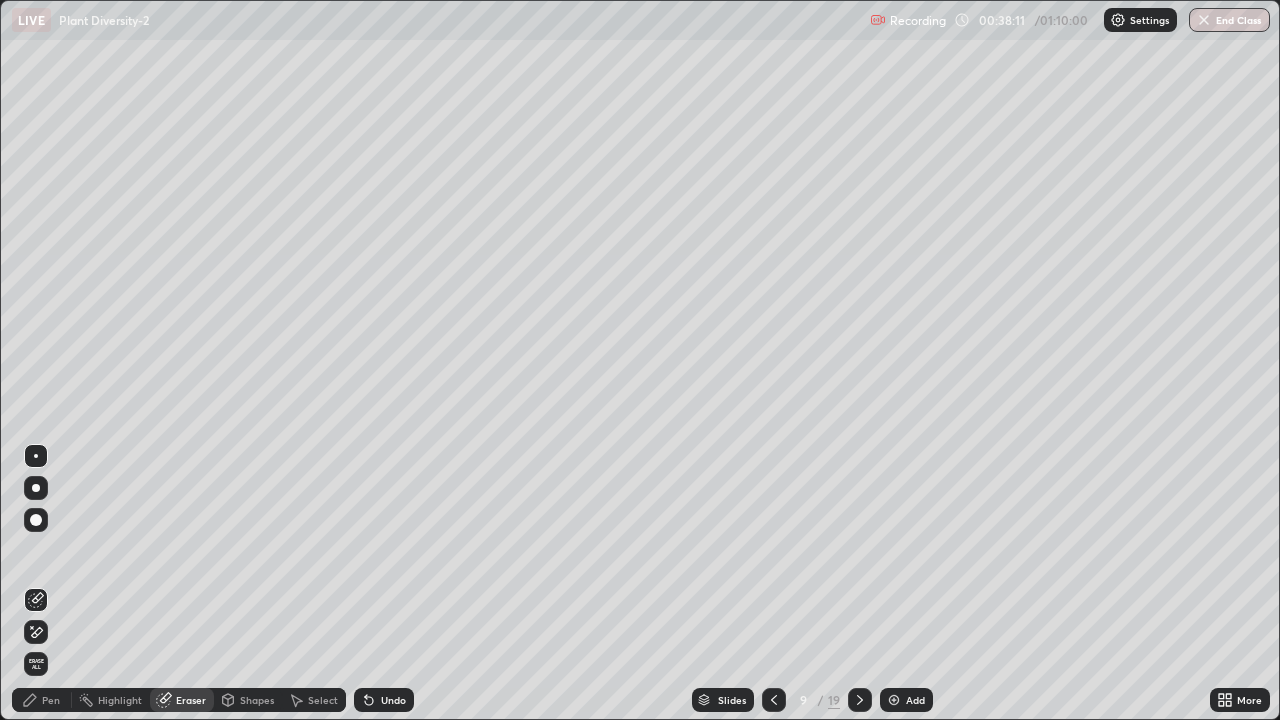 click on "Pen" at bounding box center (51, 700) 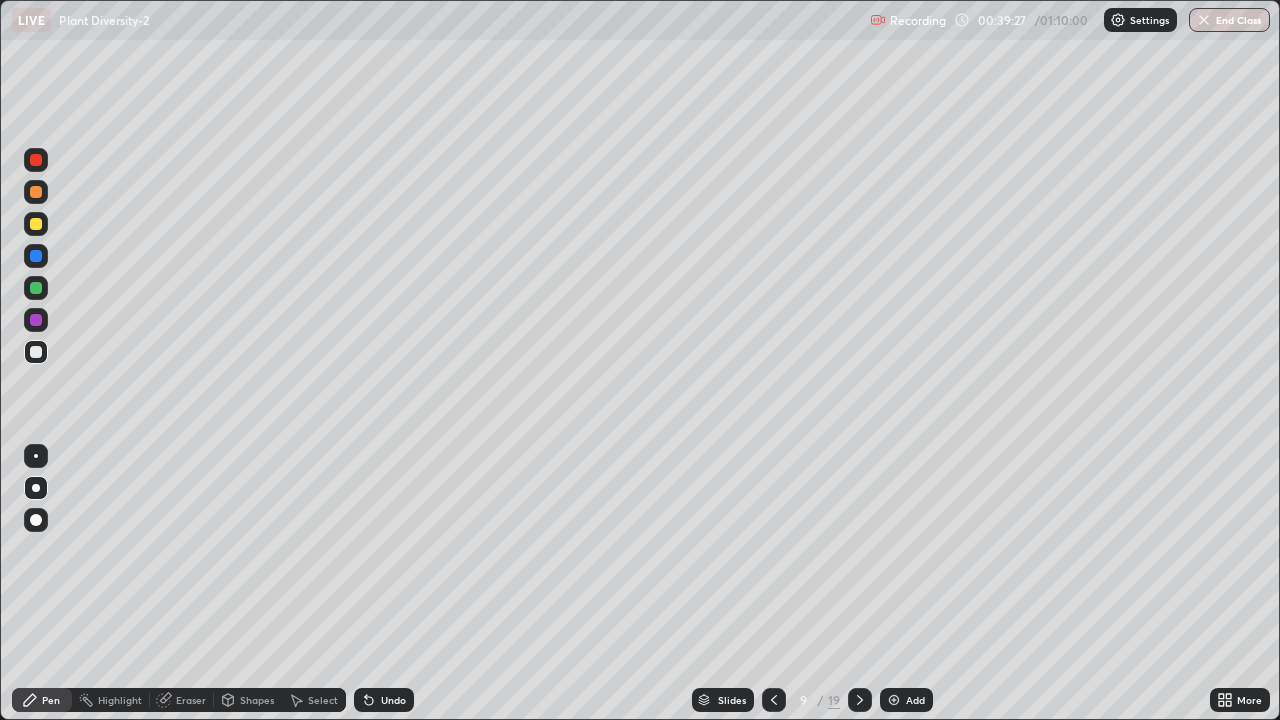 click at bounding box center (36, 352) 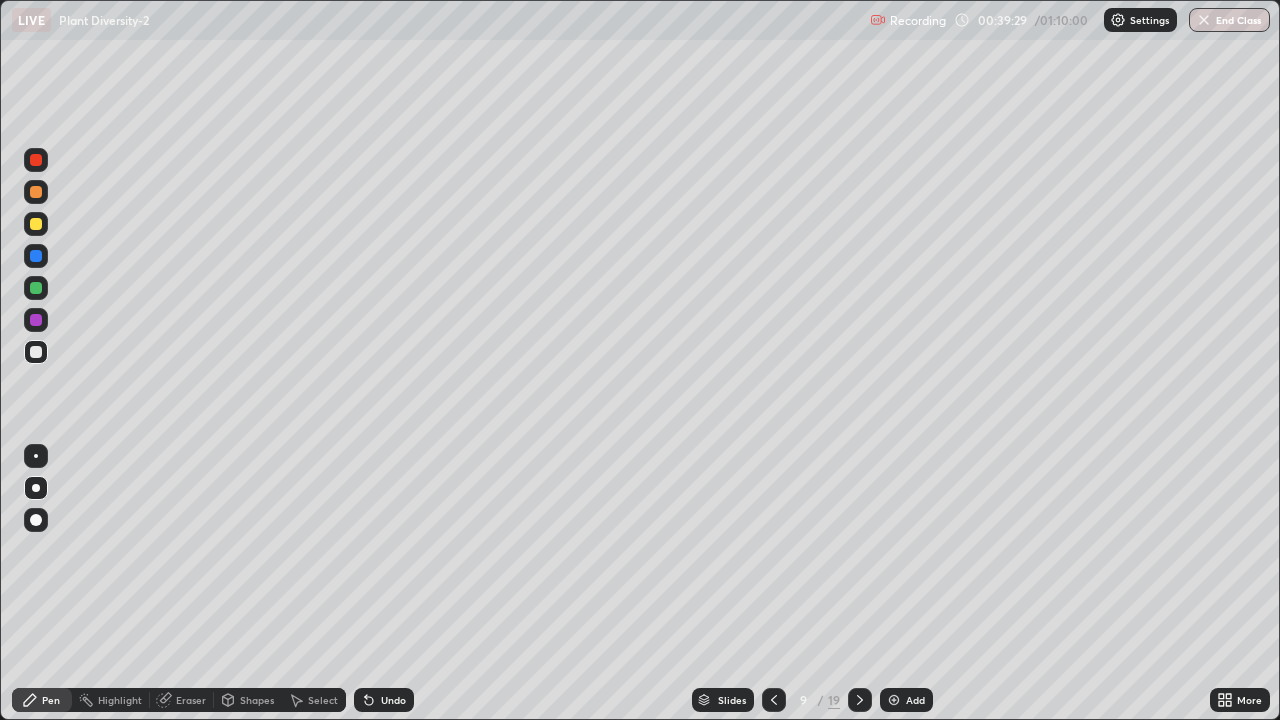 click at bounding box center (36, 224) 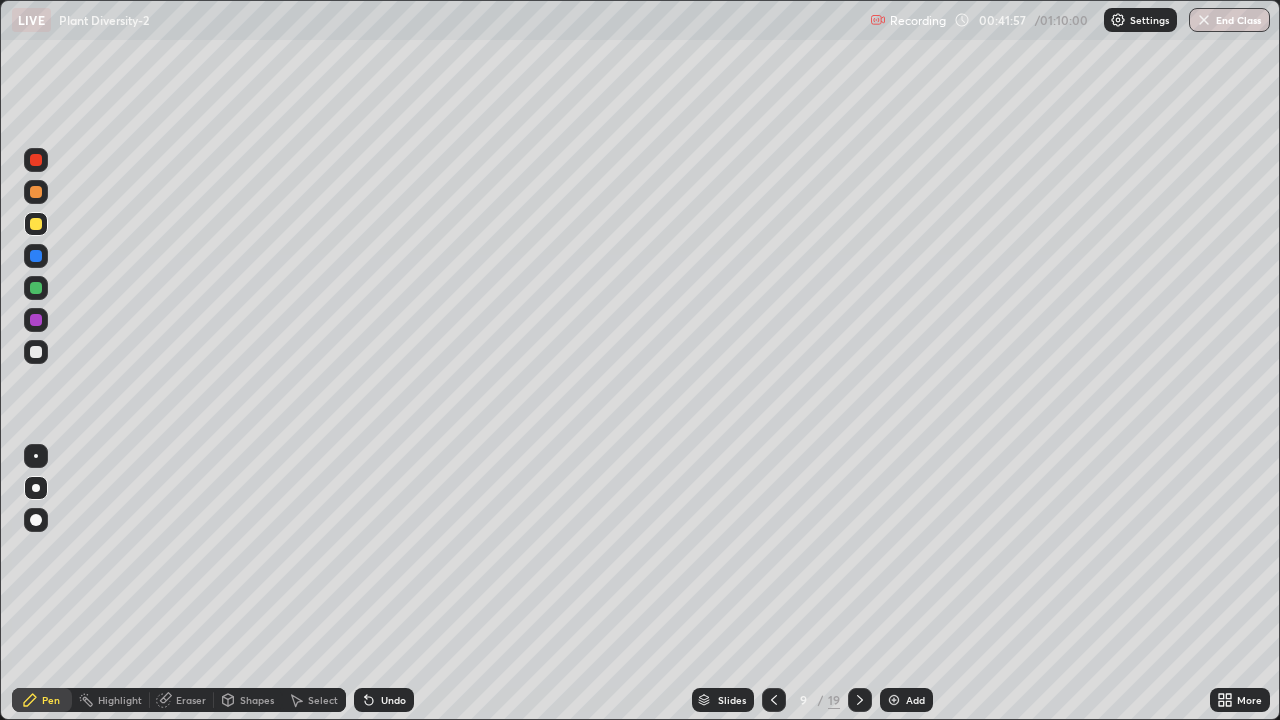 click 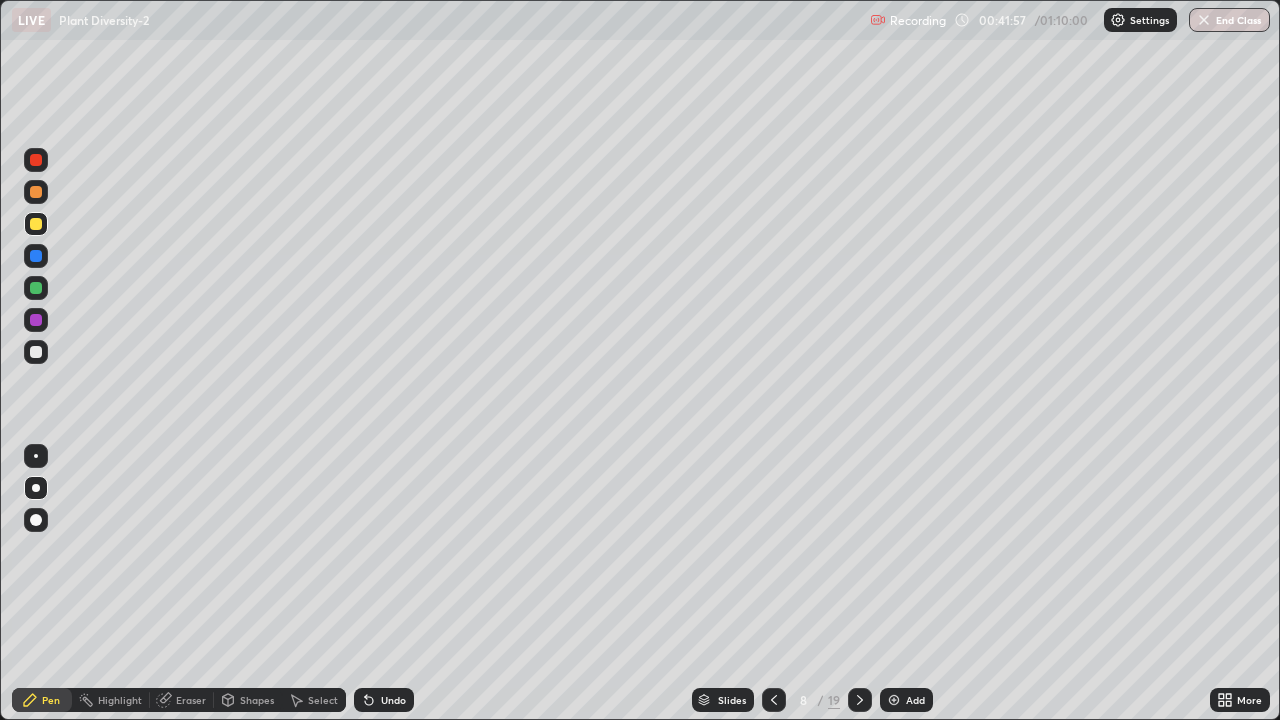 click 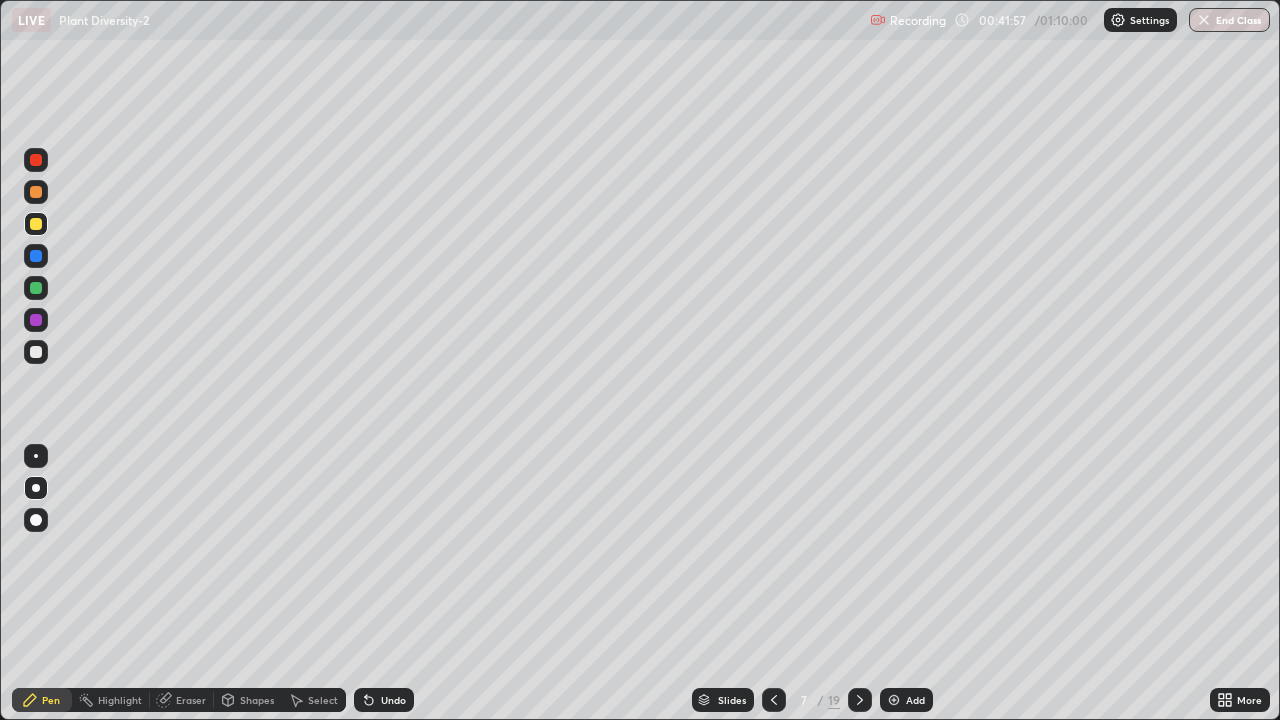 click 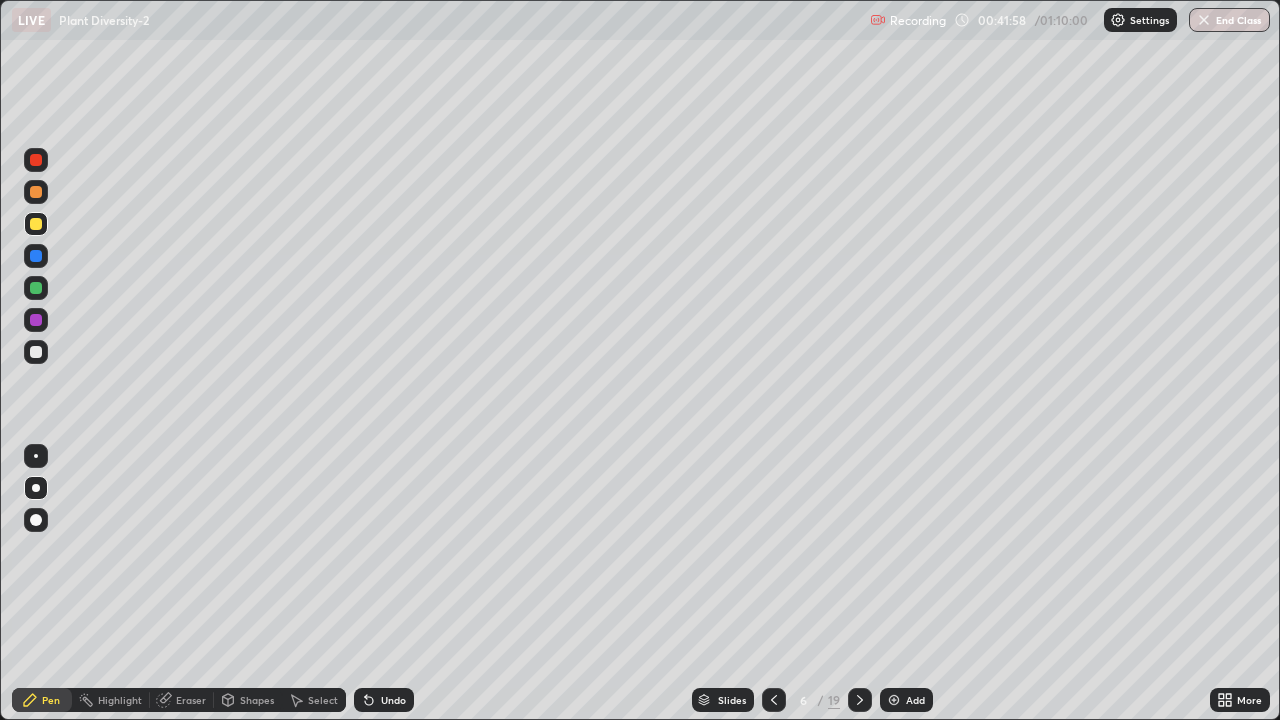 click 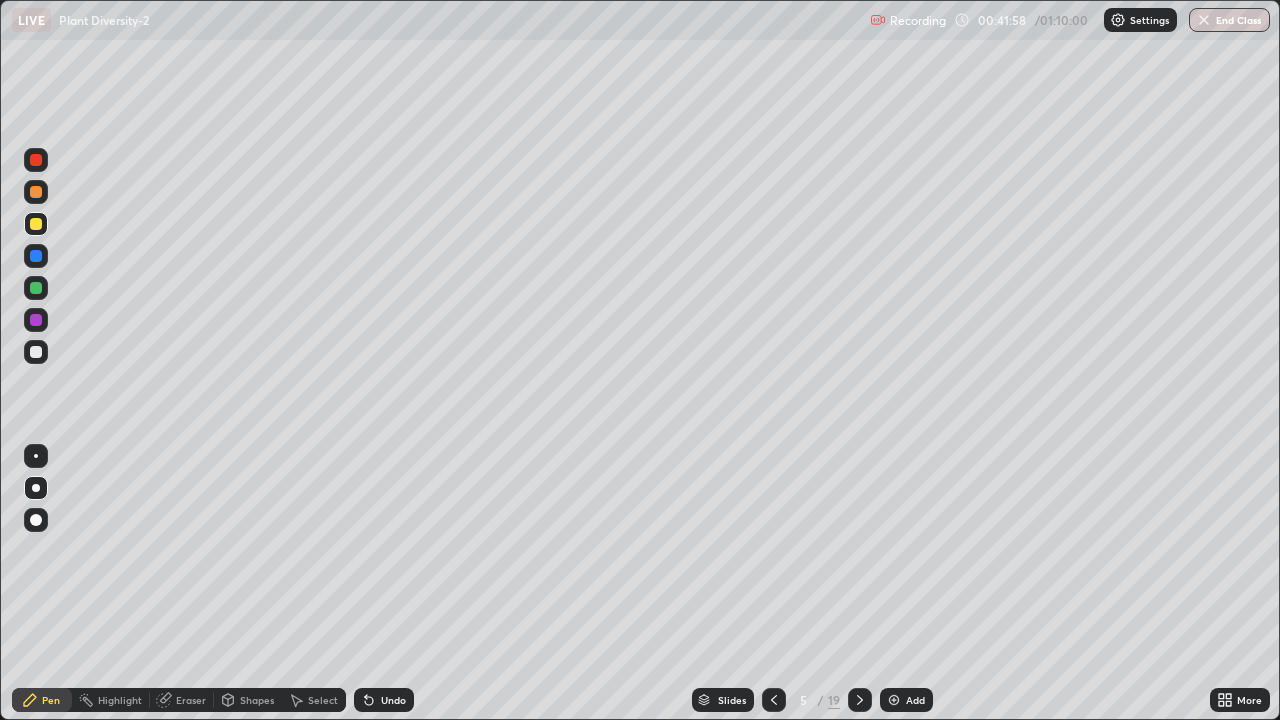 click 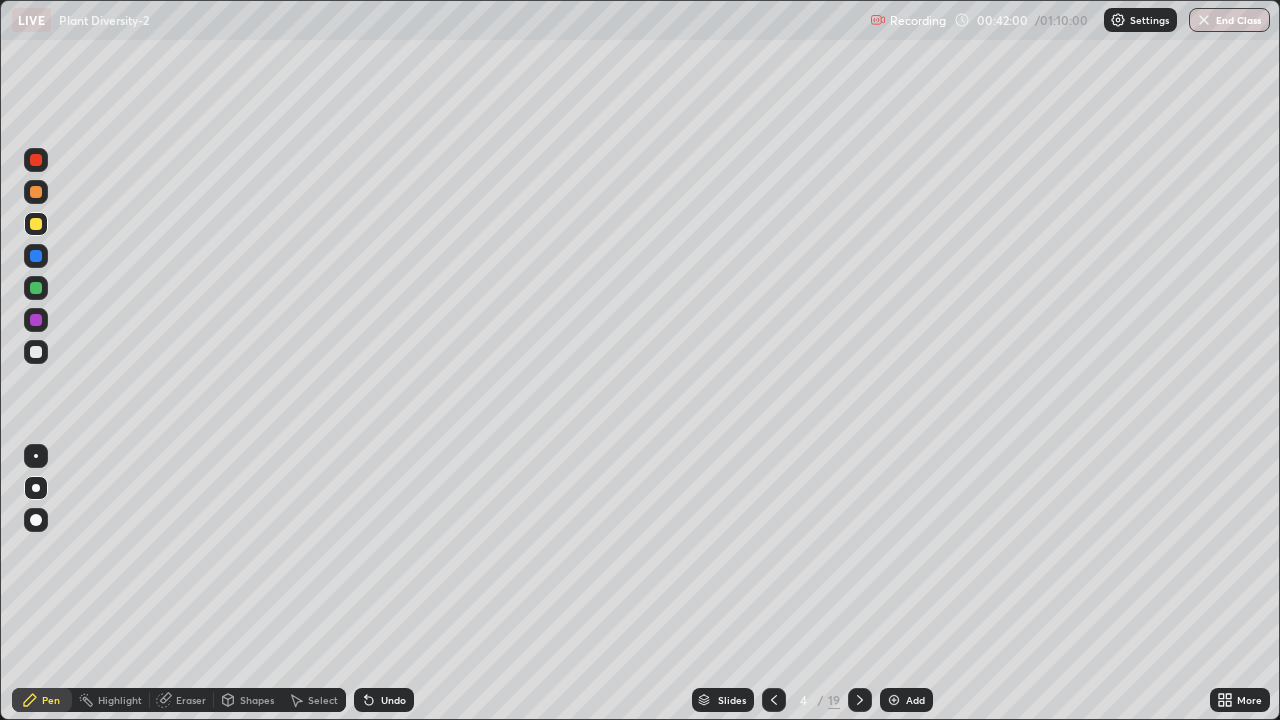 click 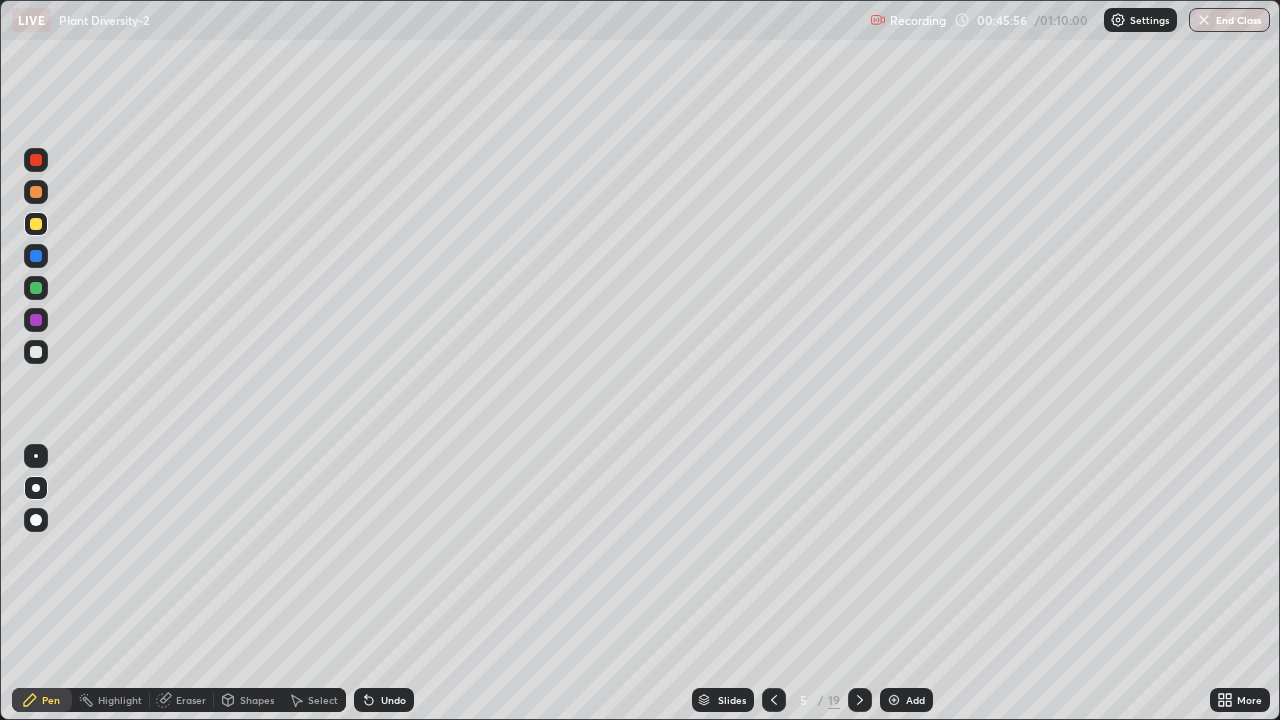 click 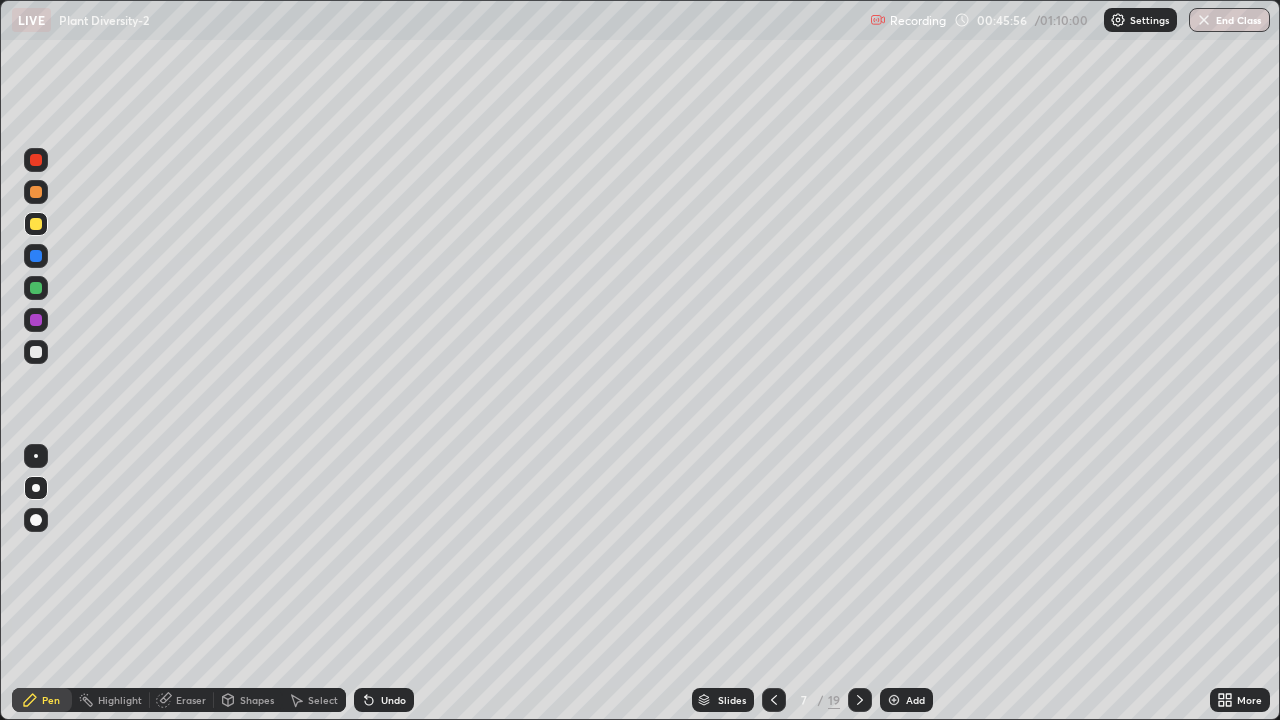 click 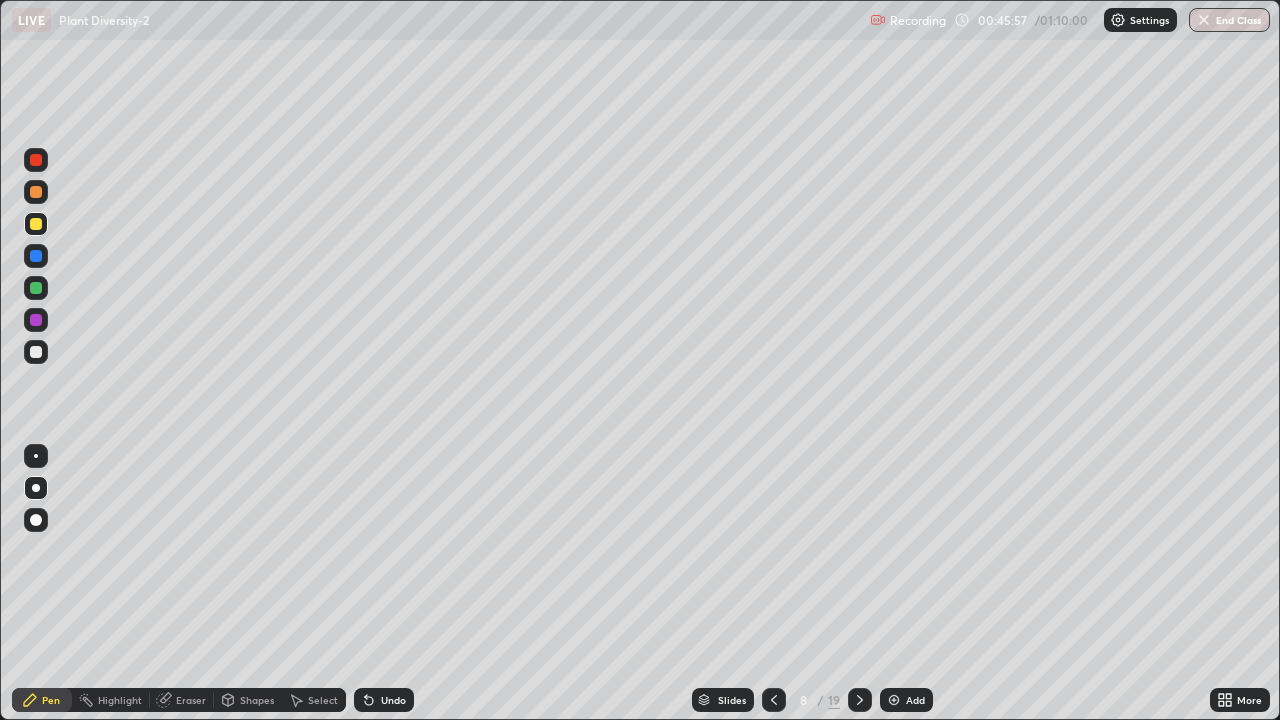 click 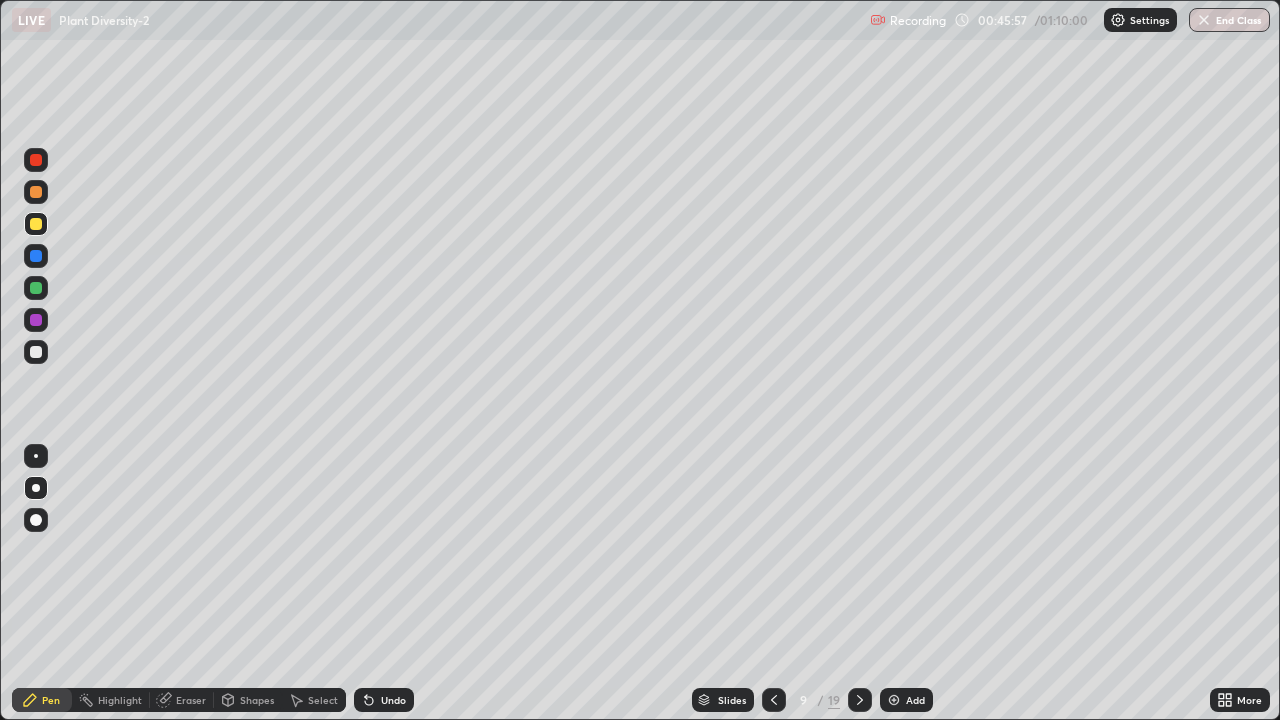 click 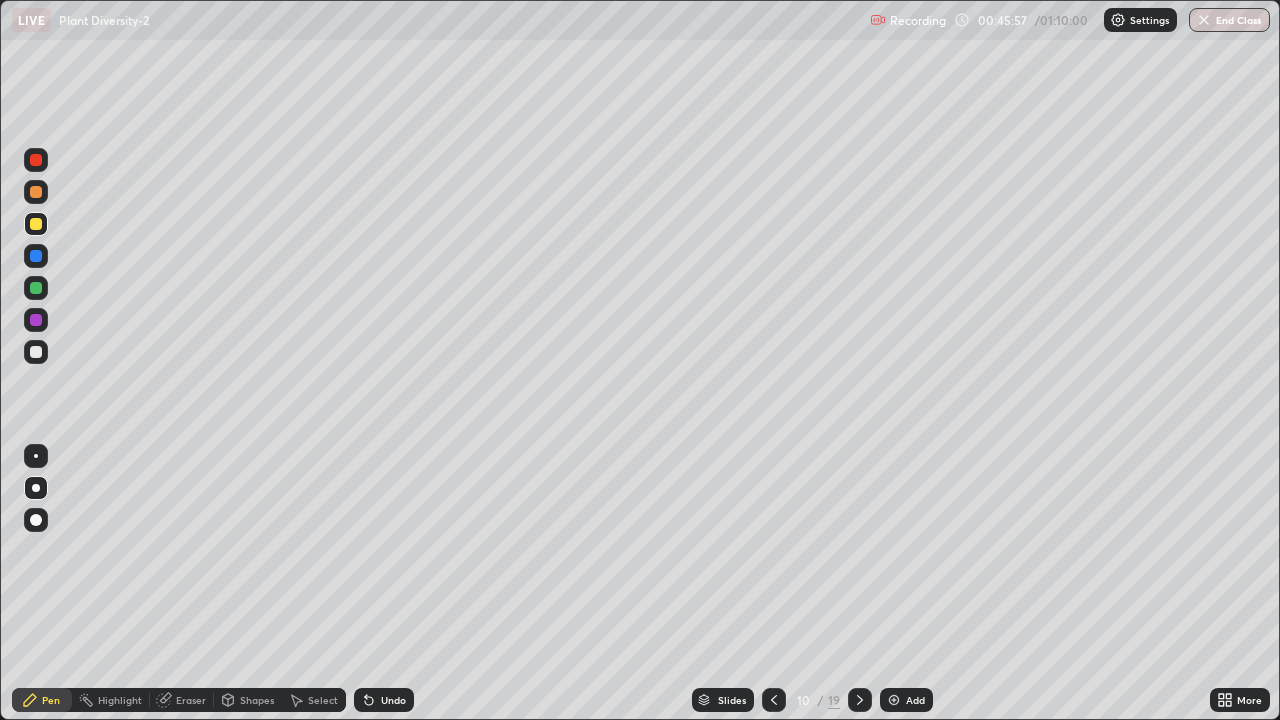 click 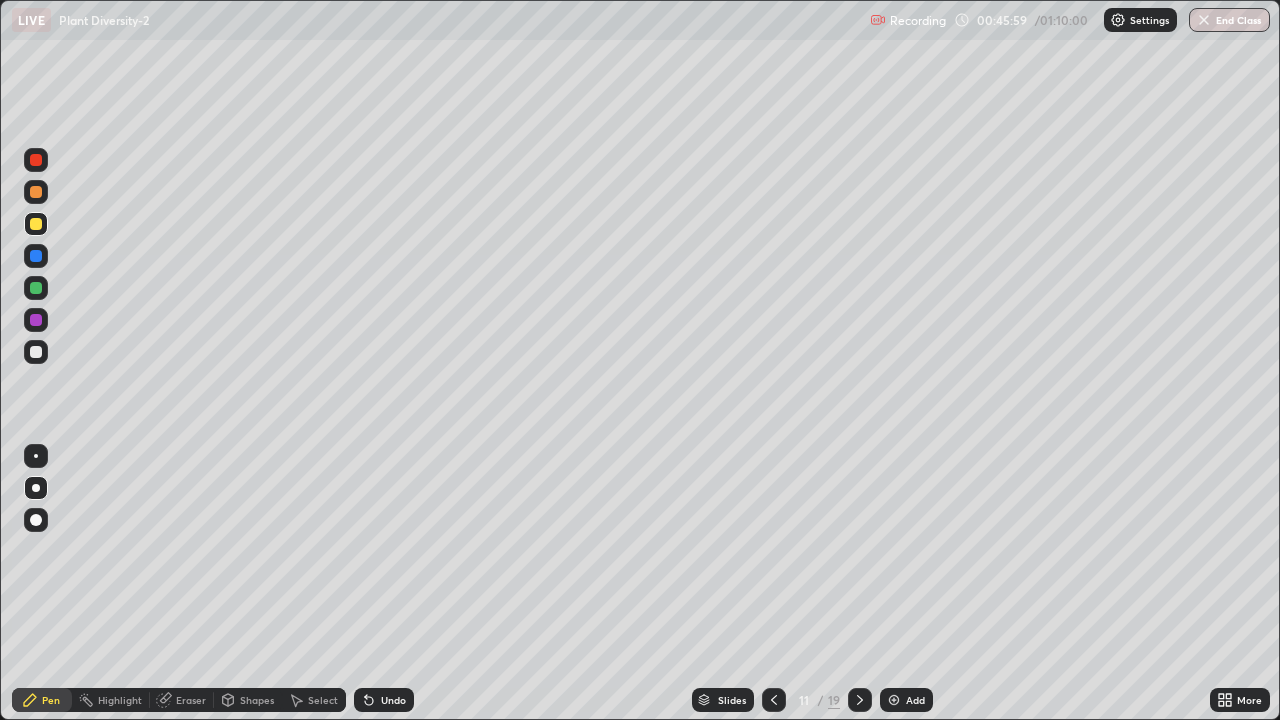 click at bounding box center (36, 352) 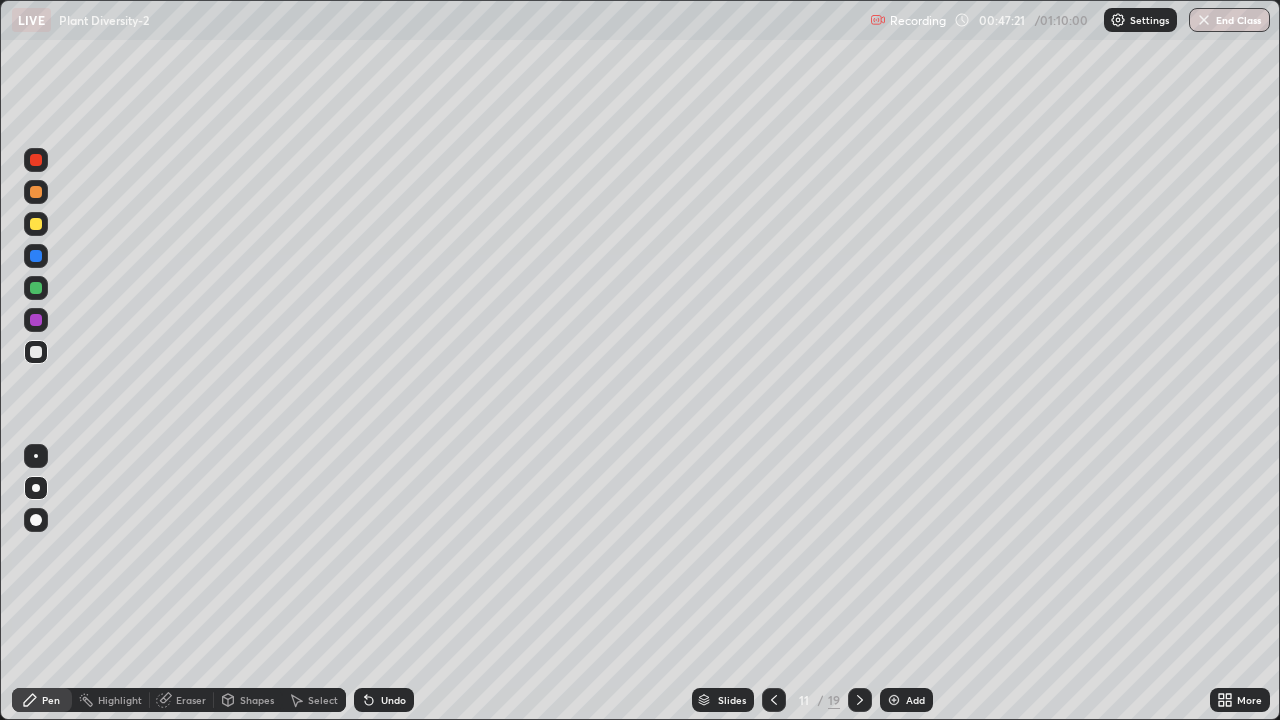 click on "Eraser" at bounding box center (191, 700) 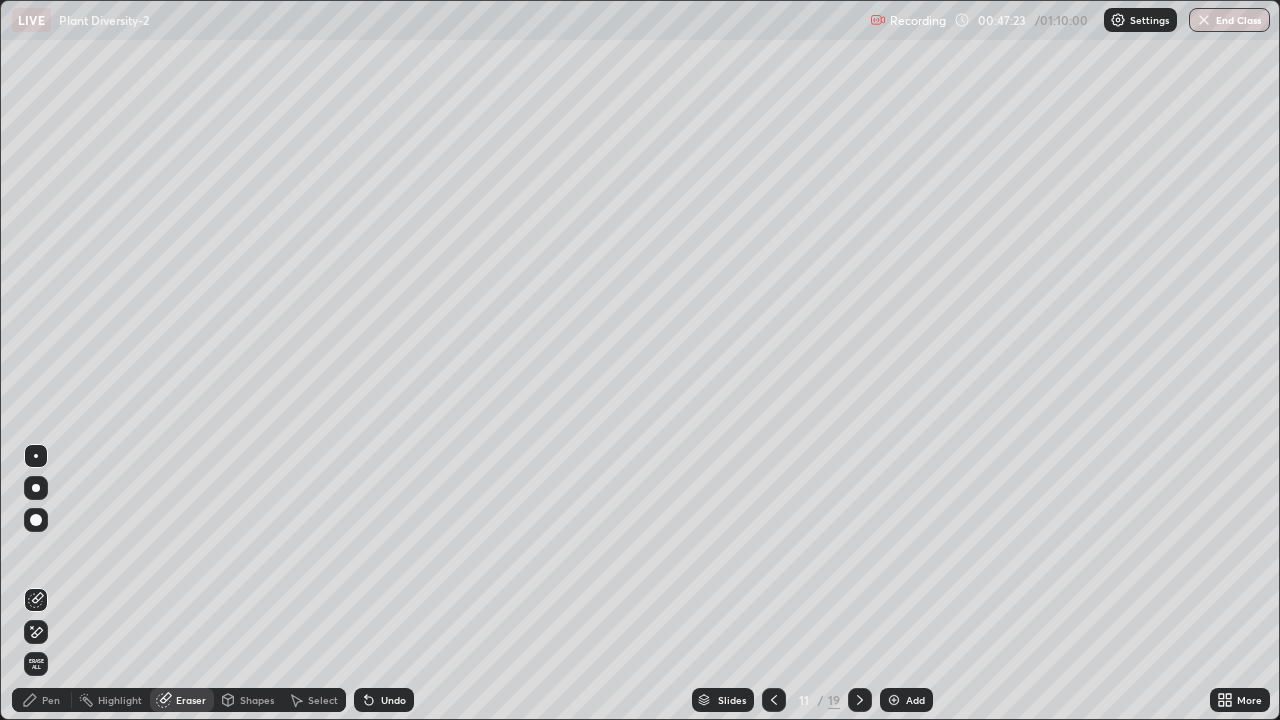 click on "Pen" at bounding box center [42, 700] 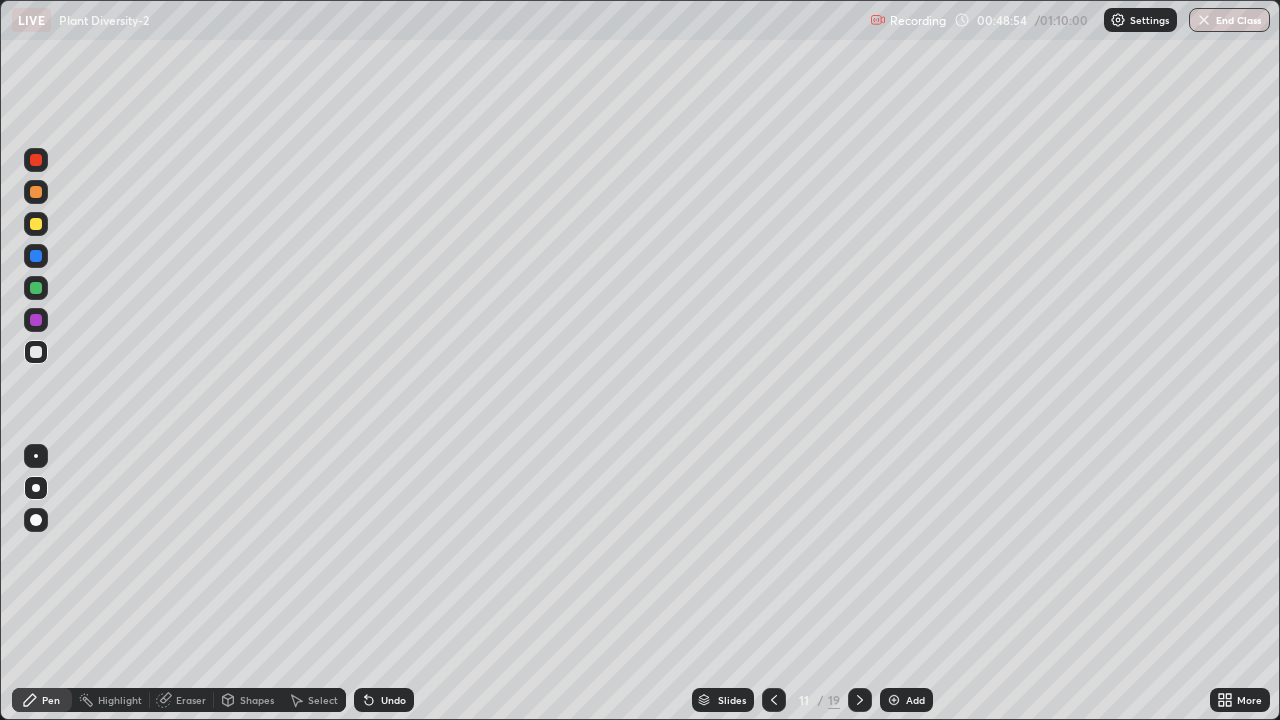 click 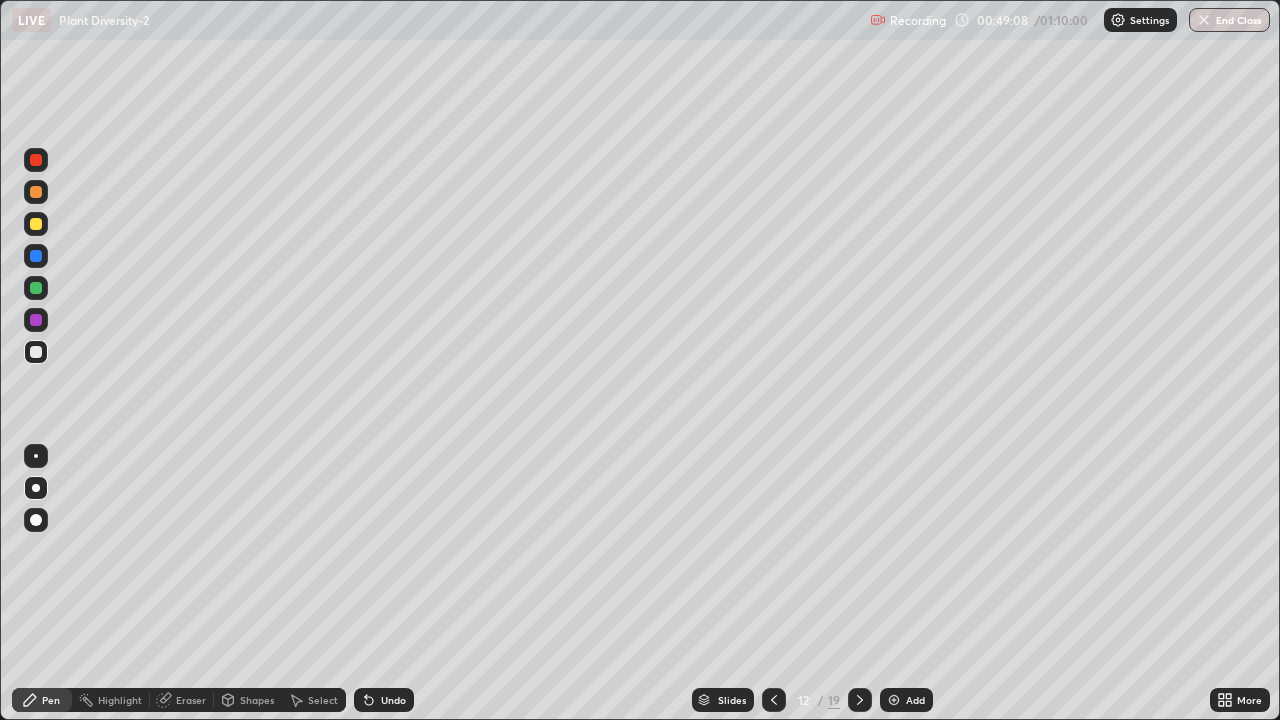 click on "Eraser" at bounding box center (191, 700) 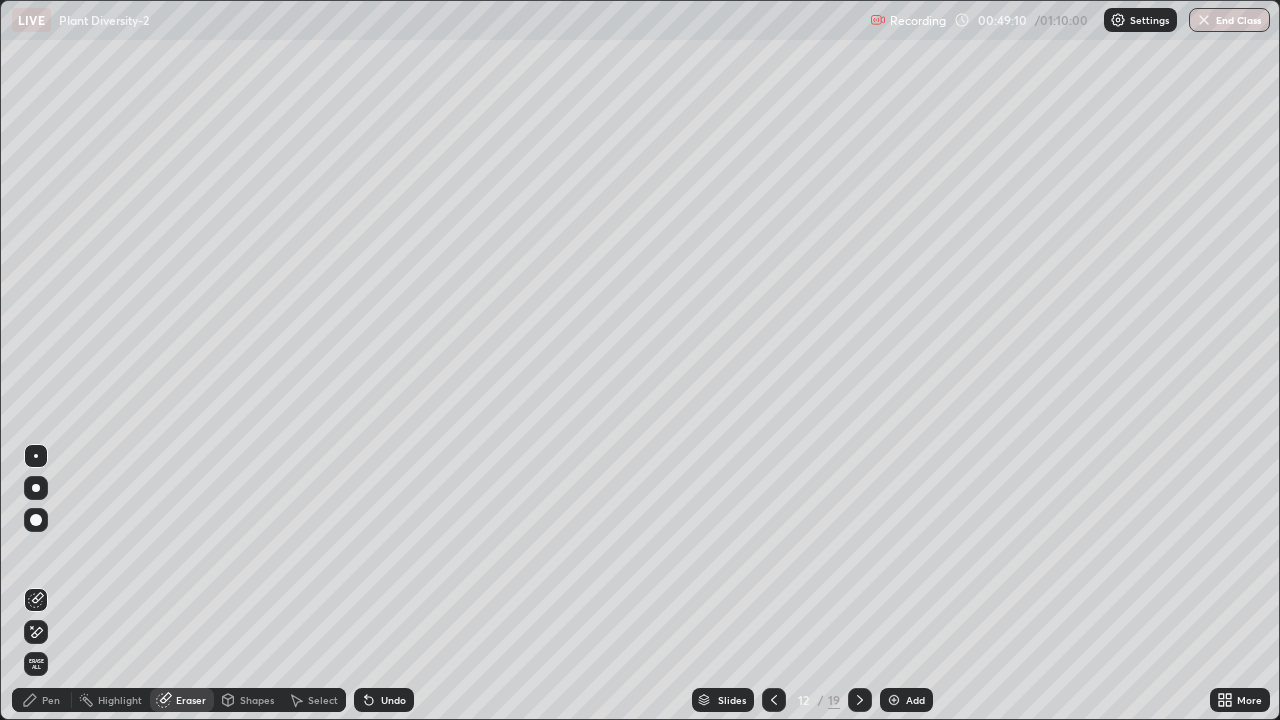 click on "Pen" at bounding box center (51, 700) 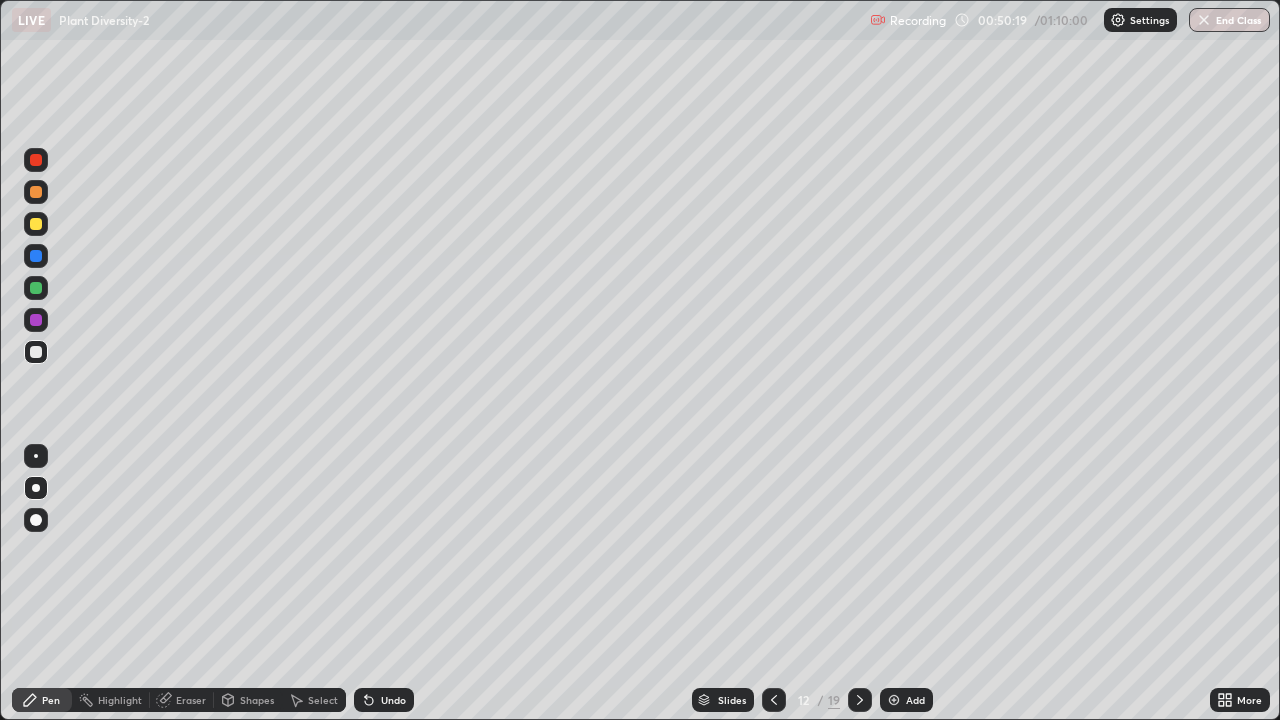 click at bounding box center (36, 224) 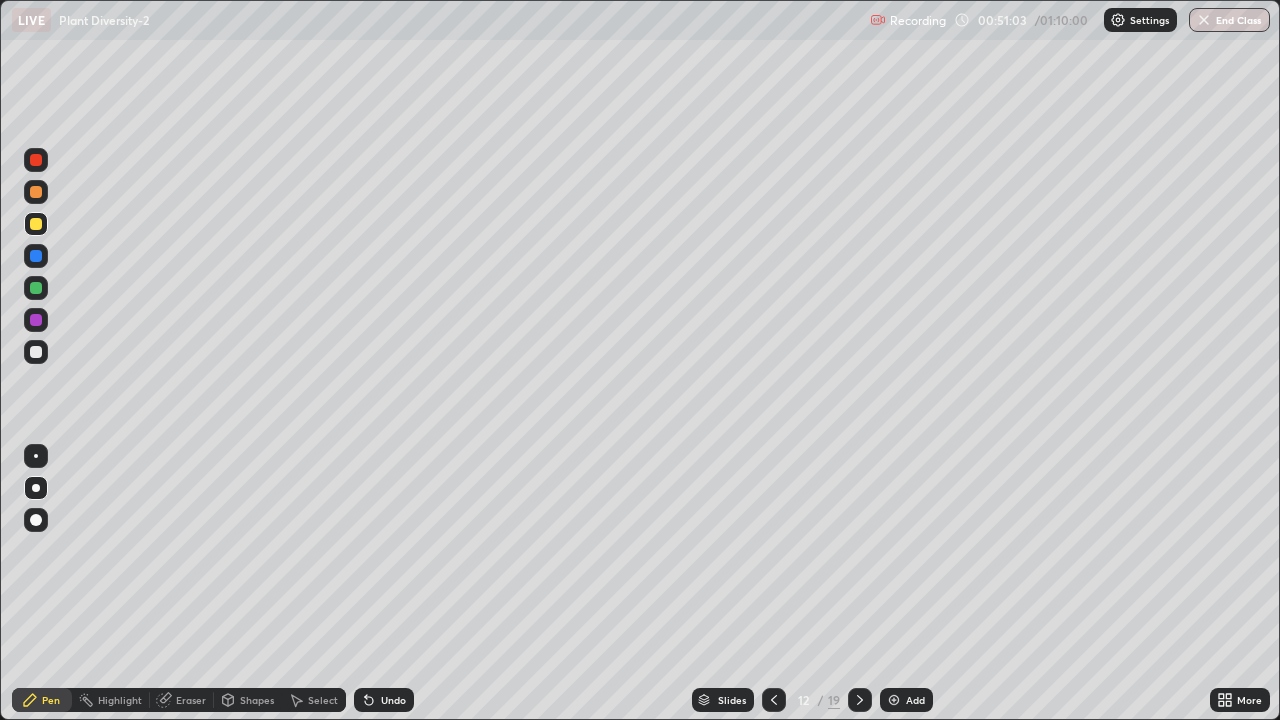 click at bounding box center [36, 352] 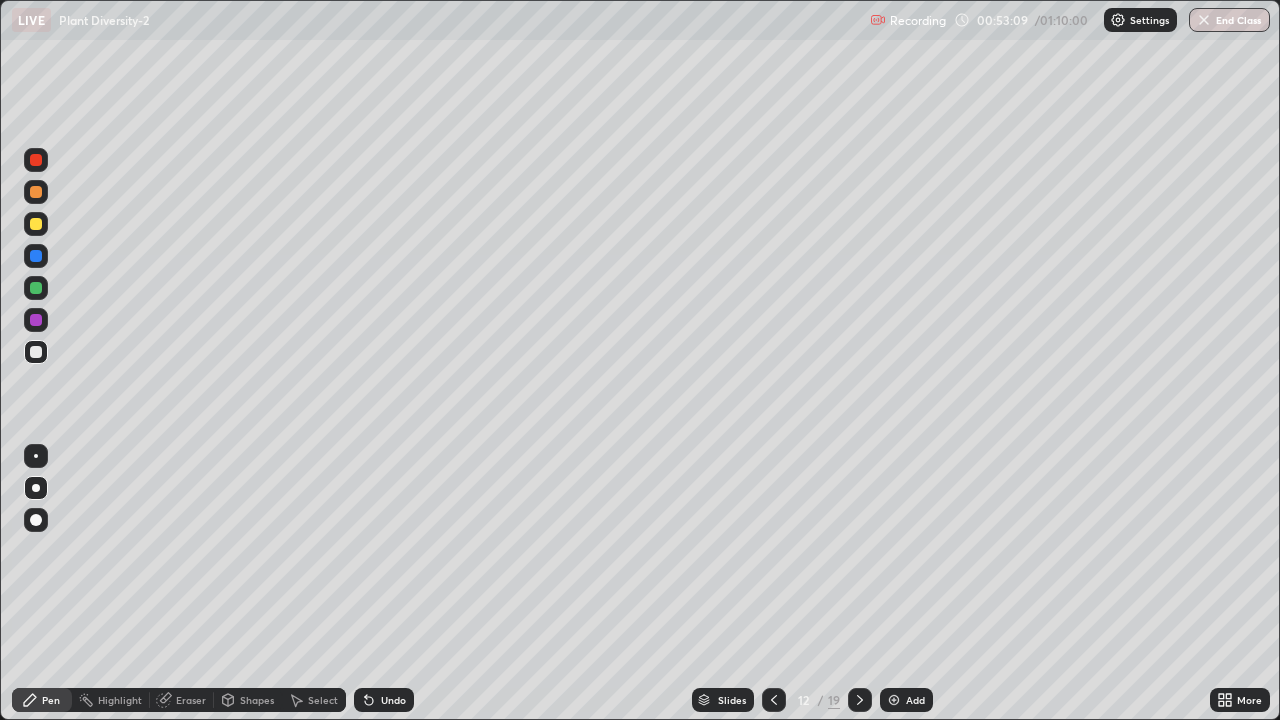 click 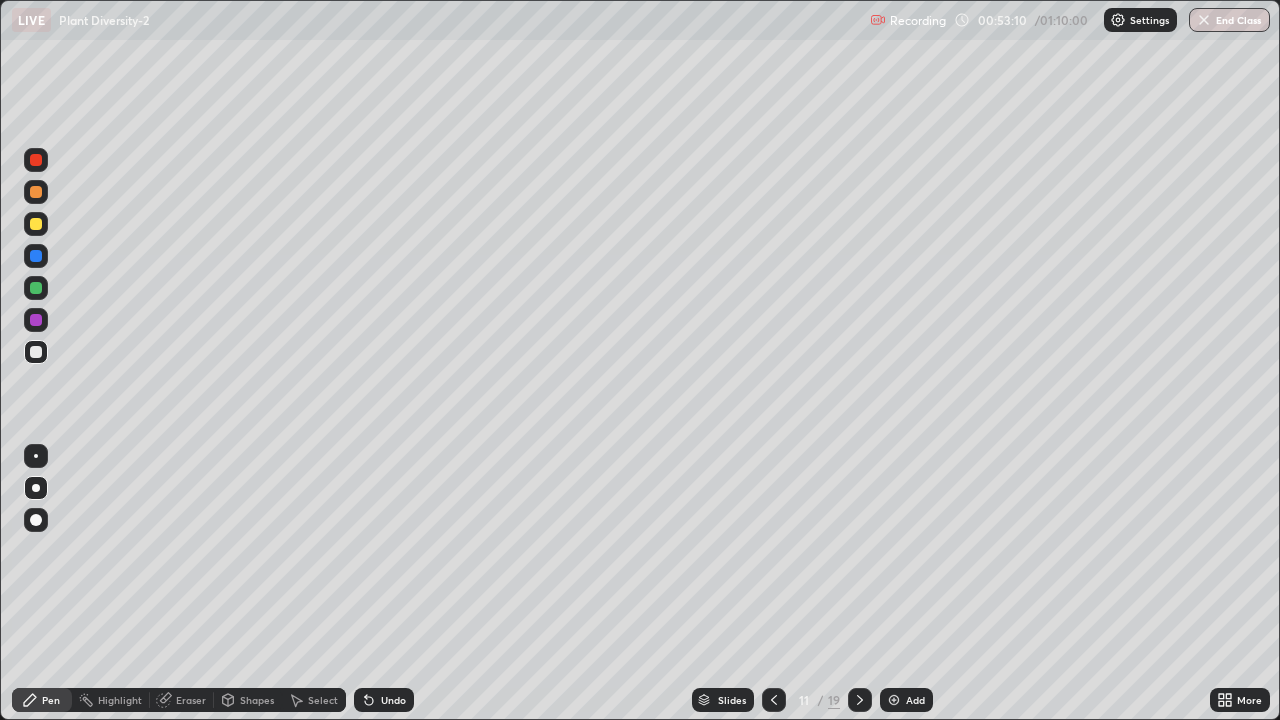 click 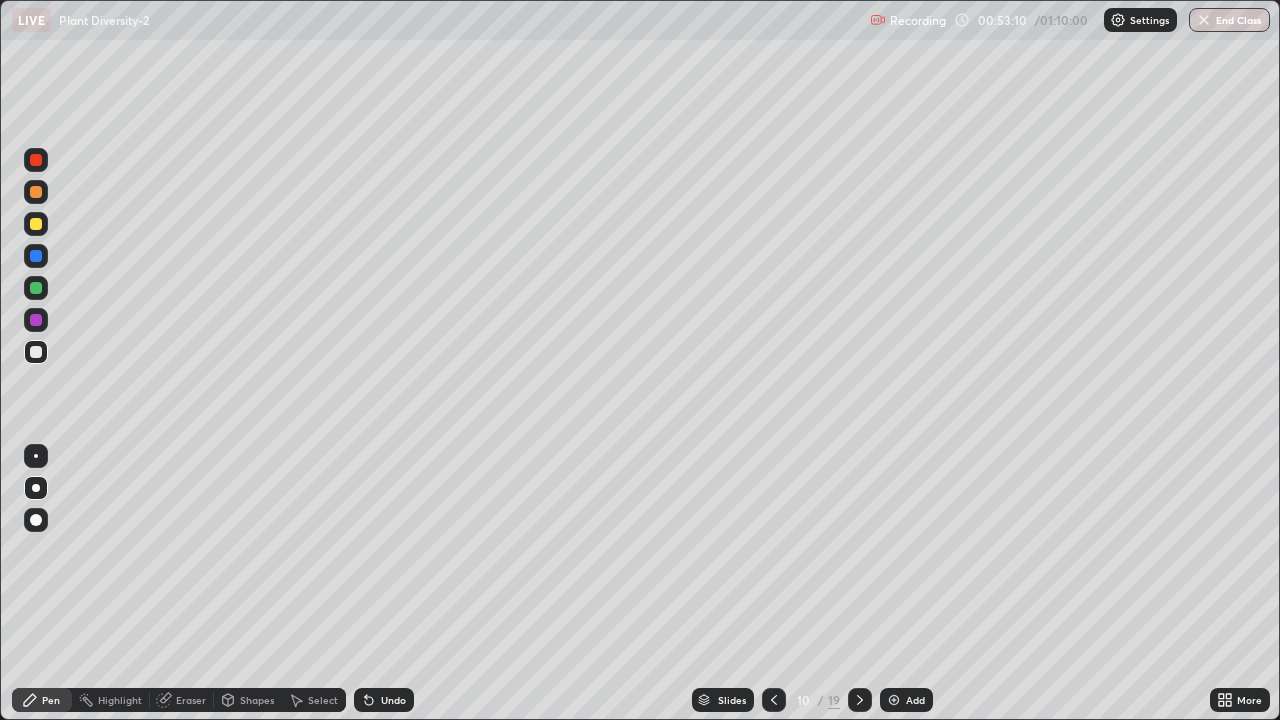click 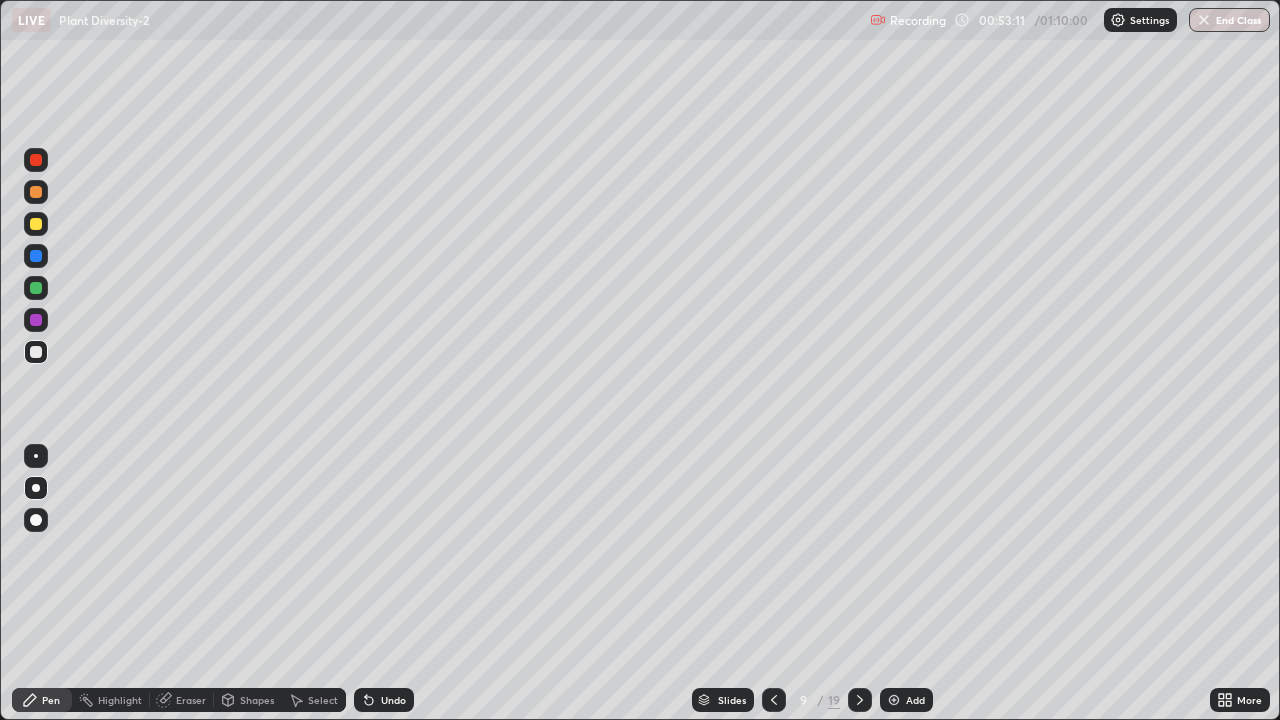 click at bounding box center [774, 700] 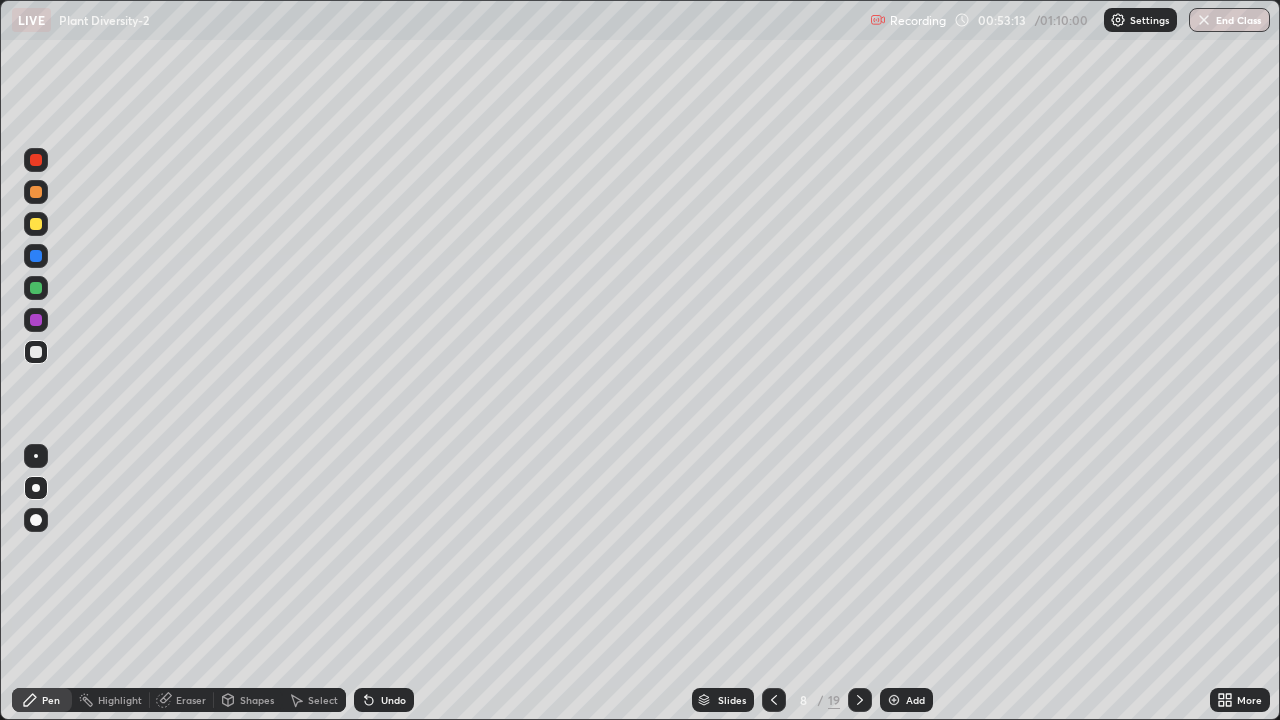 click 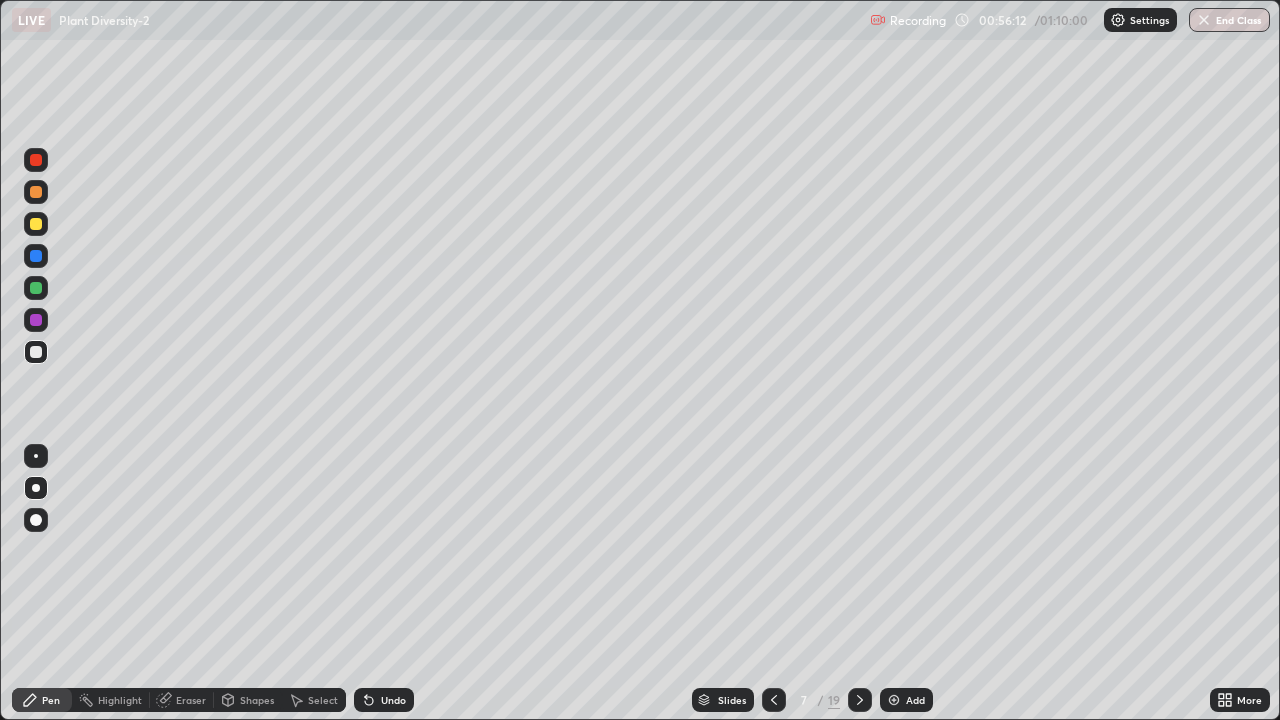 click 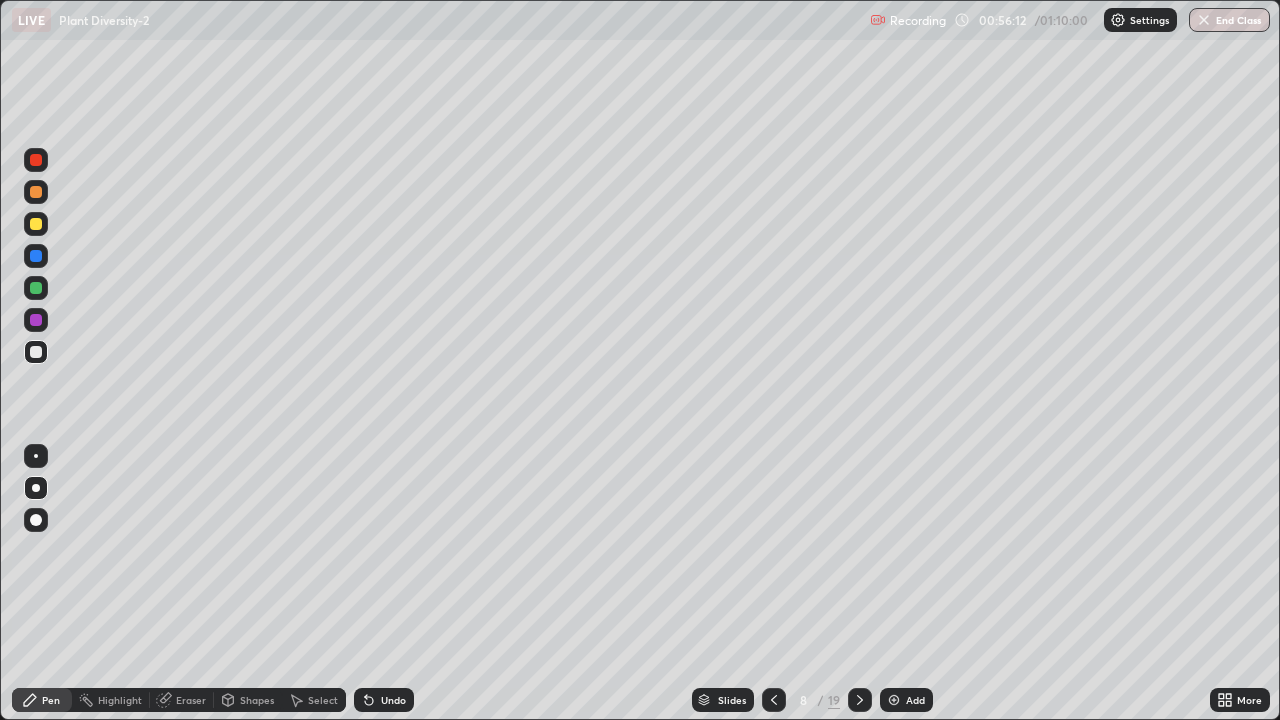click 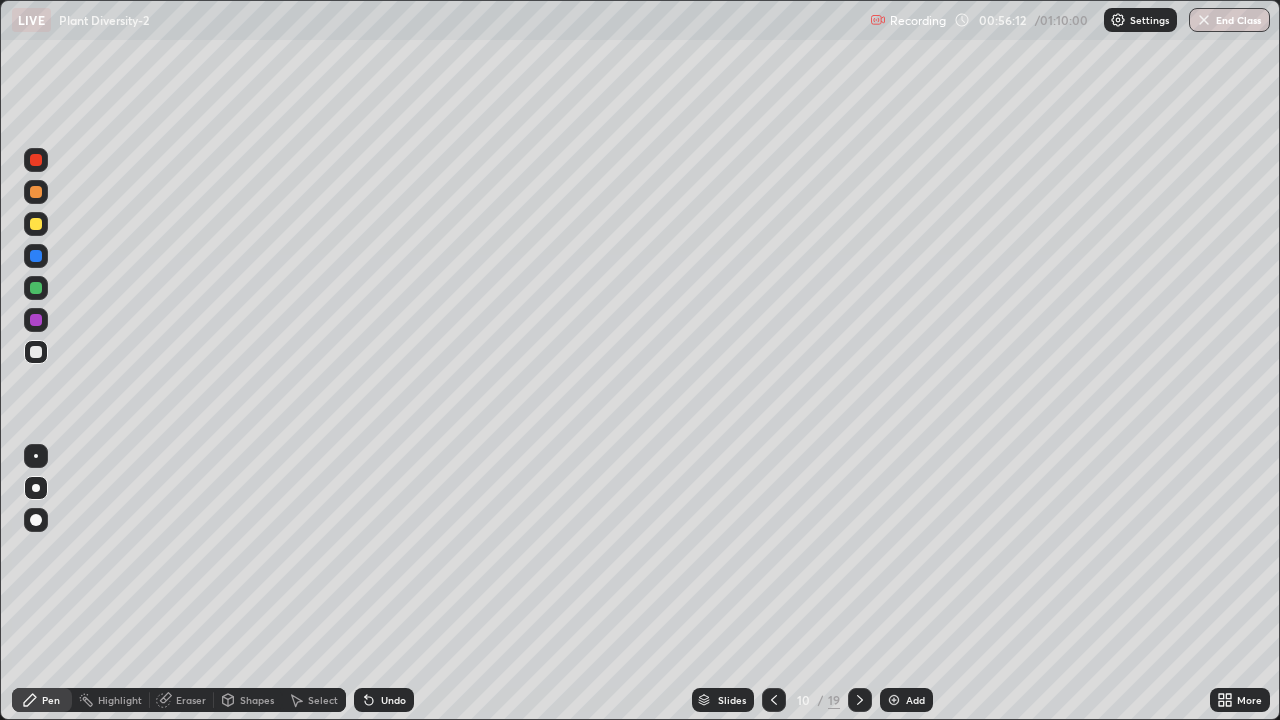 click at bounding box center (860, 700) 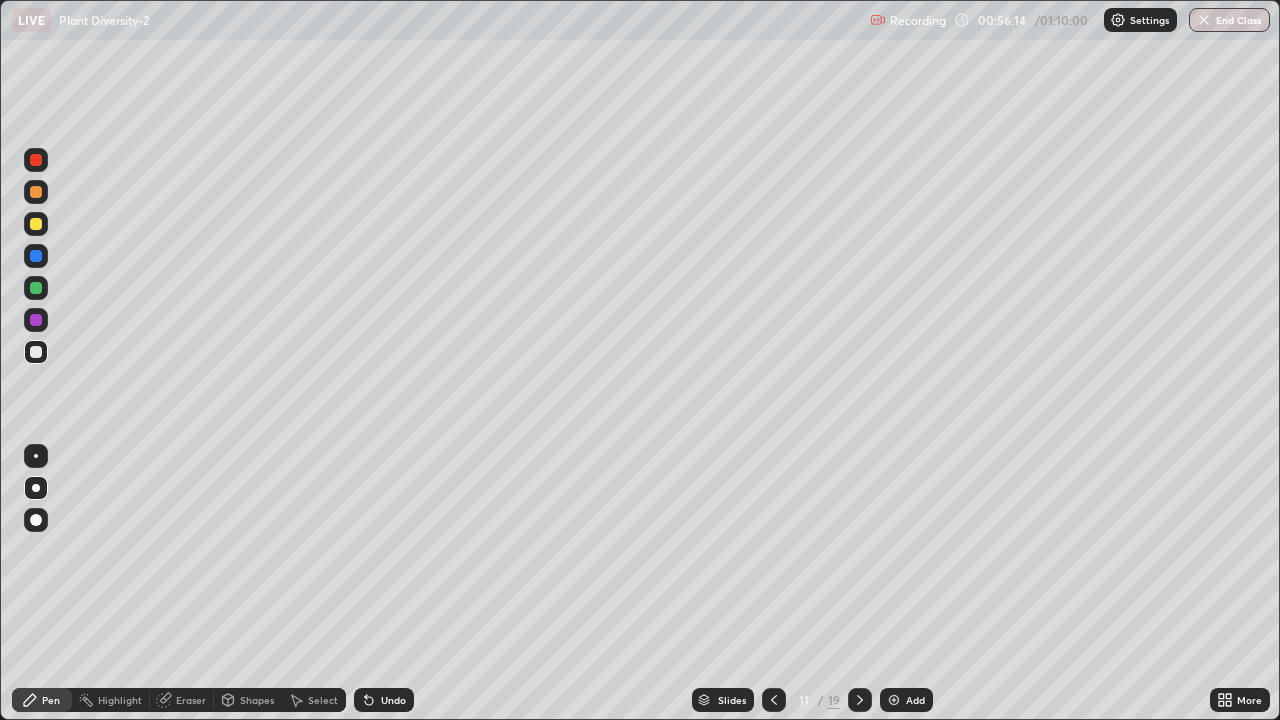 click at bounding box center (860, 700) 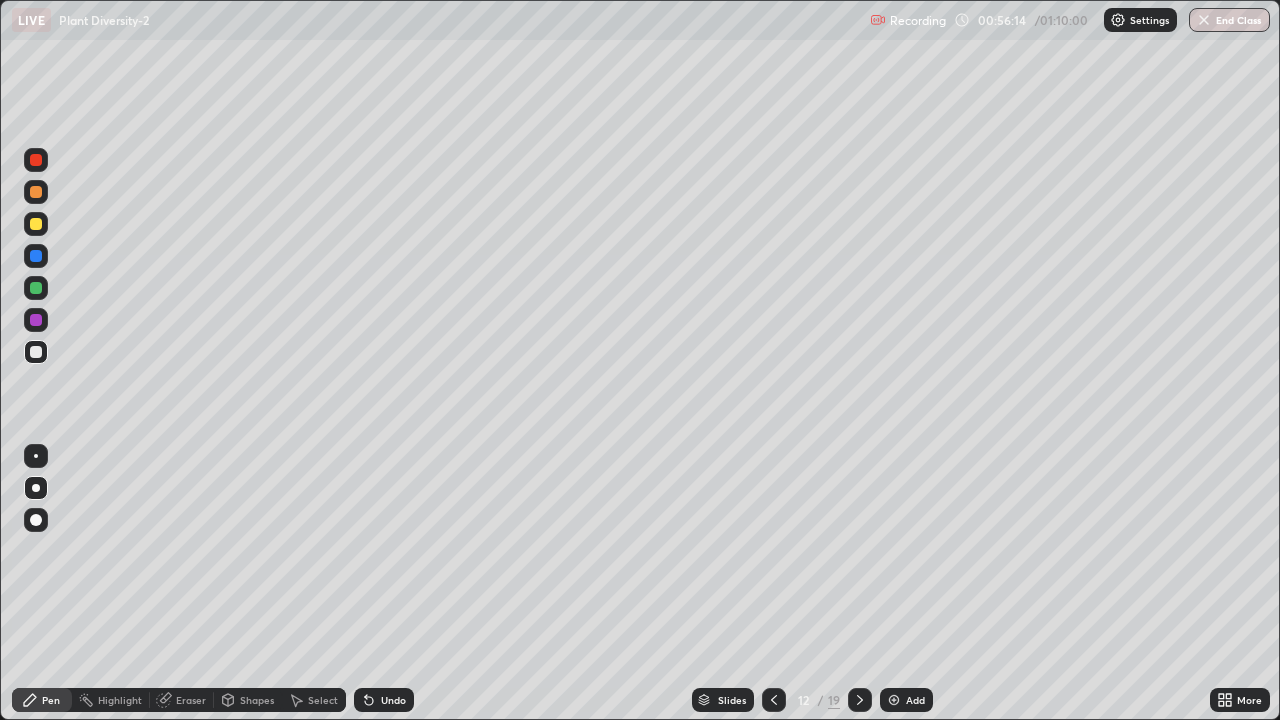 click 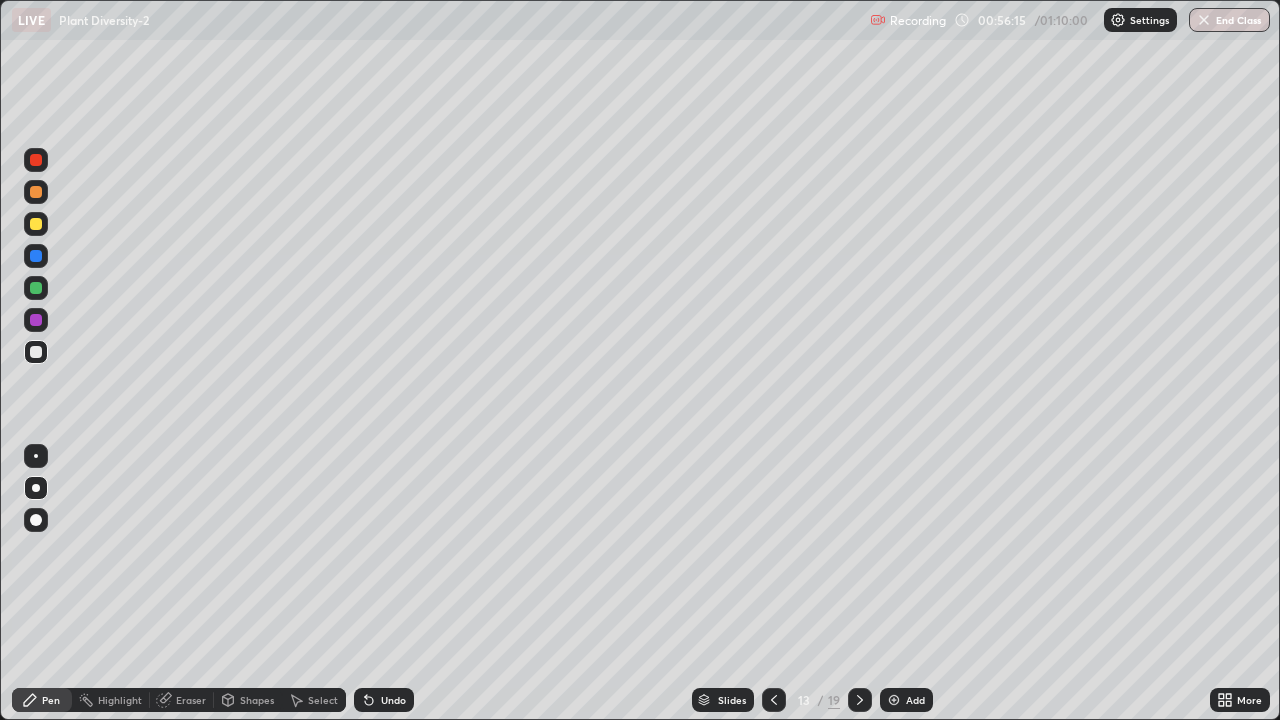 click 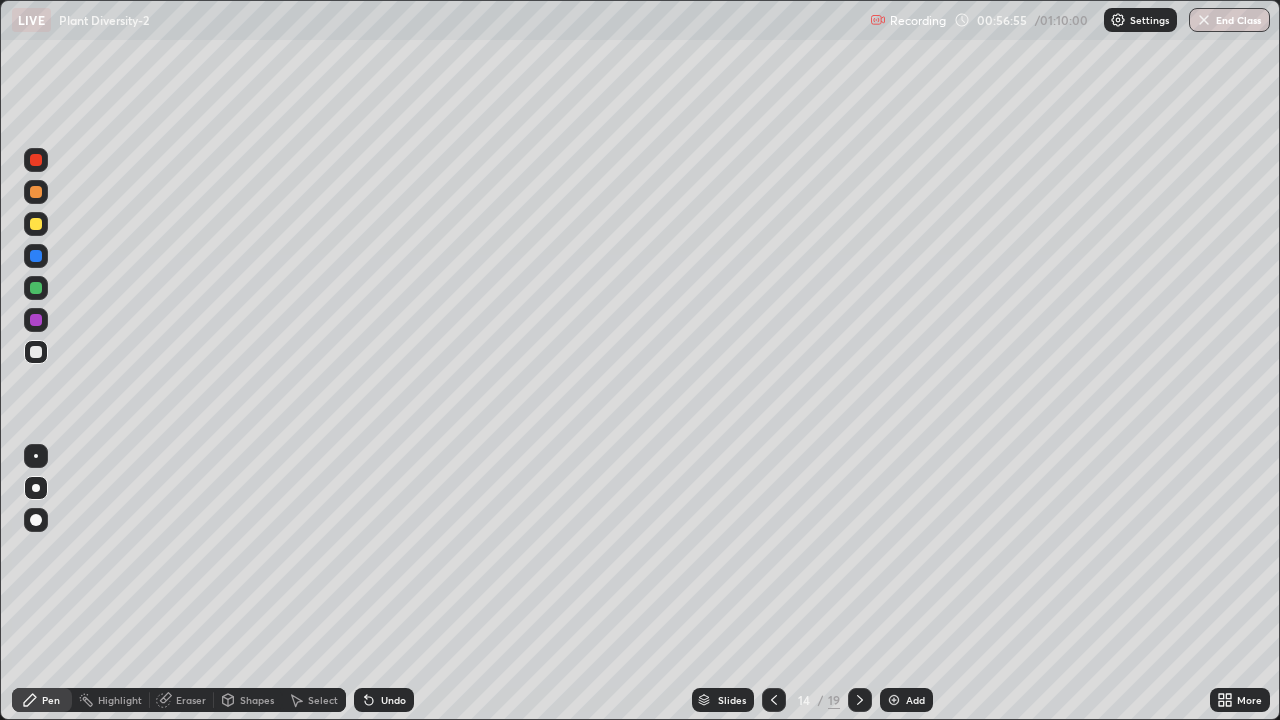 click at bounding box center [36, 224] 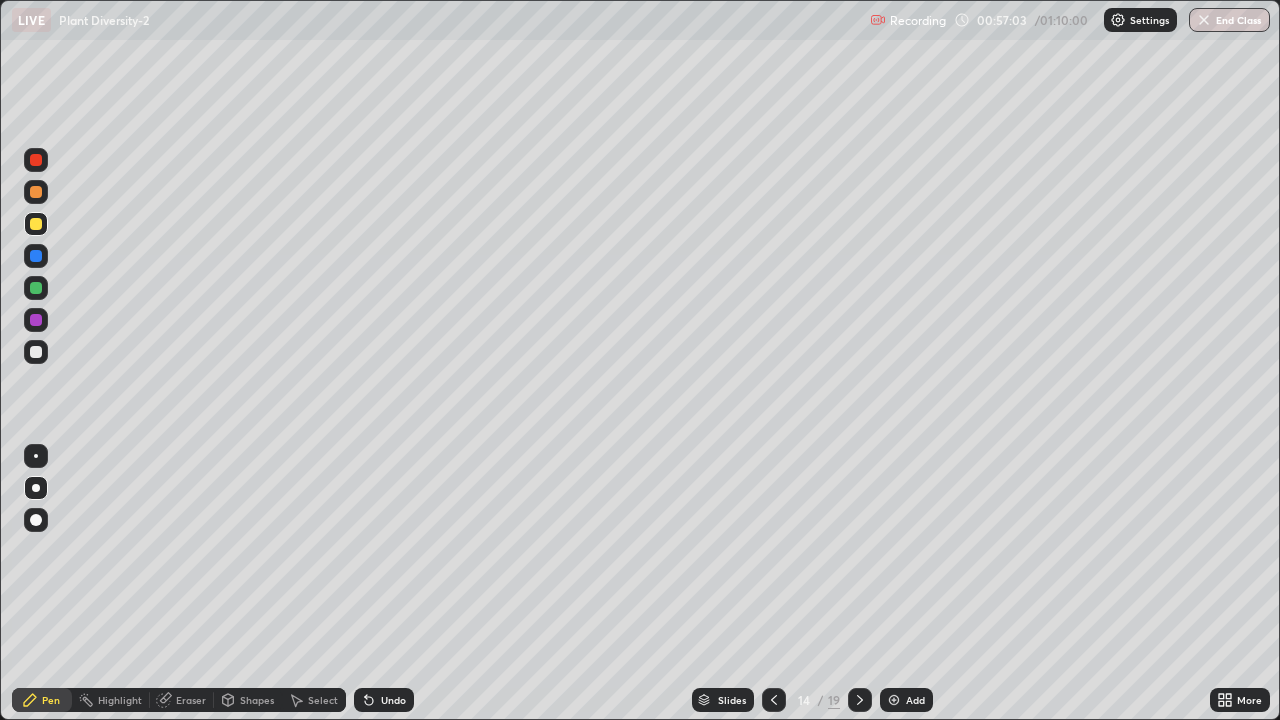 click at bounding box center (36, 352) 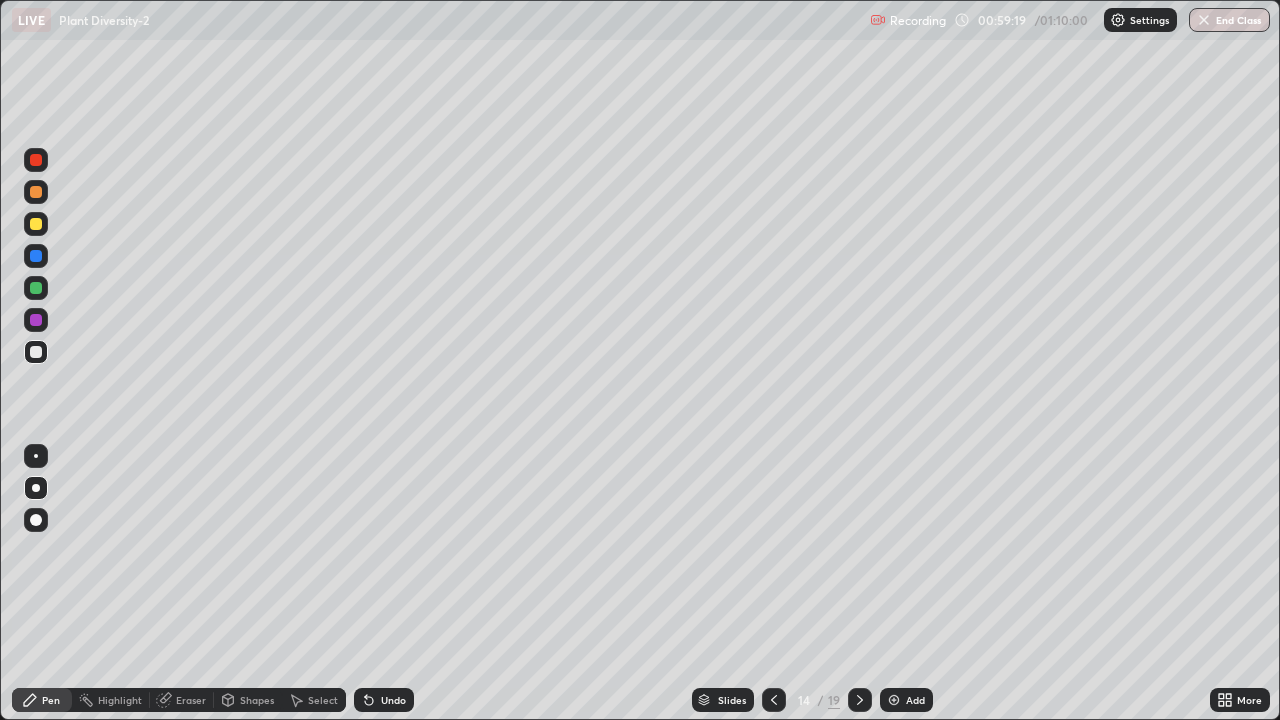 click on "End Class" at bounding box center [1229, 20] 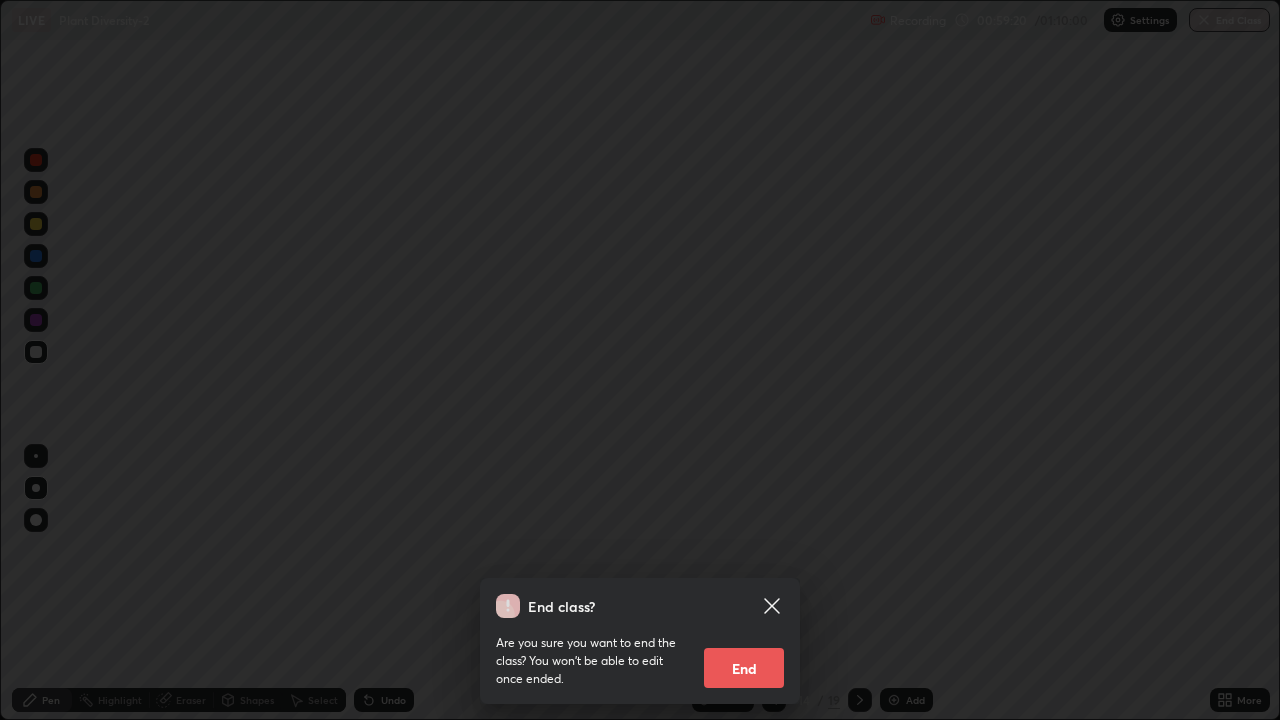 click on "End" at bounding box center [744, 668] 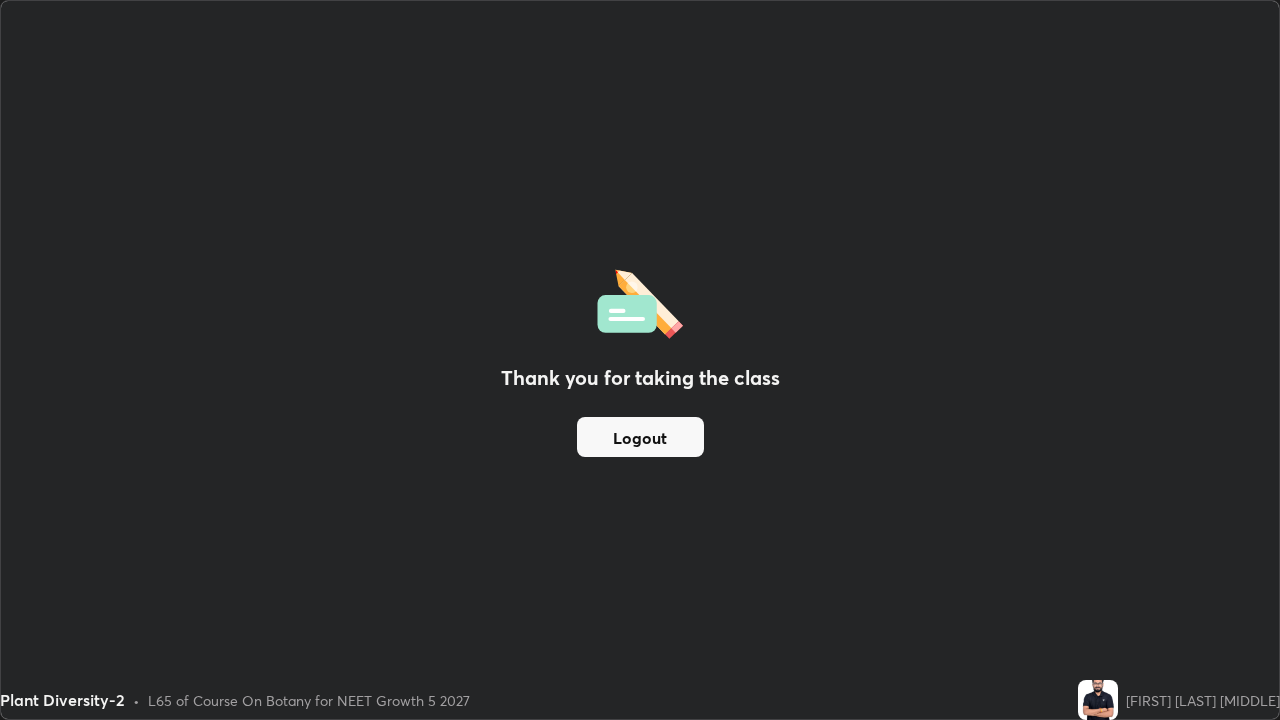 click on "Logout" at bounding box center (640, 437) 